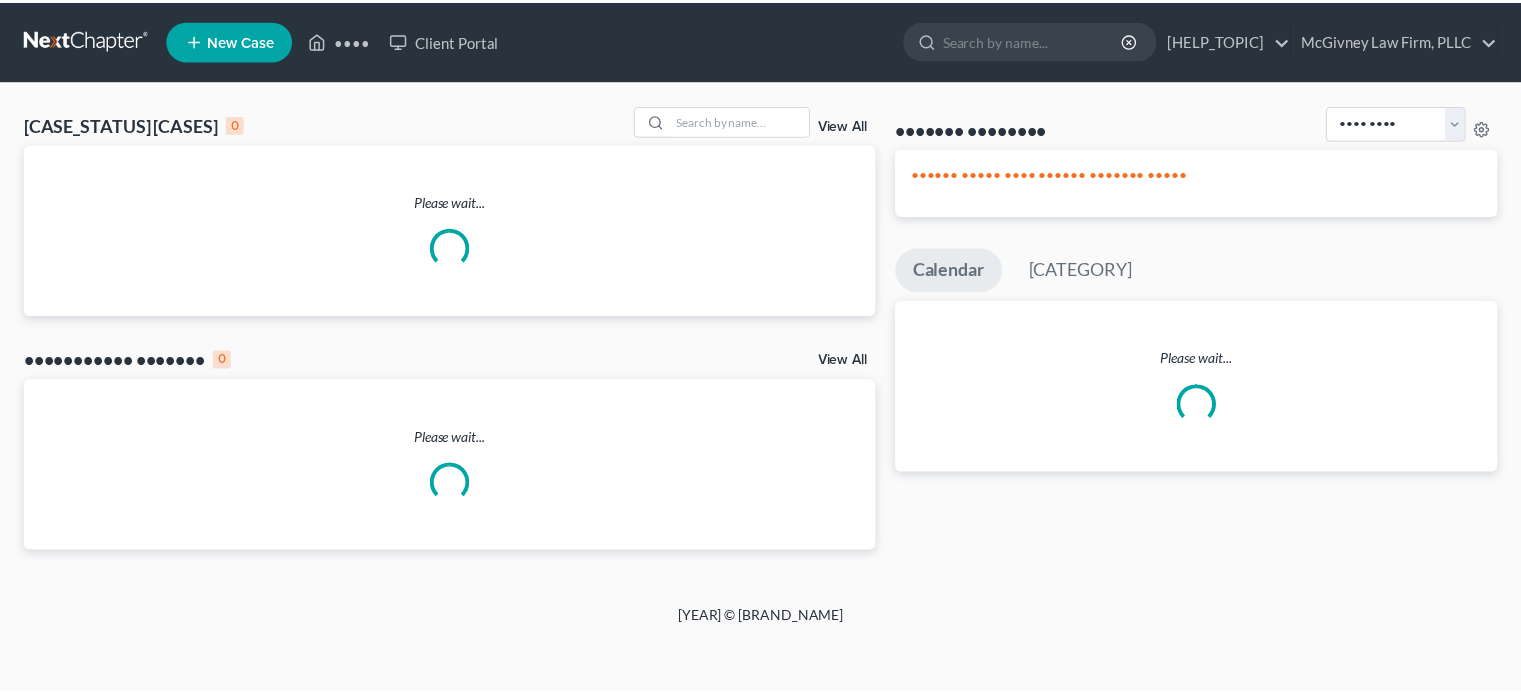 scroll, scrollTop: 0, scrollLeft: 0, axis: both 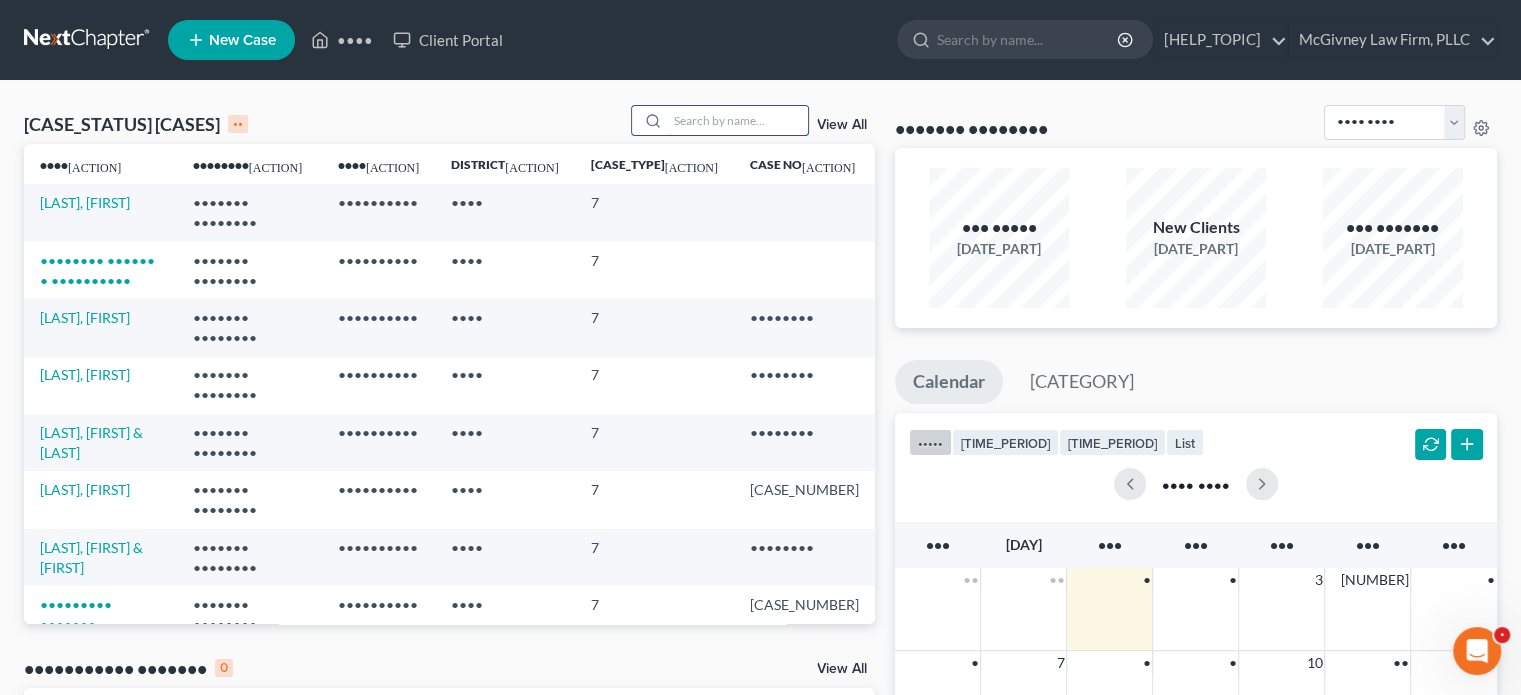 click at bounding box center [738, 120] 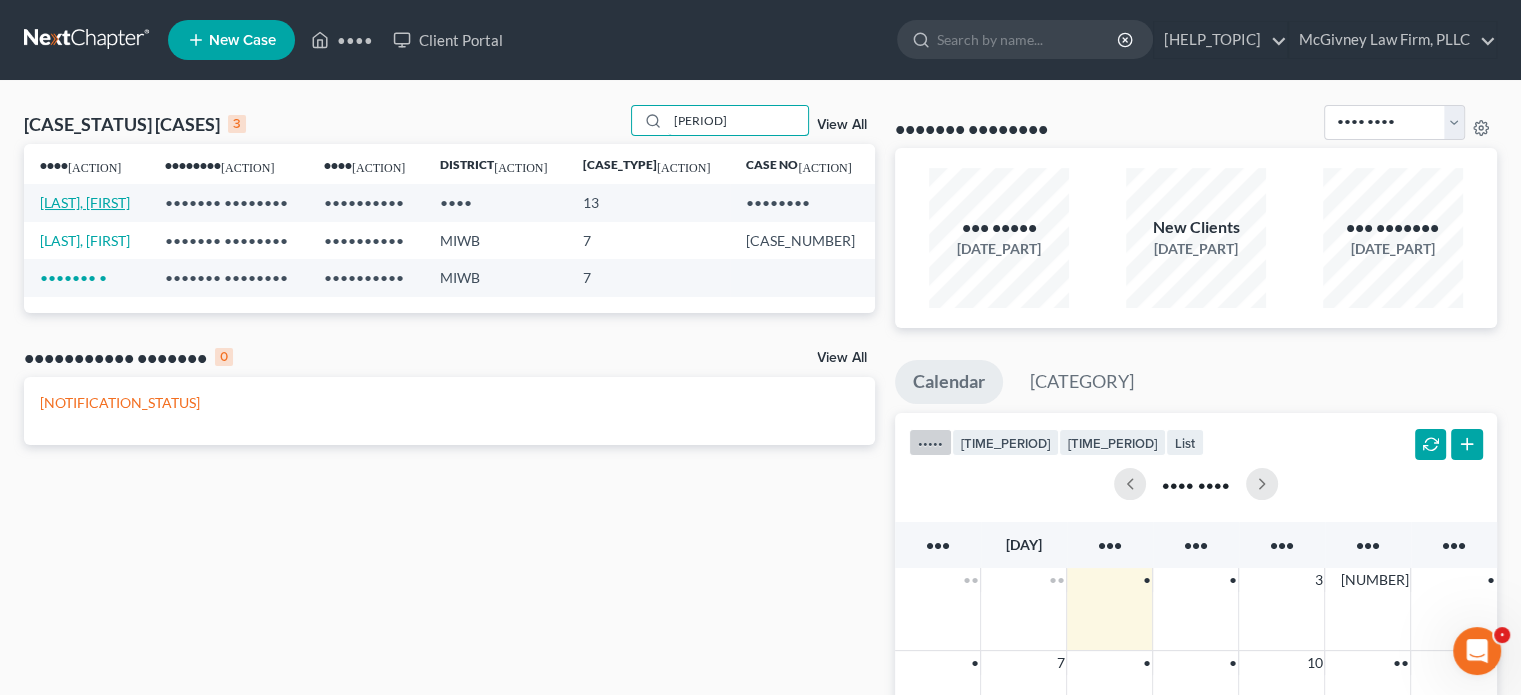 type on "[PERIOD]" 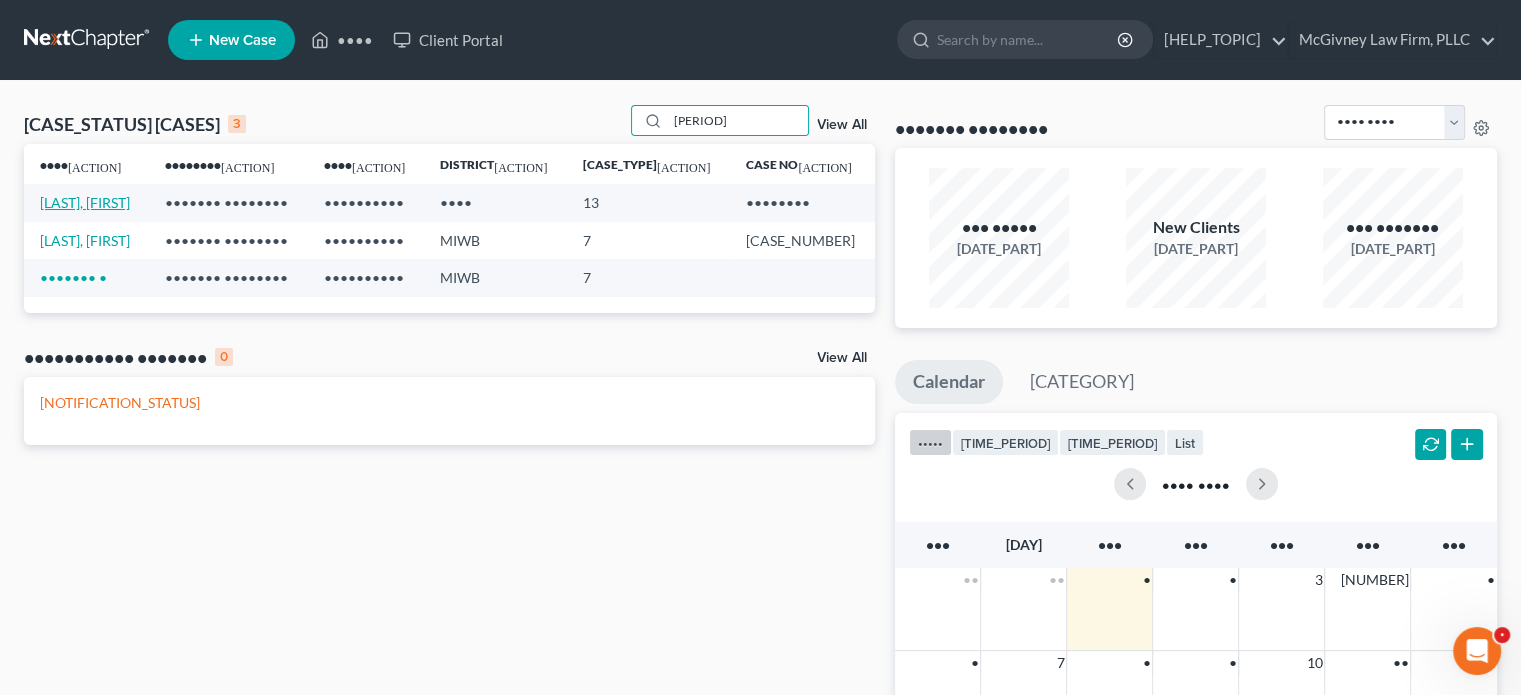 click on "[LAST], [FIRST]" at bounding box center (85, 202) 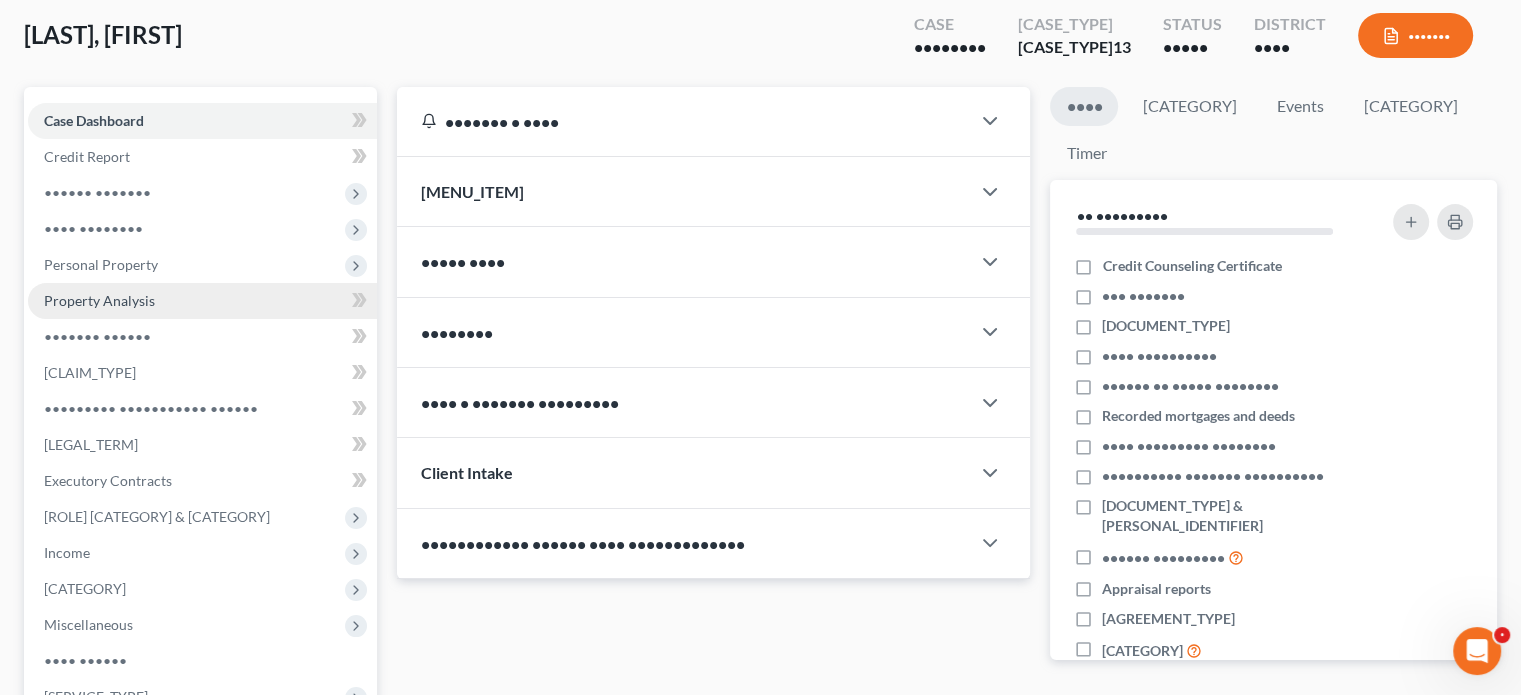 scroll, scrollTop: 200, scrollLeft: 0, axis: vertical 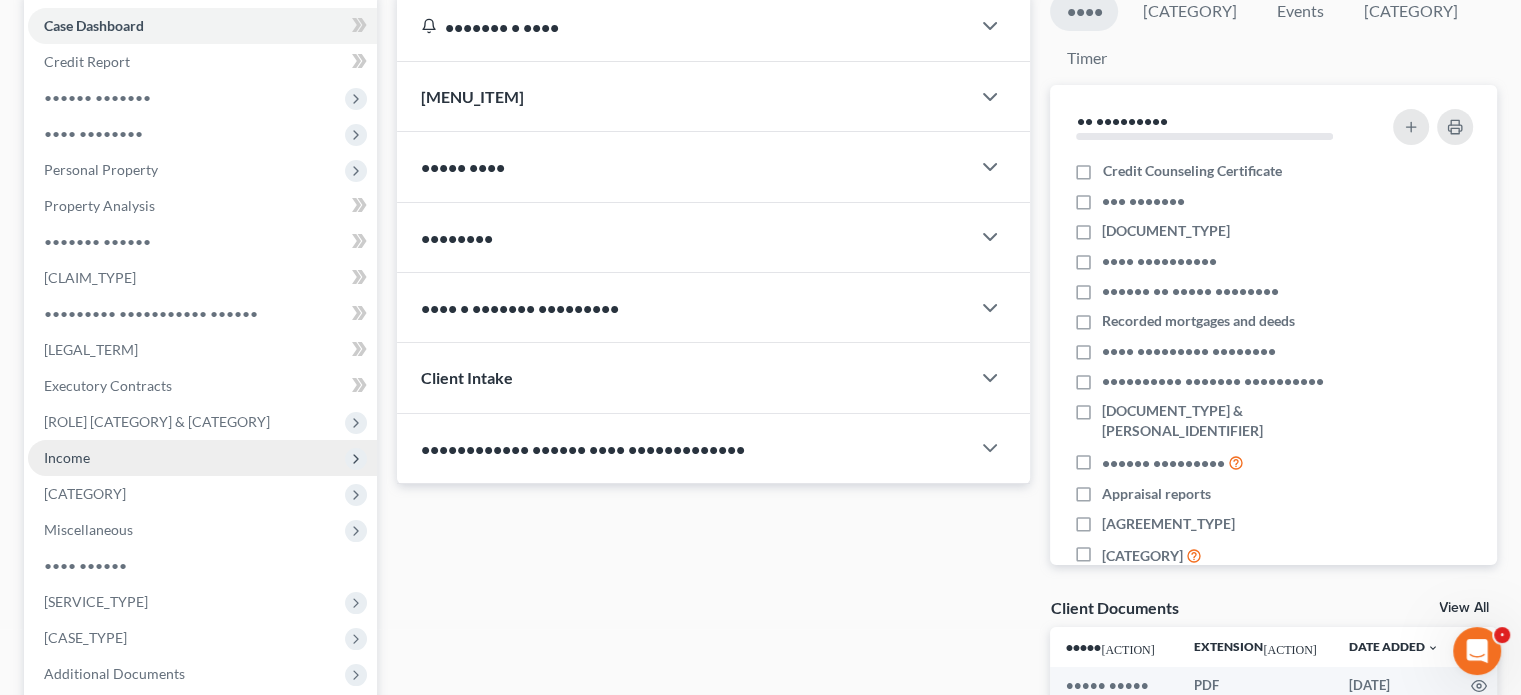 click on "Income" at bounding box center [0, 0] 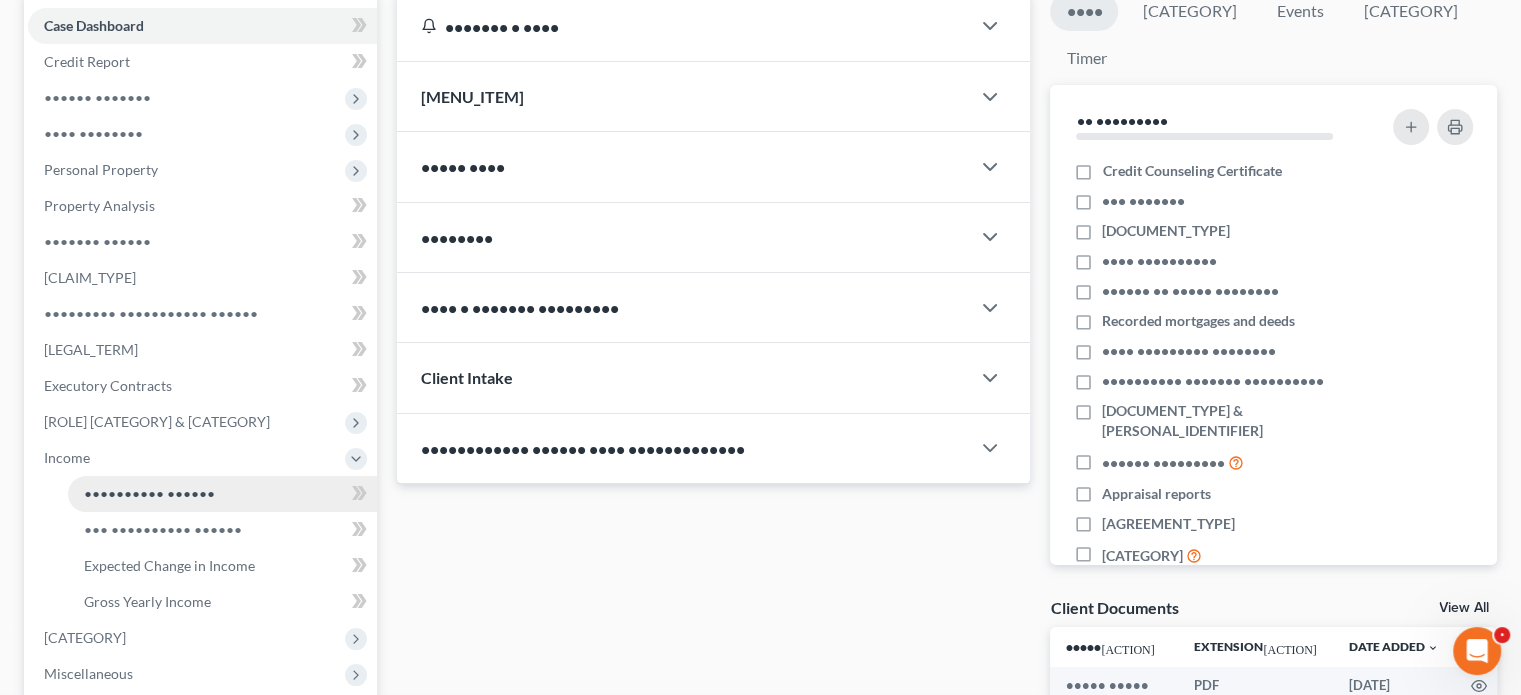 click on "•••••••••• ••••••" at bounding box center [149, 493] 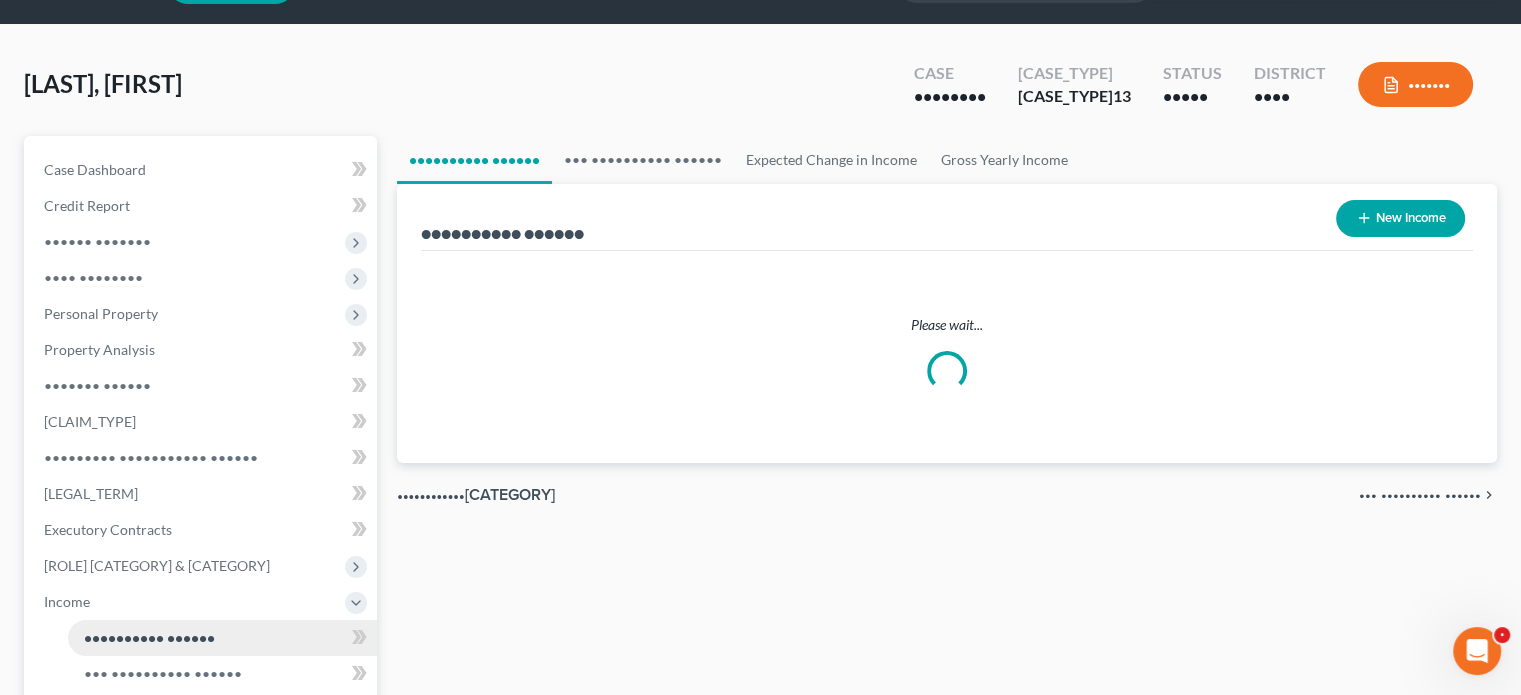 scroll, scrollTop: 0, scrollLeft: 0, axis: both 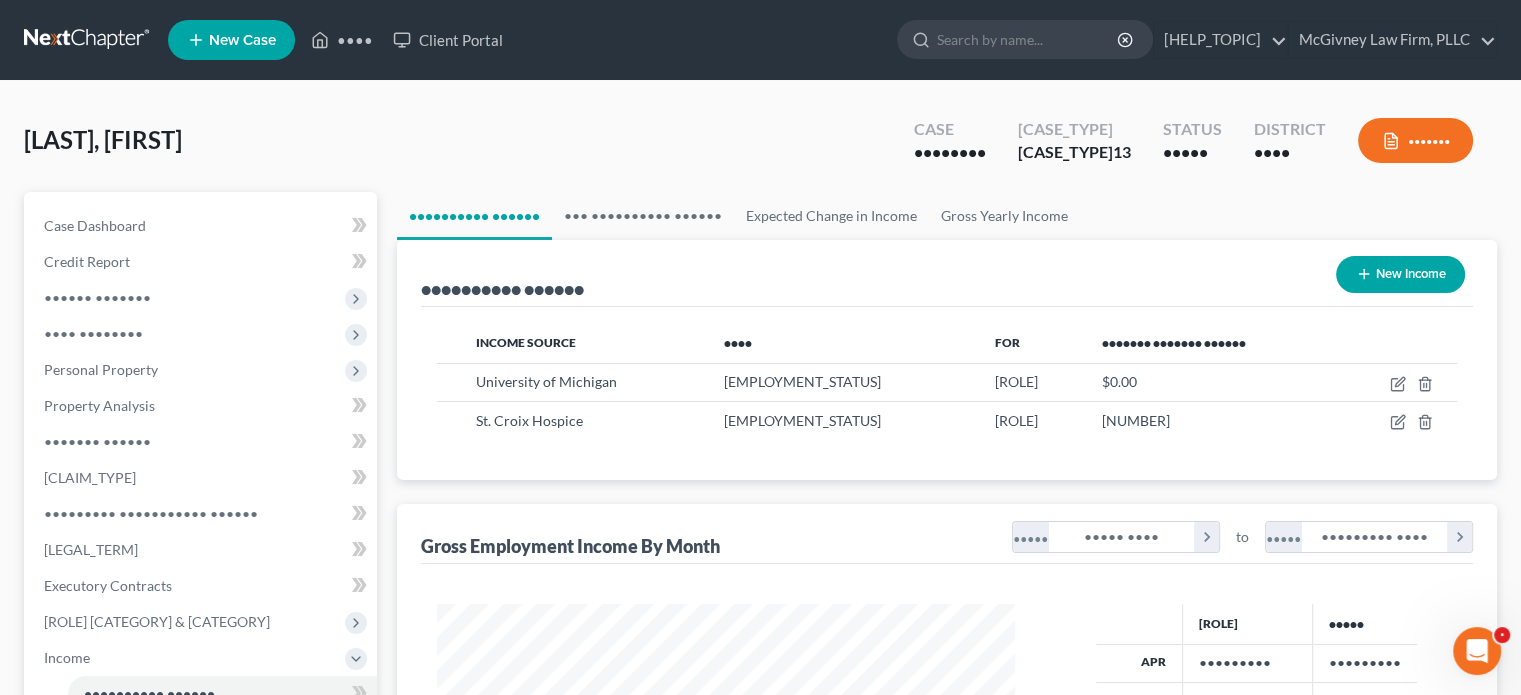 click on "New Income" at bounding box center (1400, 274) 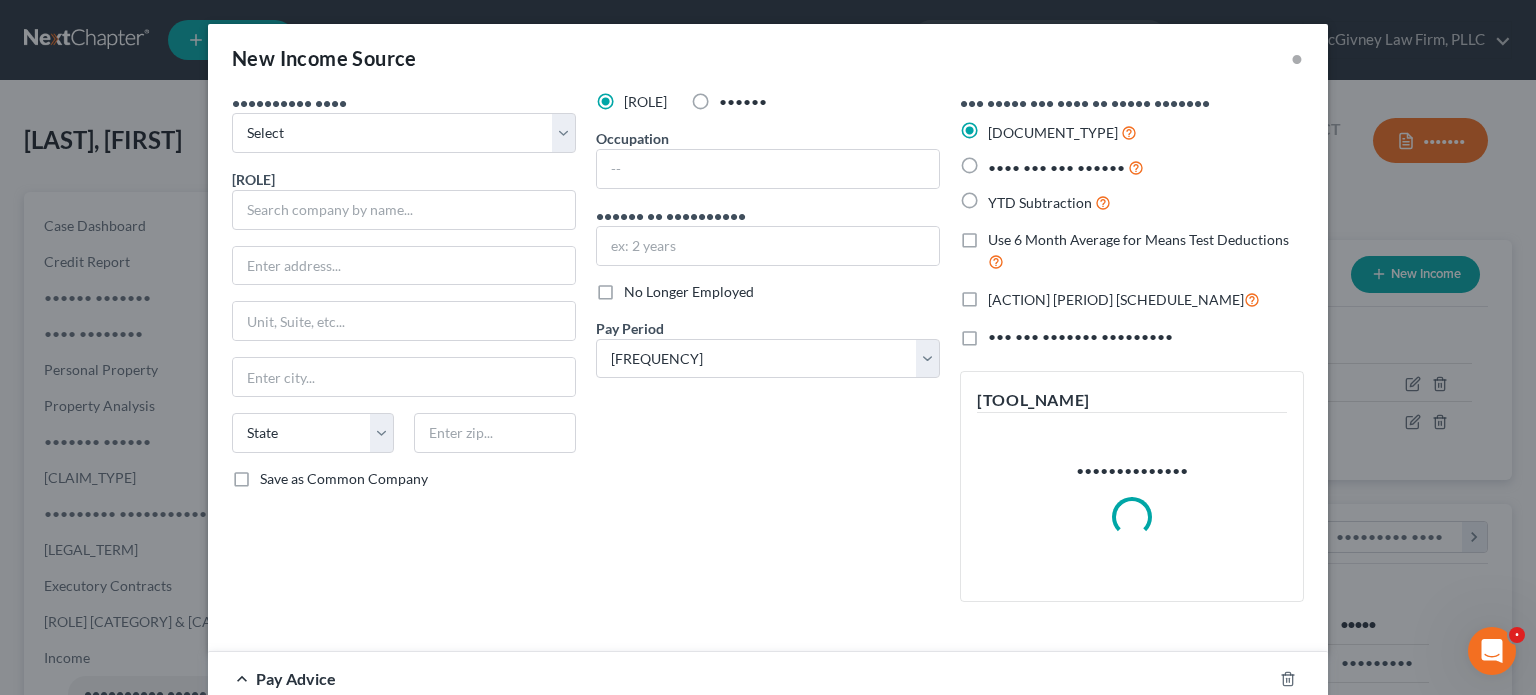 scroll, scrollTop: 999643, scrollLeft: 999375, axis: both 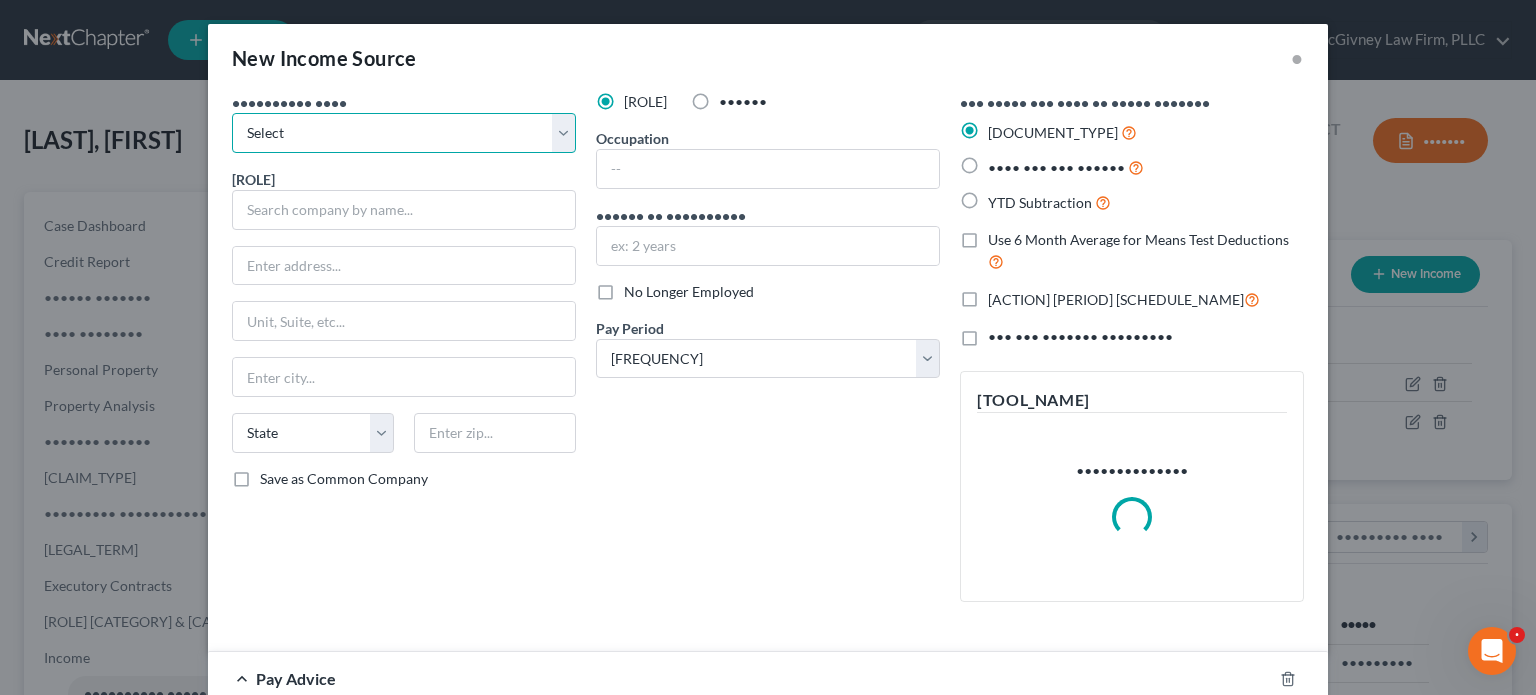 click on "Select Full or Part Time Employment Self Employment" at bounding box center (404, 133) 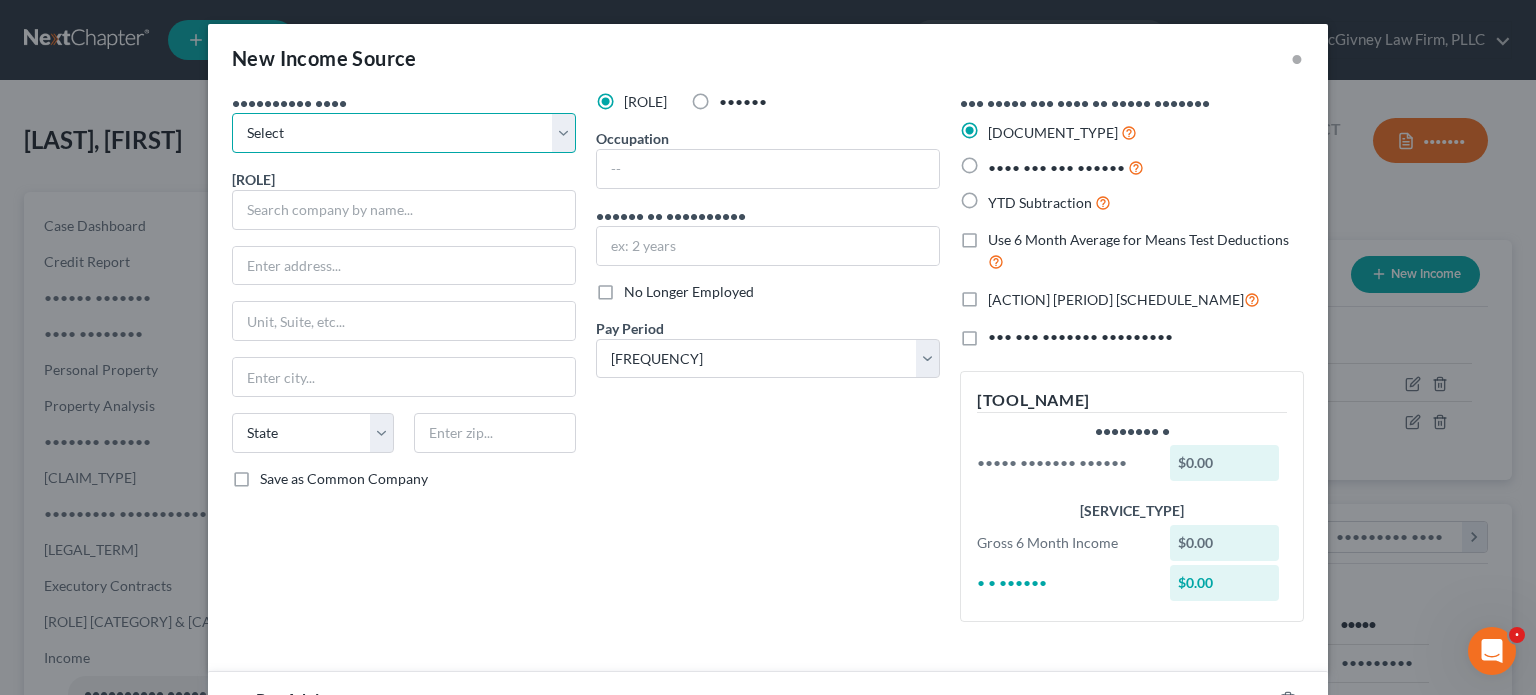 select on "0" 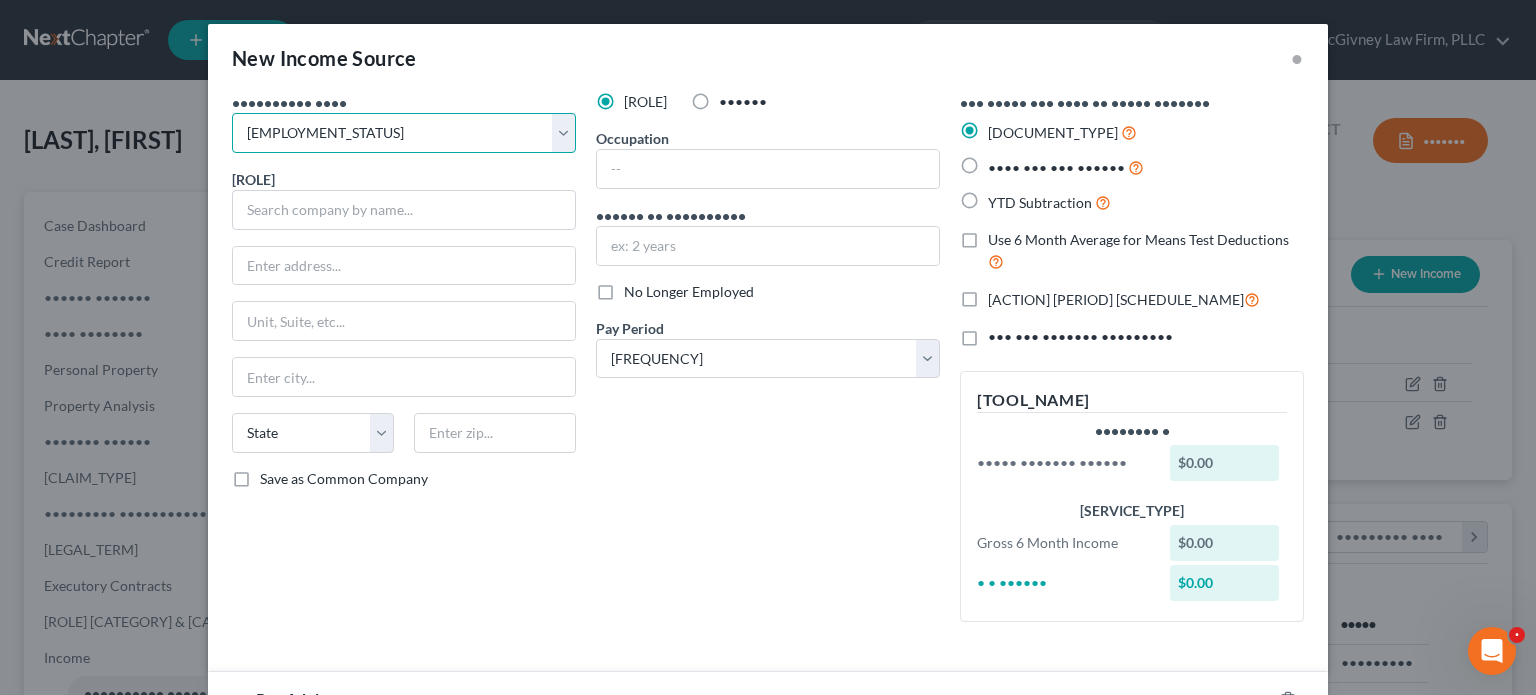 click on "Select Full or Part Time Employment Self Employment" at bounding box center [404, 133] 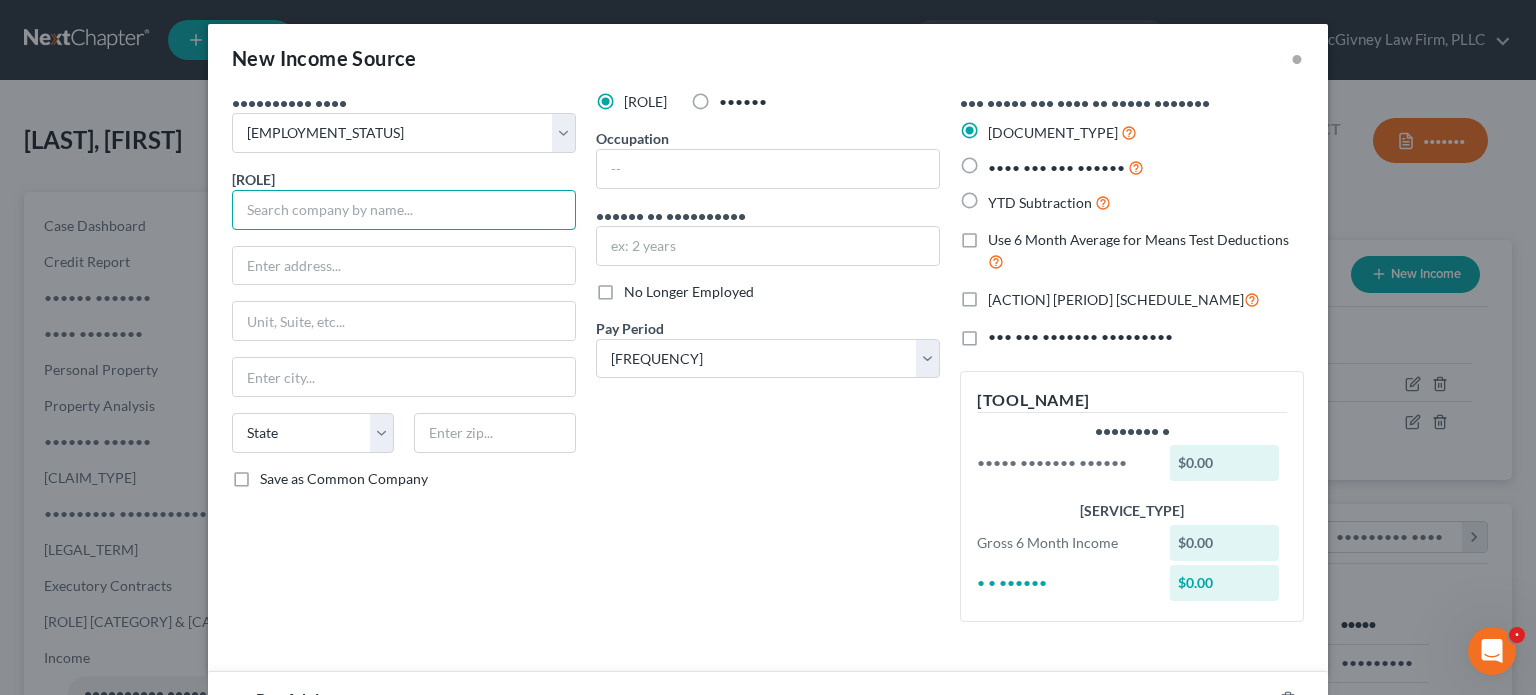 click at bounding box center [404, 210] 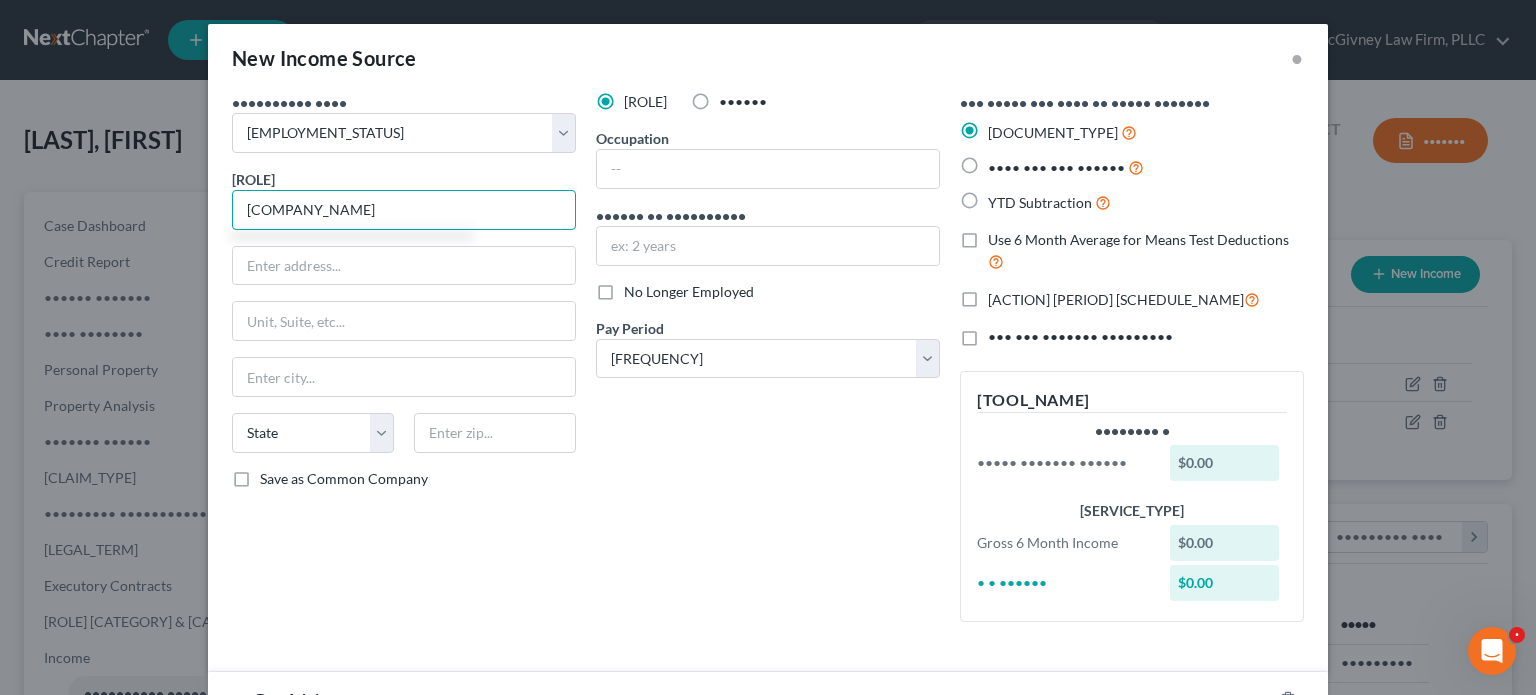 type on "[COMPANY_NAME]" 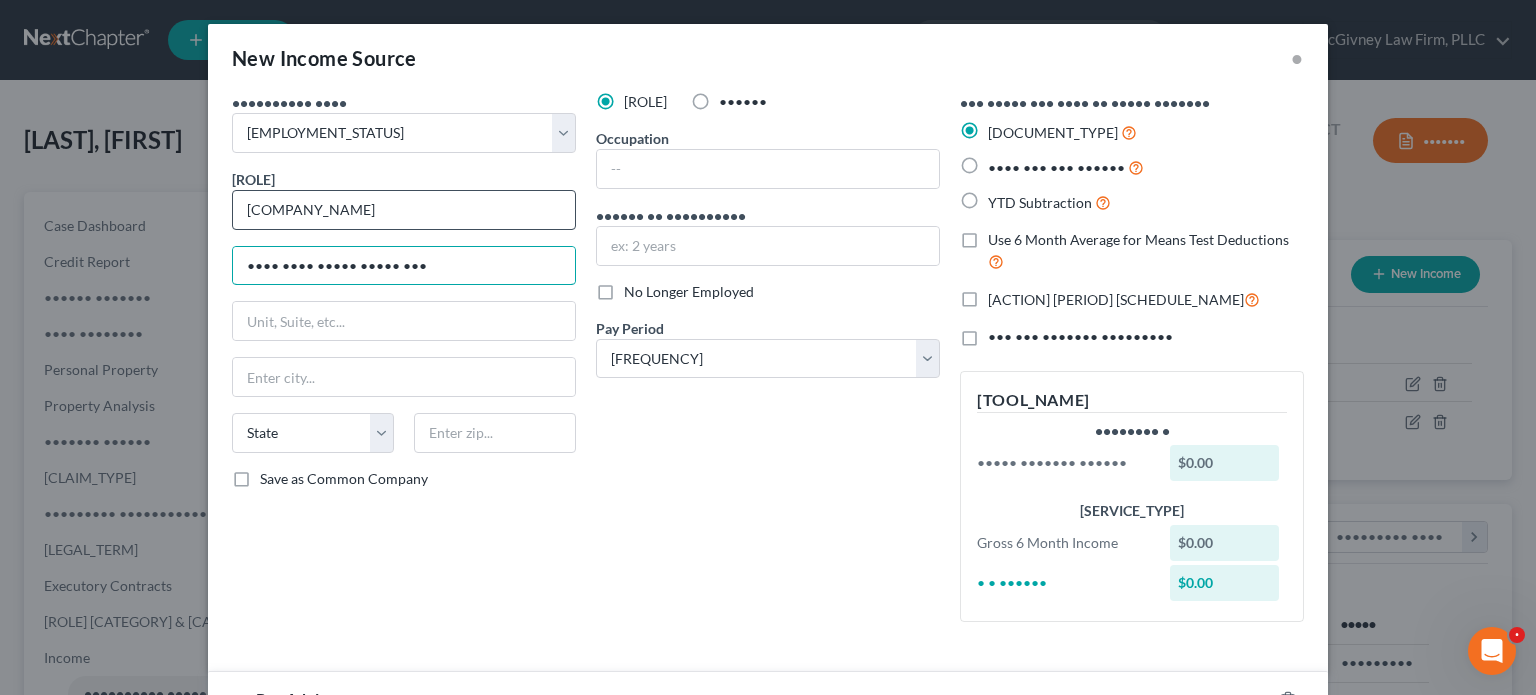 type on "•••• •••• ••••• ••••• •••" 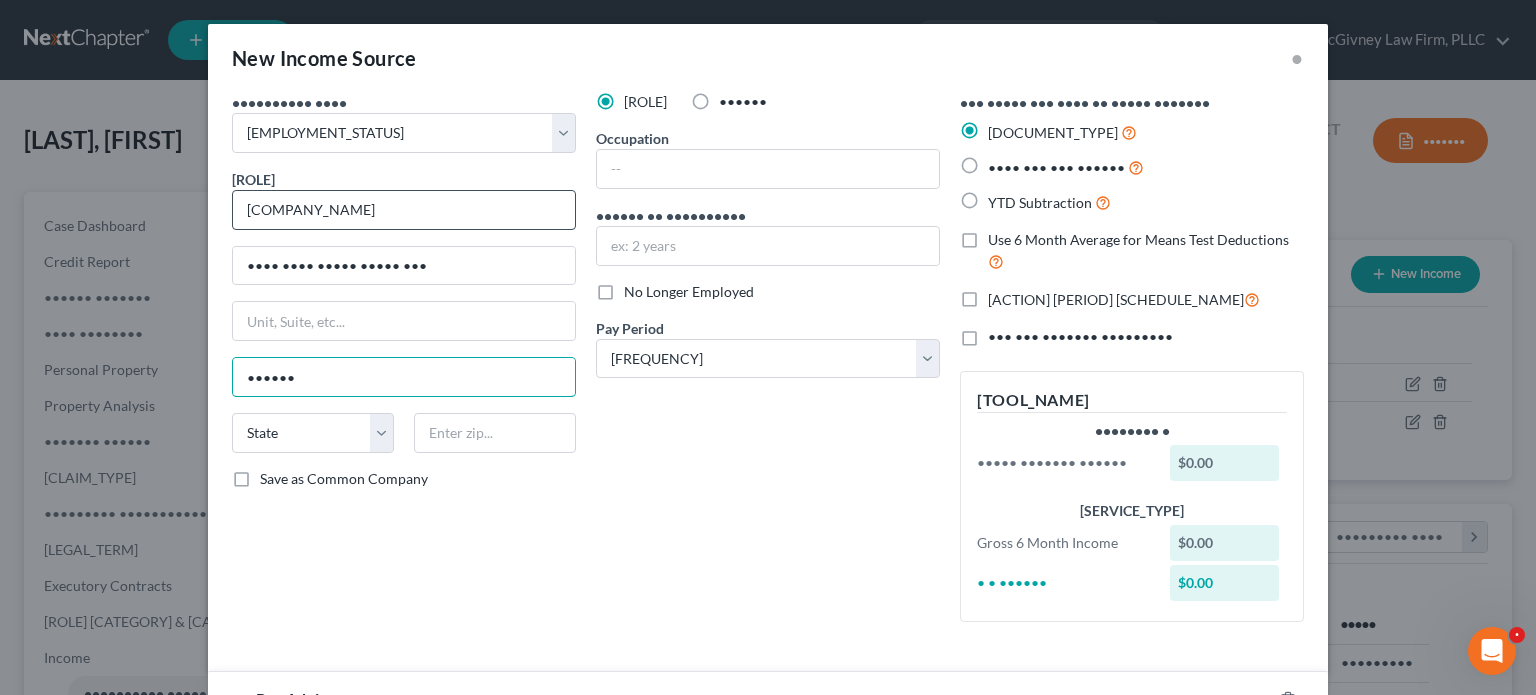 type on "••••••" 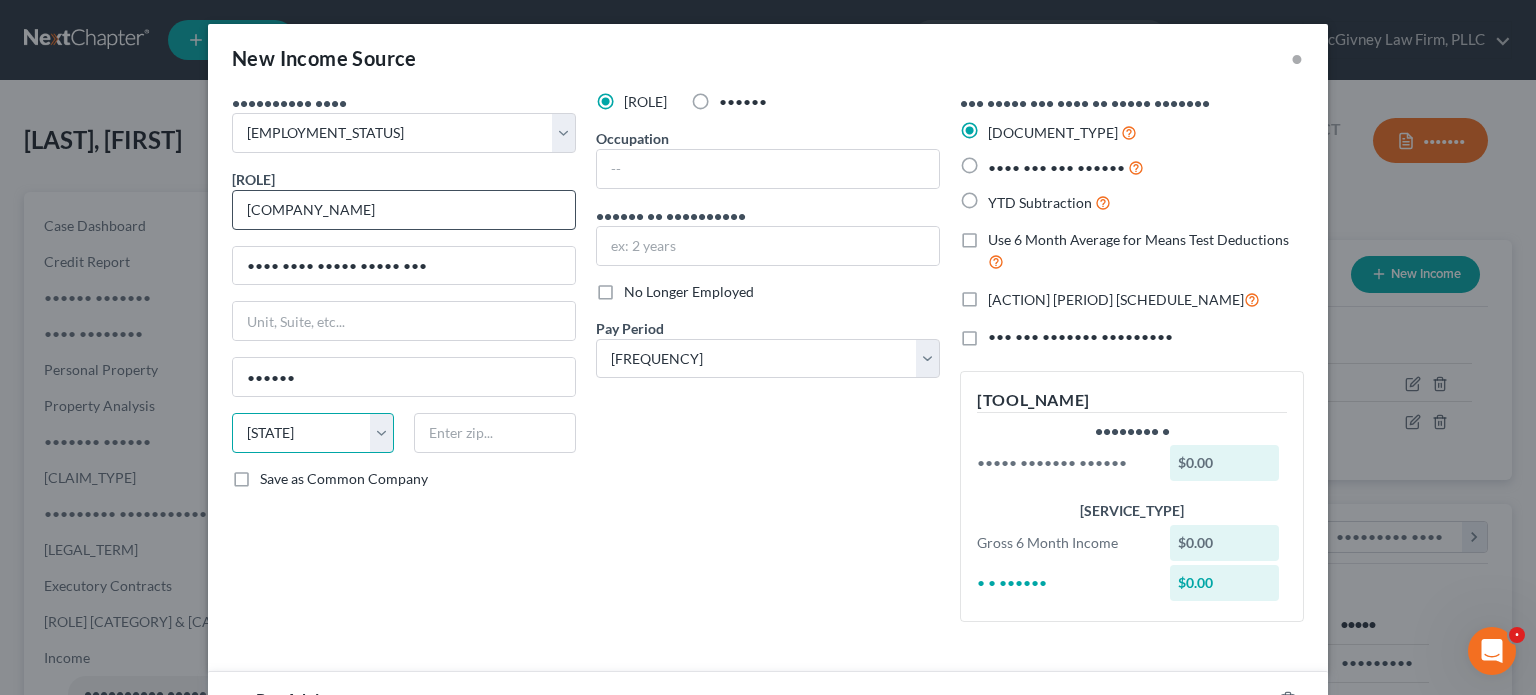select on "23" 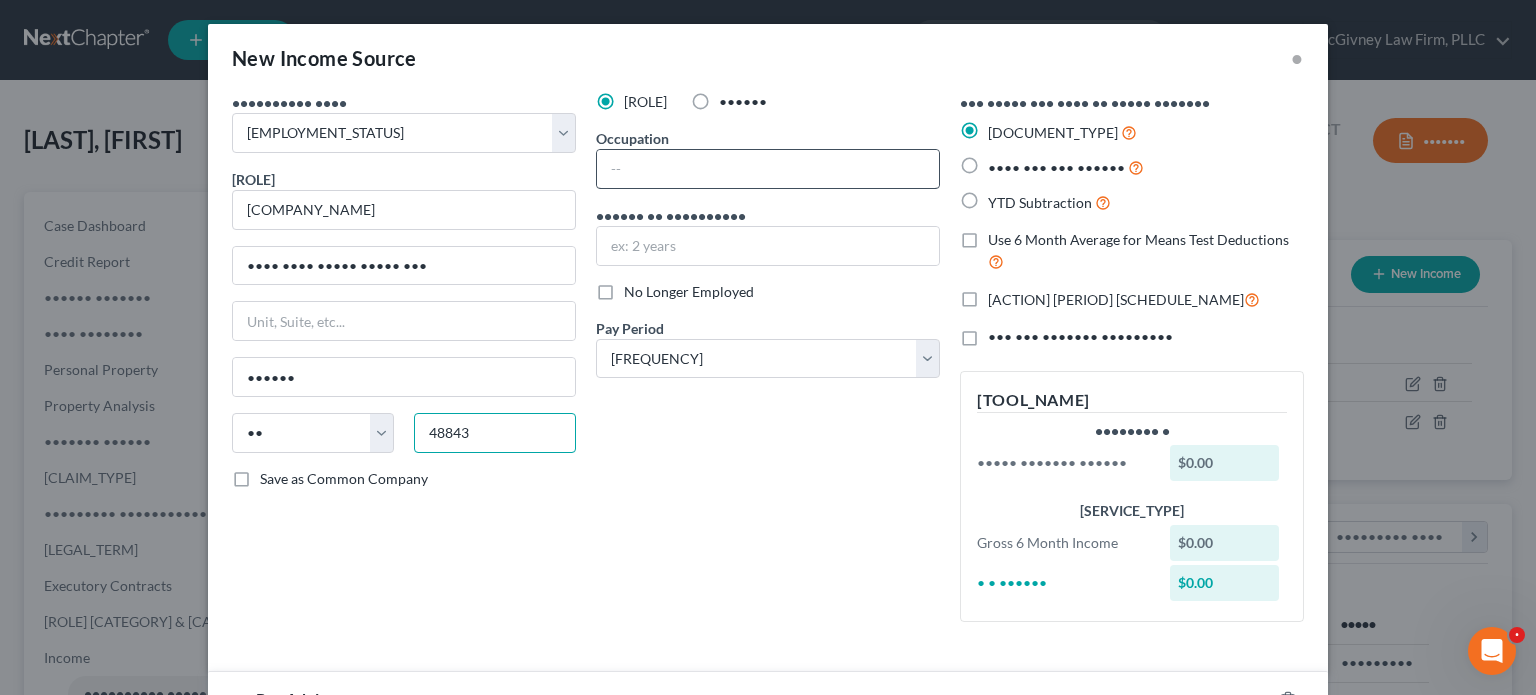 type on "48843" 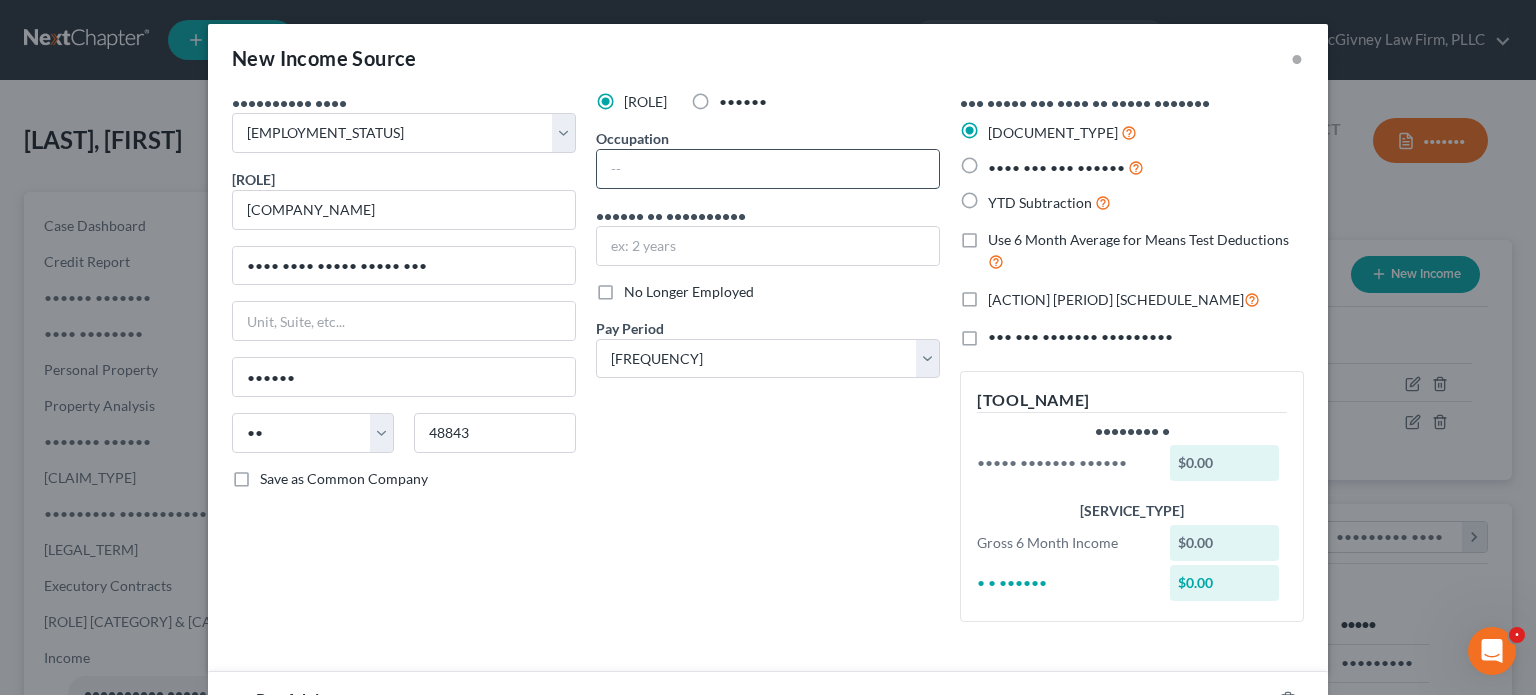 click at bounding box center (768, 169) 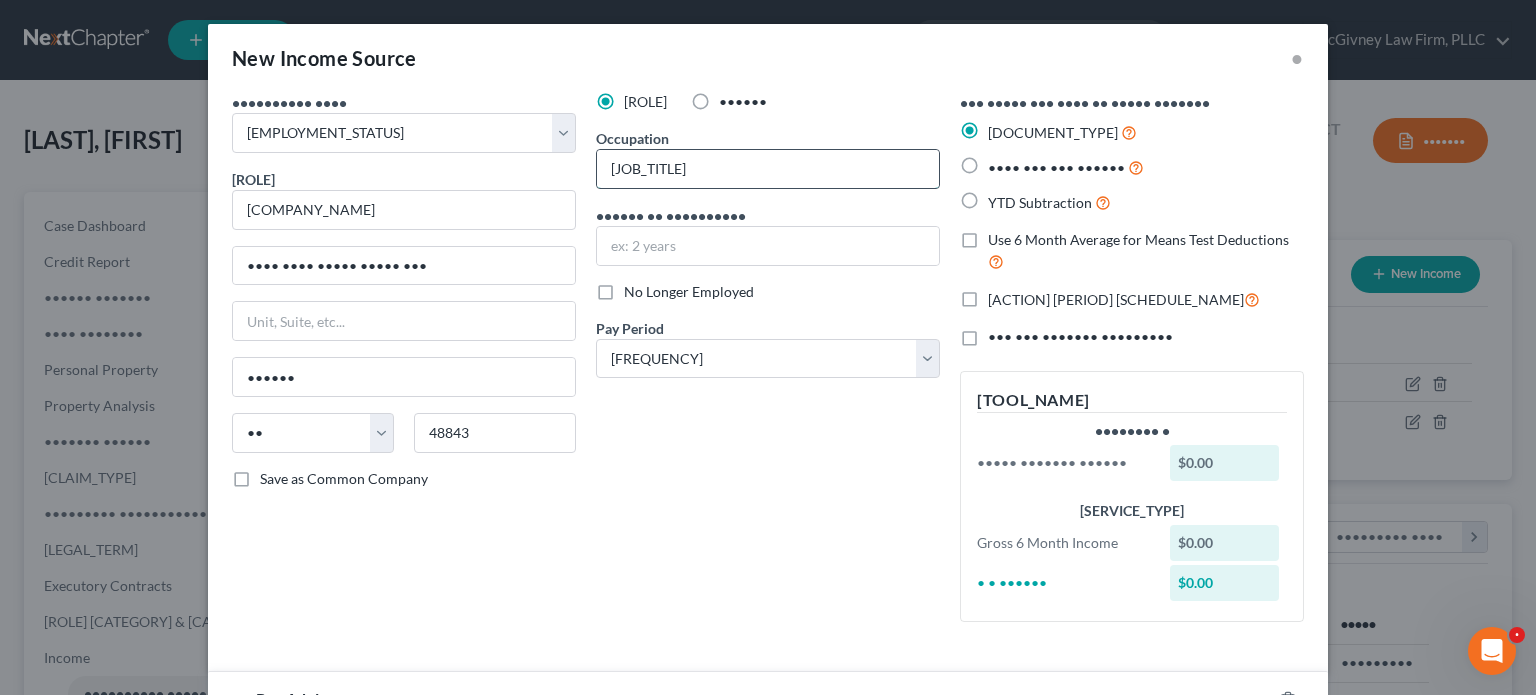 click on "[JOB_TITLE]" at bounding box center [768, 169] 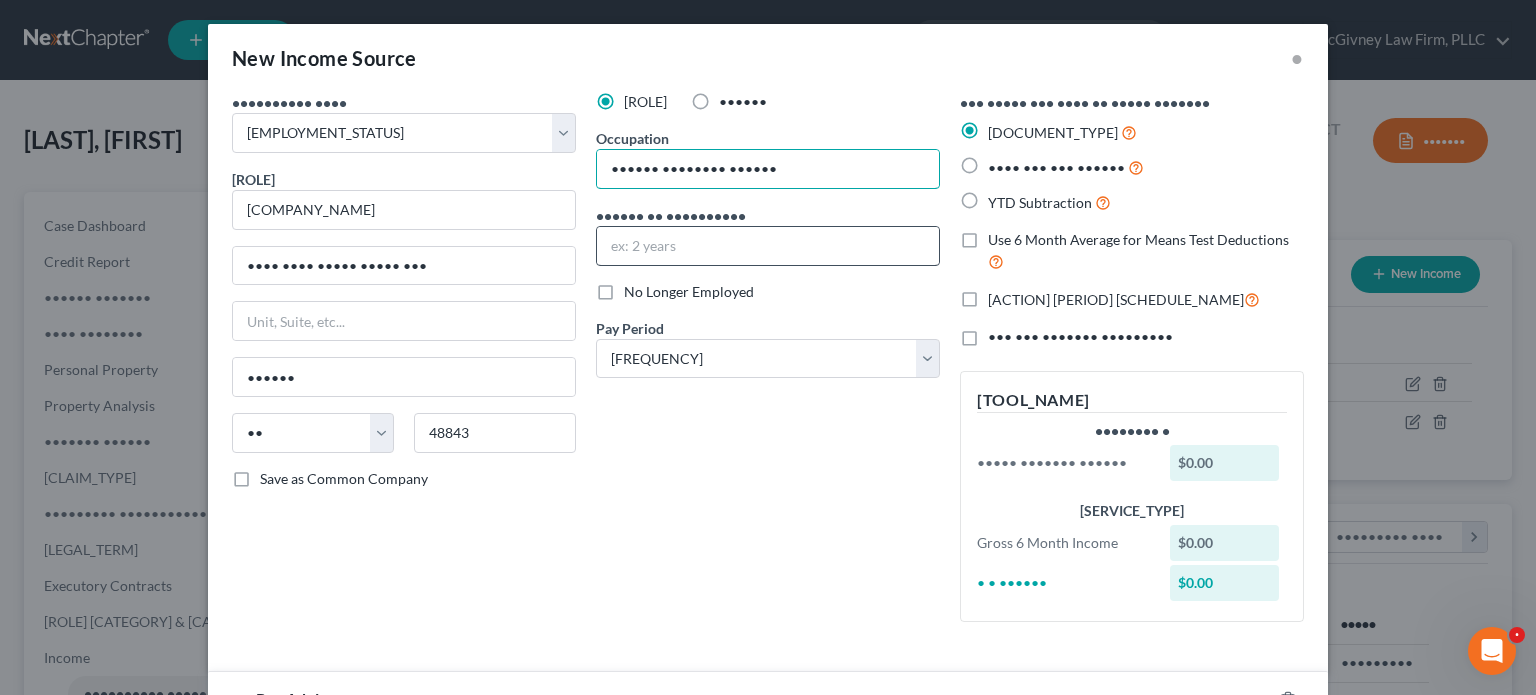 type on "•••••• •••••••• ••••••" 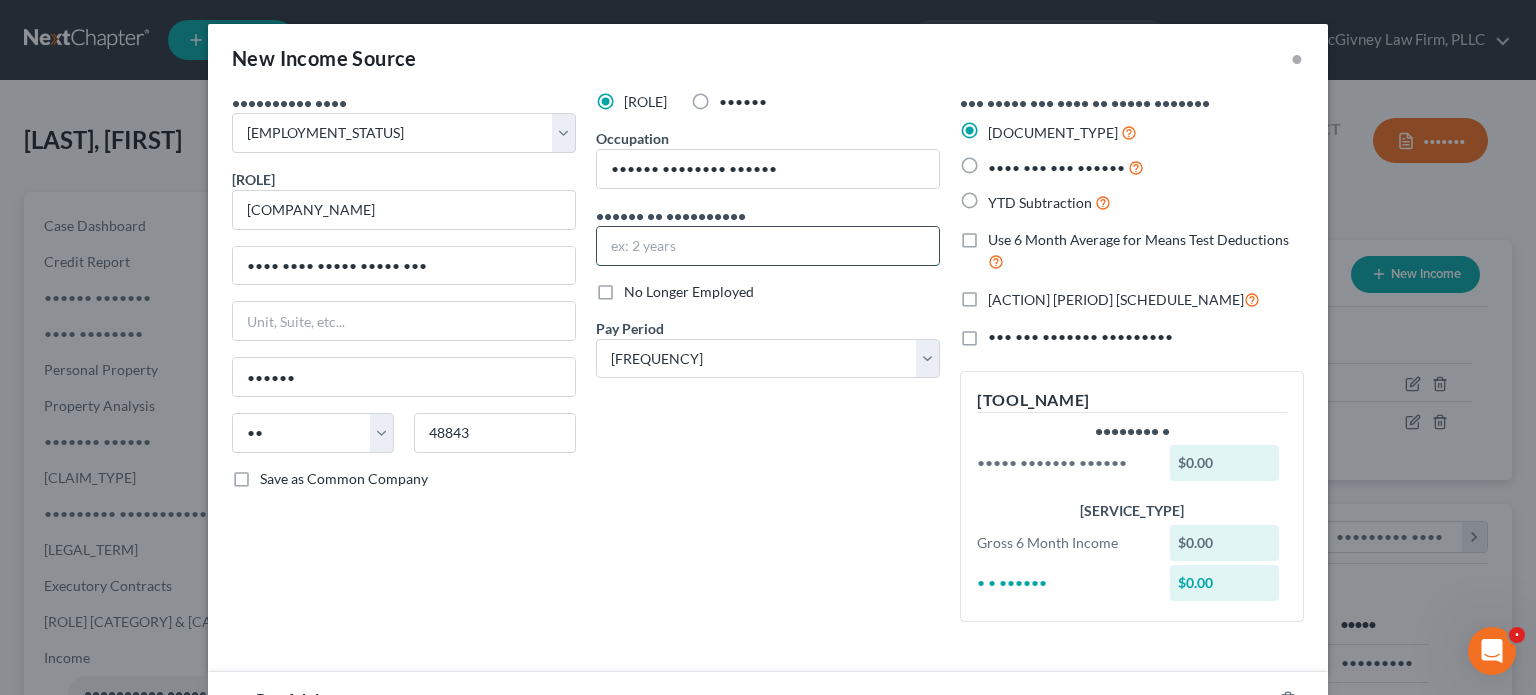 click at bounding box center [768, 246] 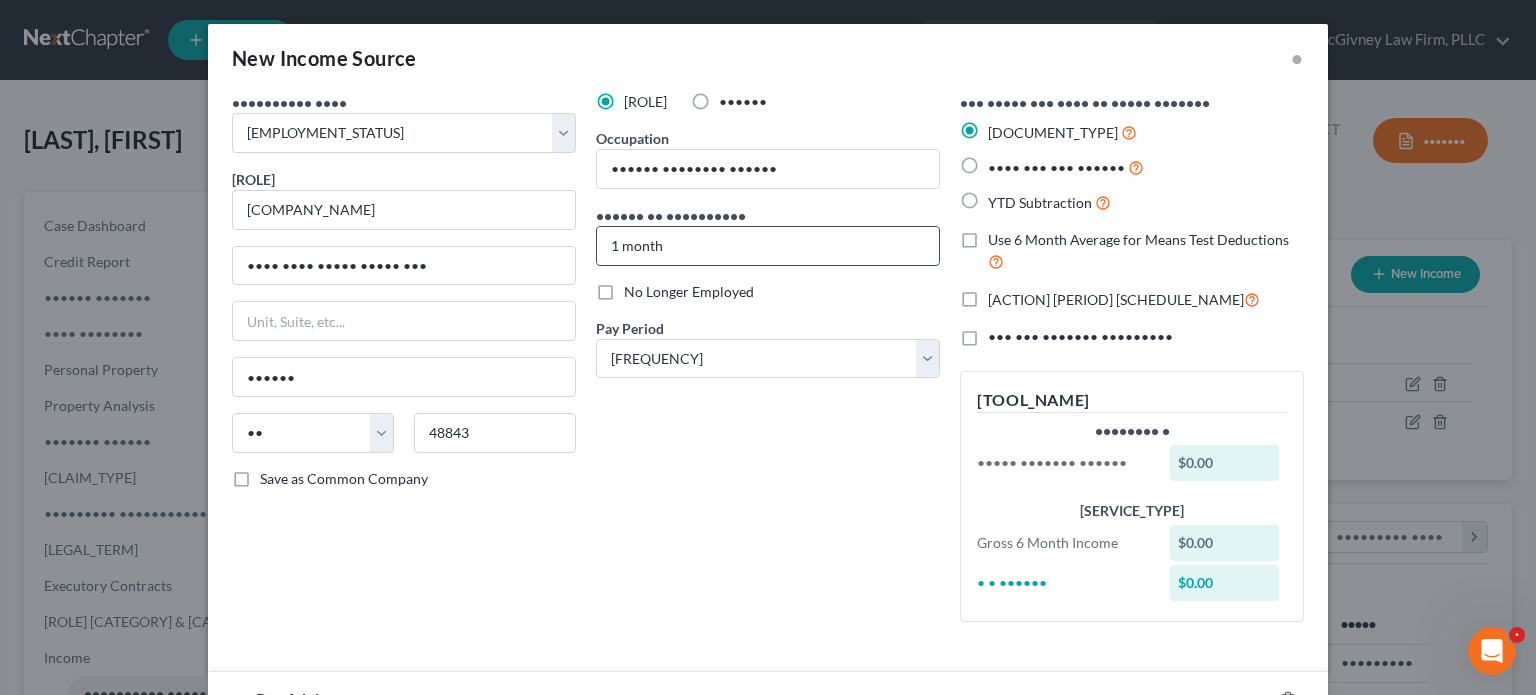 type on "1 month" 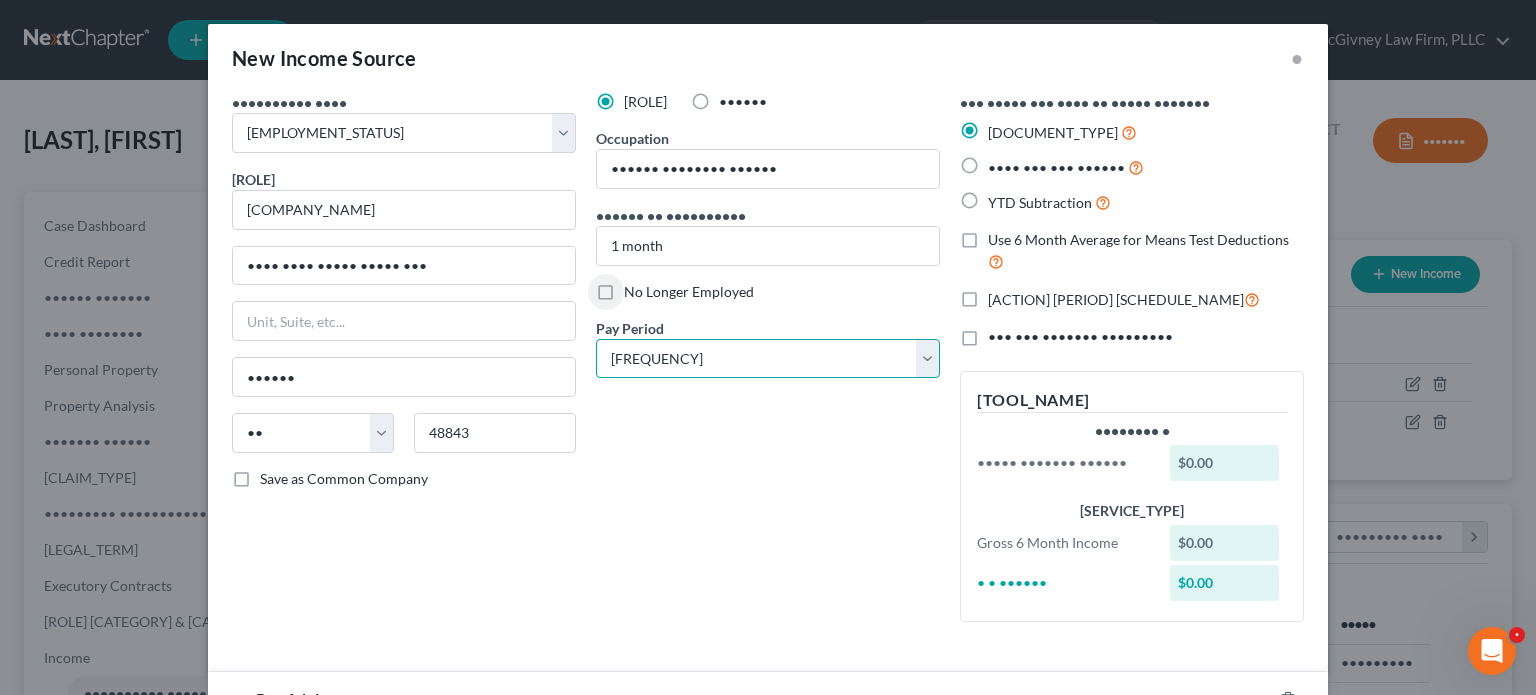 click on "•••••• ••••••• ••••• ••••••• ••••• ••••• •••• ••••••" at bounding box center (768, 359) 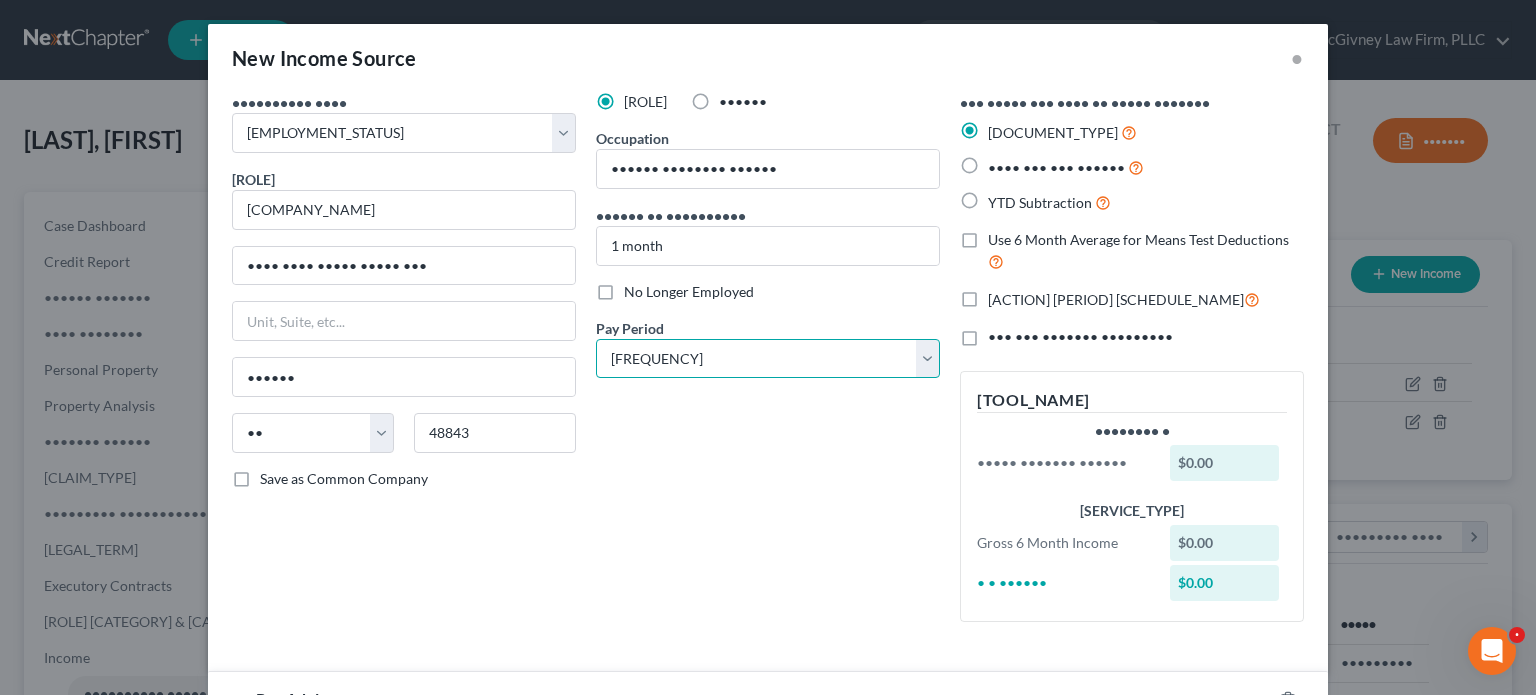 select on "•" 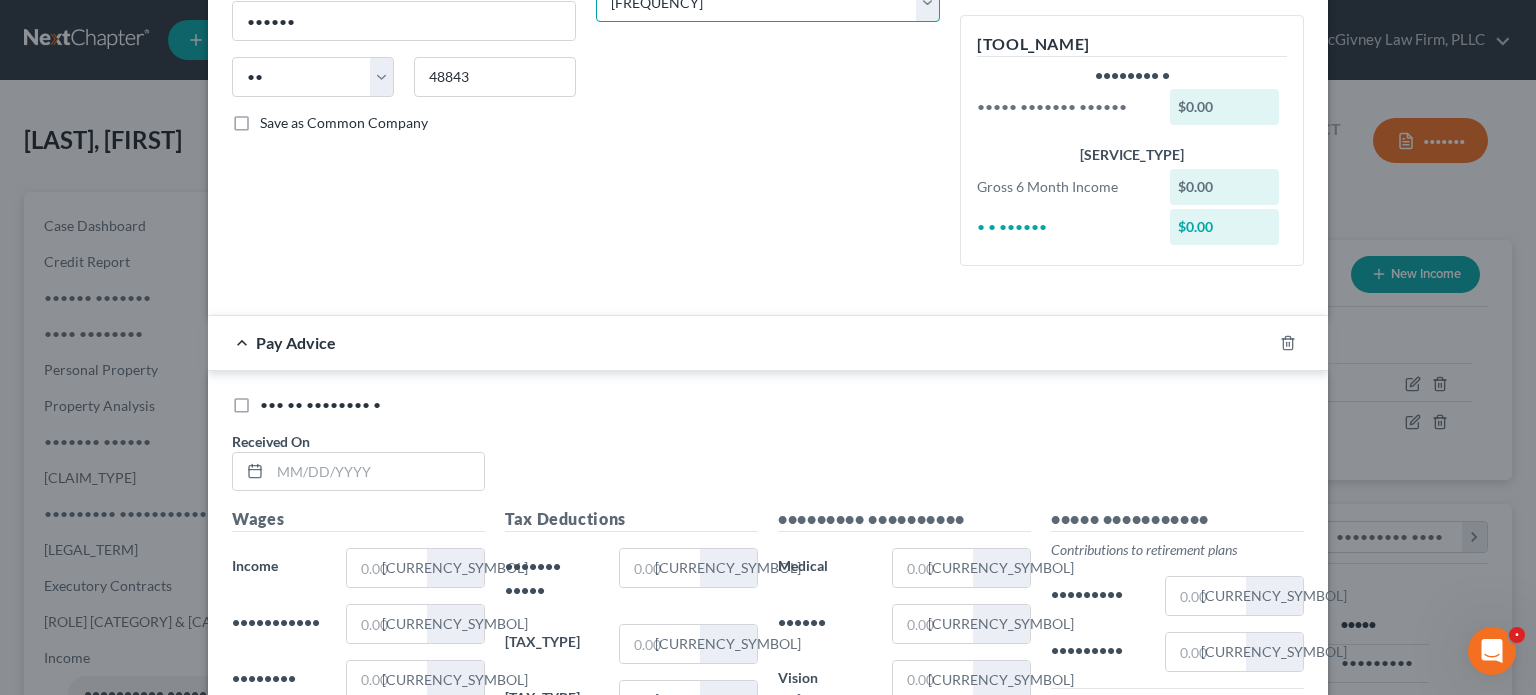 scroll, scrollTop: 400, scrollLeft: 0, axis: vertical 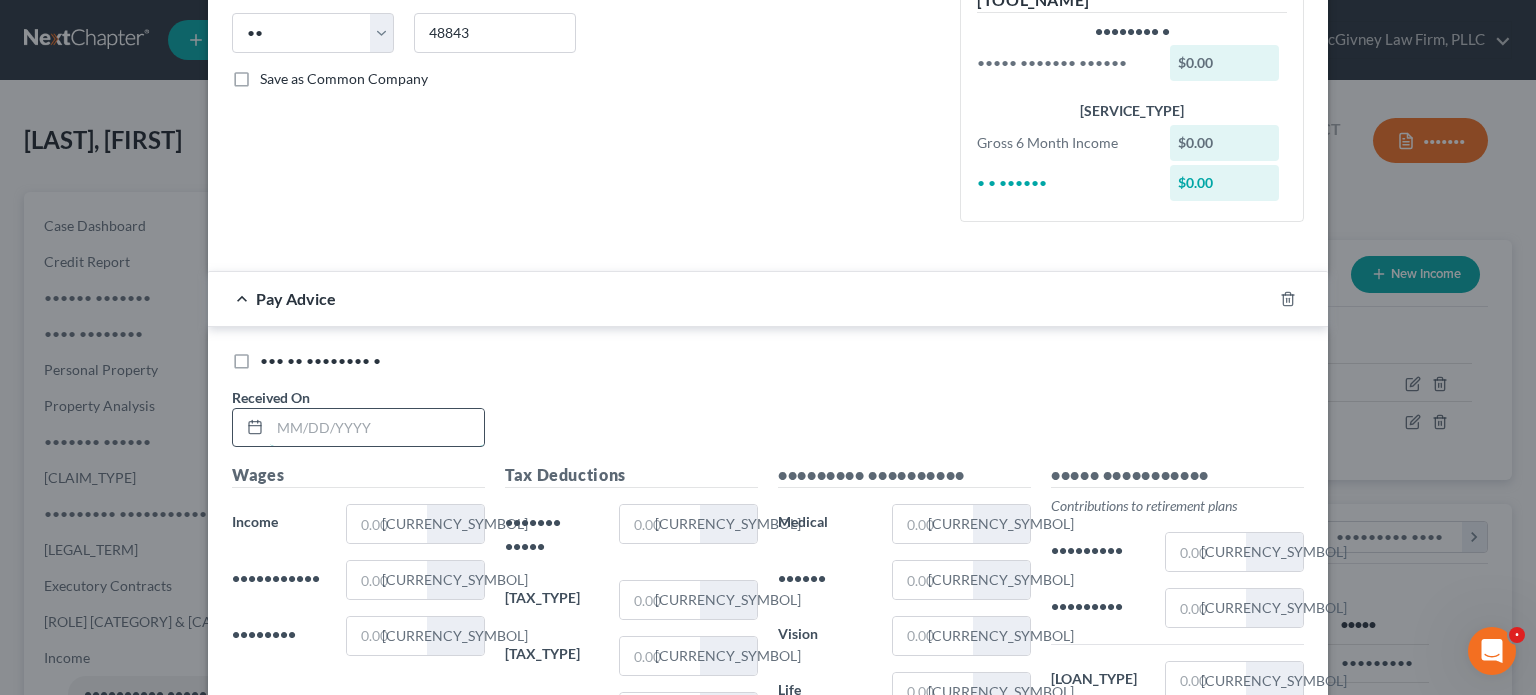 drag, startPoint x: 301, startPoint y: 426, endPoint x: 312, endPoint y: 423, distance: 11.401754 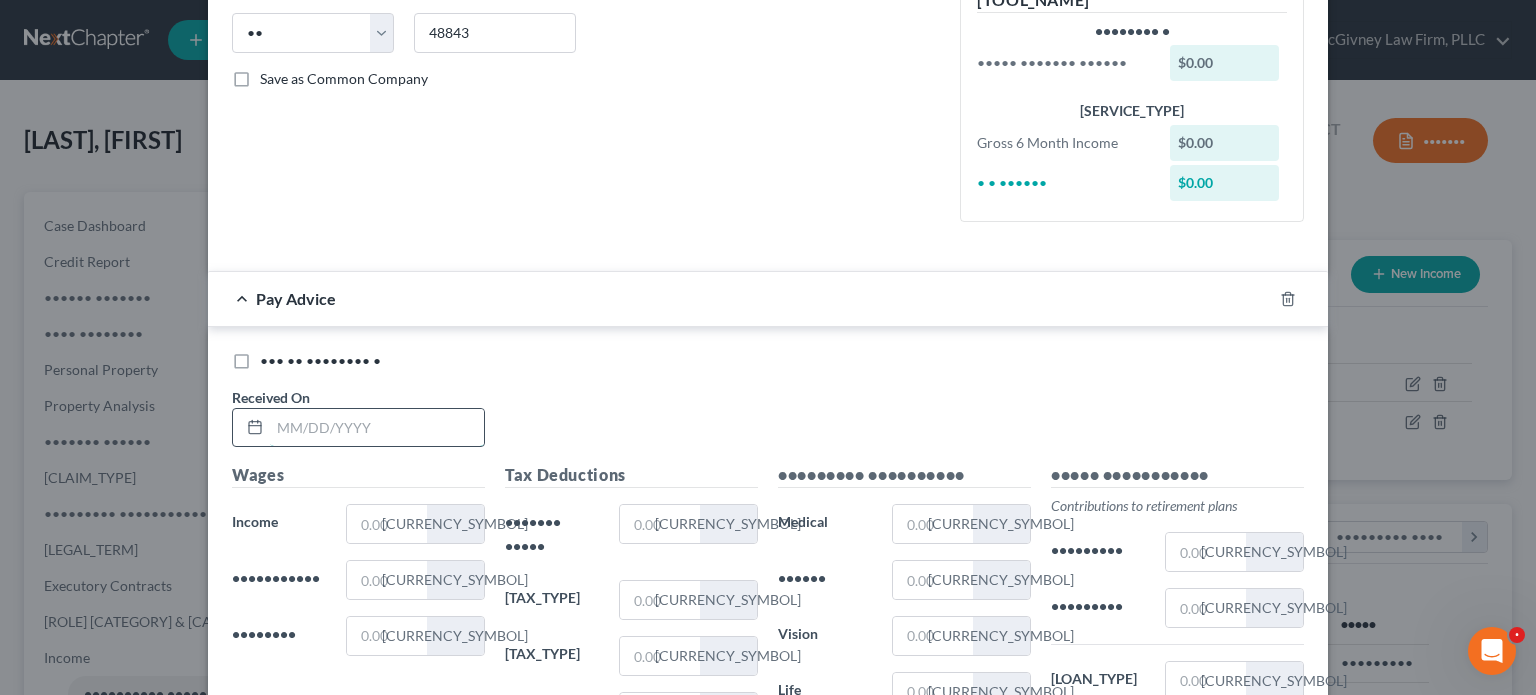 click at bounding box center [377, 428] 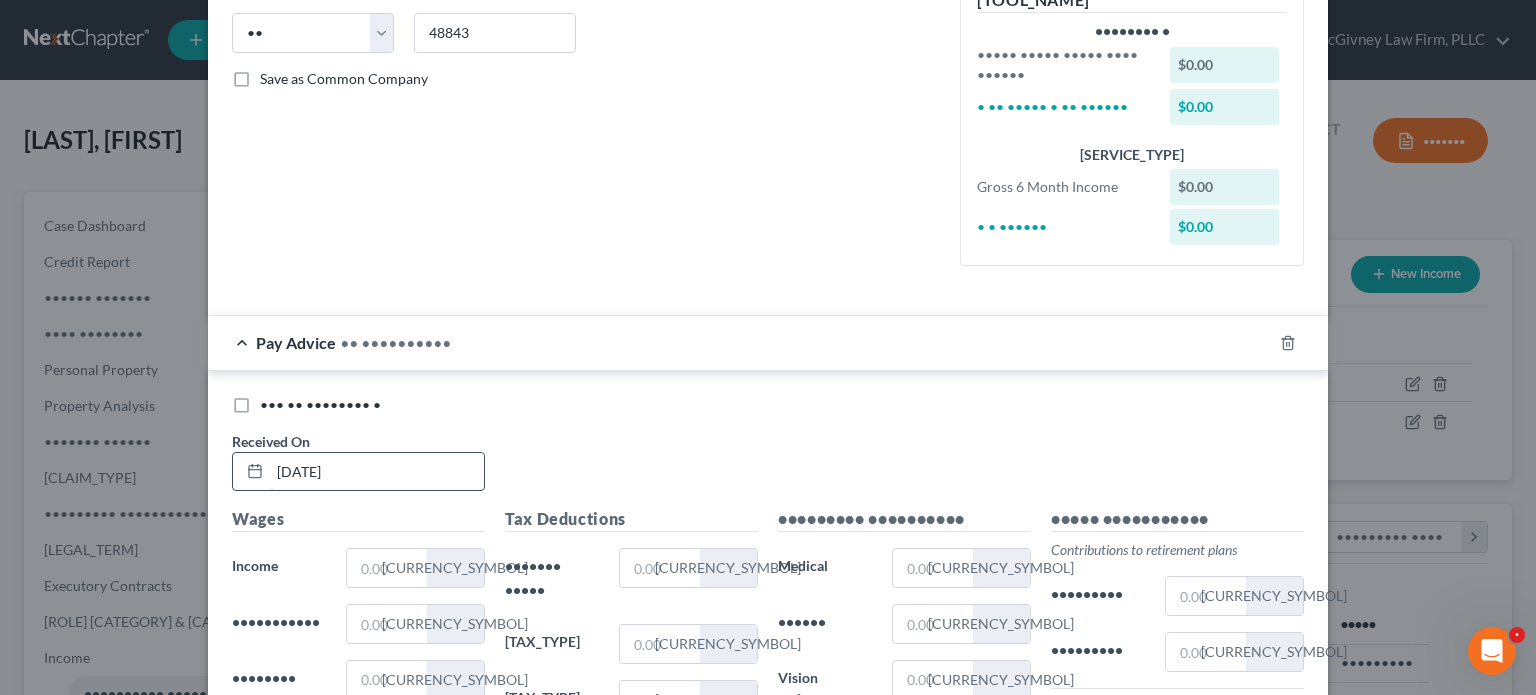 type on "[DATE]" 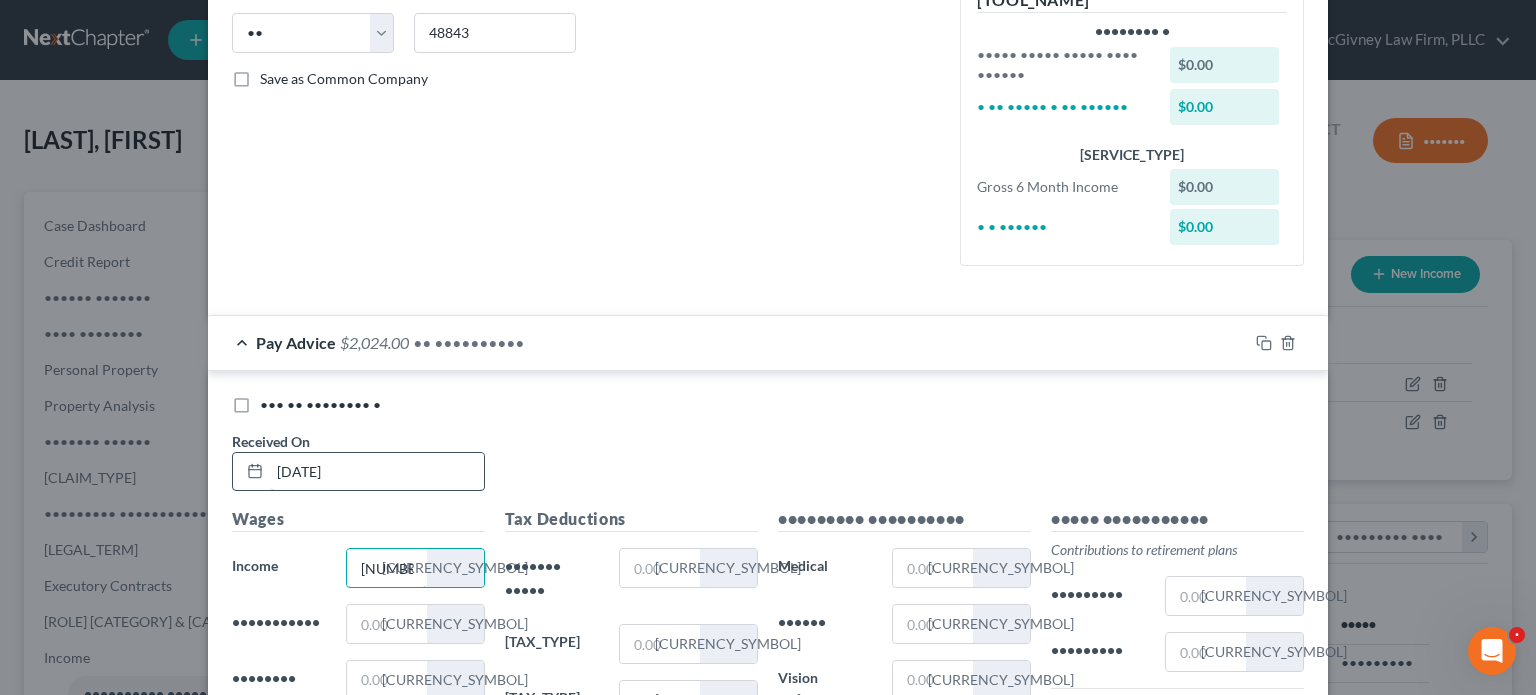 type on "[NUMBER]" 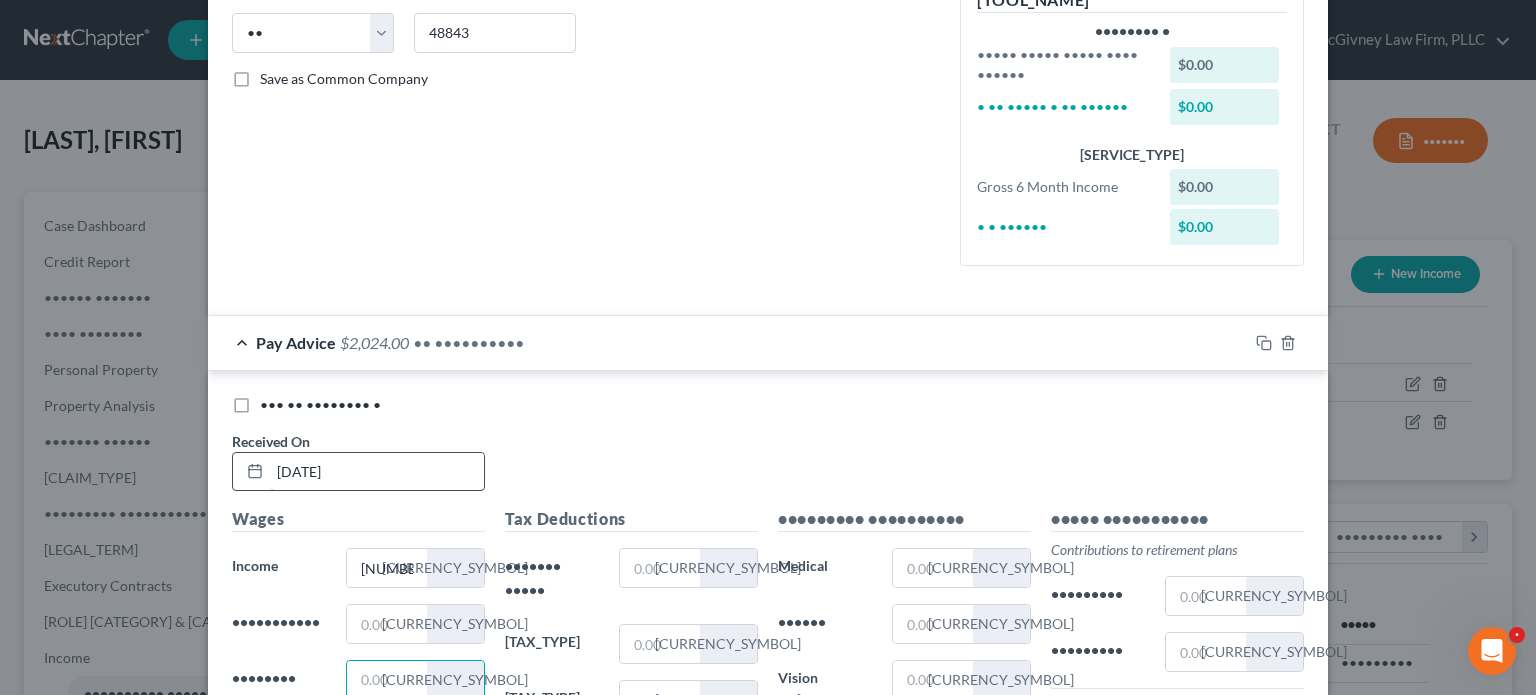 scroll, scrollTop: 400, scrollLeft: 0, axis: vertical 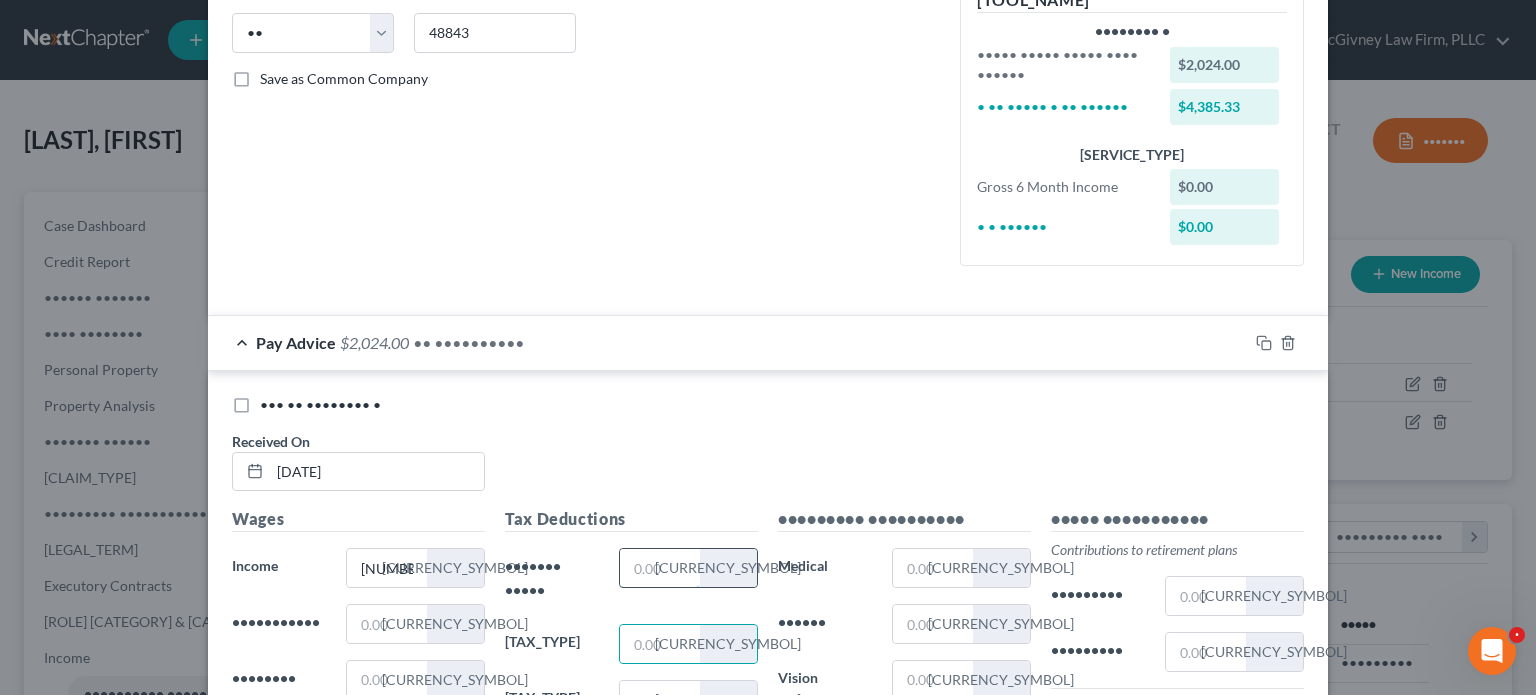 click at bounding box center [660, 568] 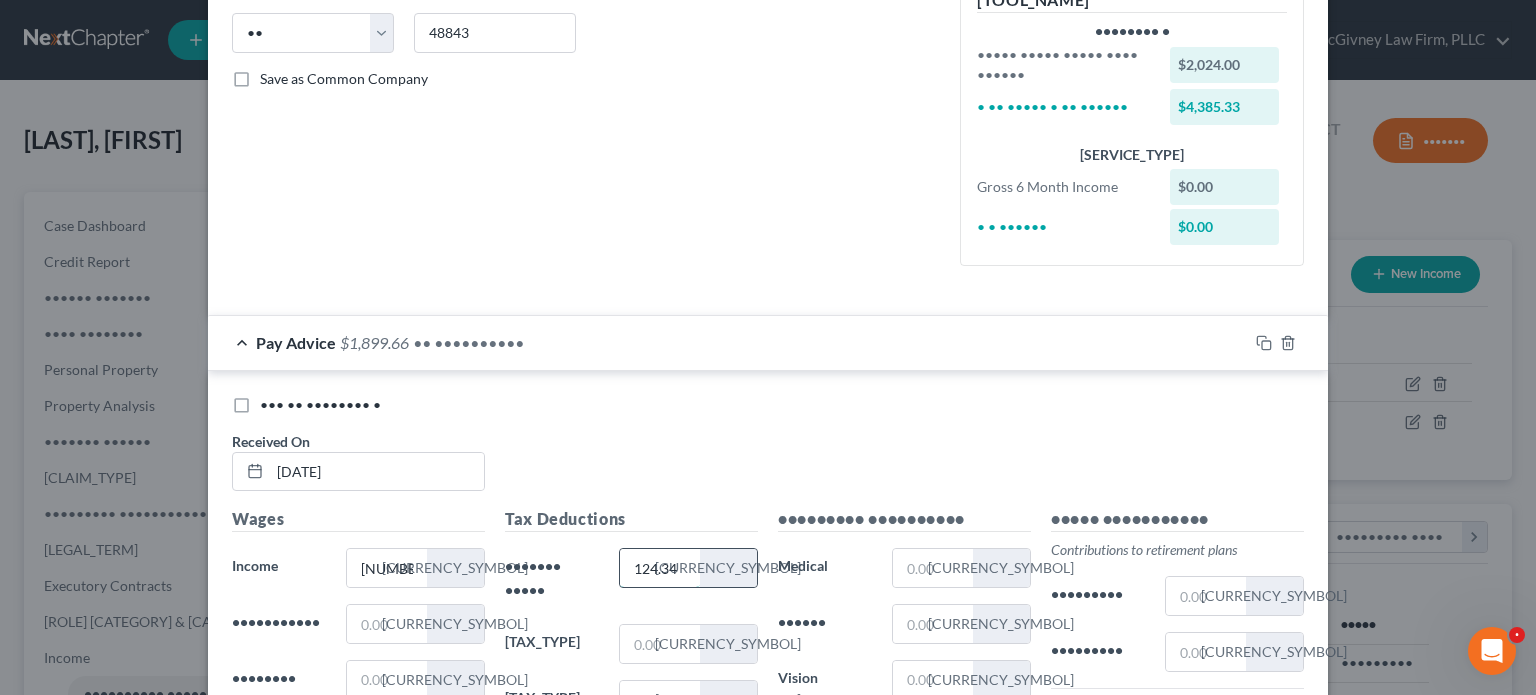 type on "124.34" 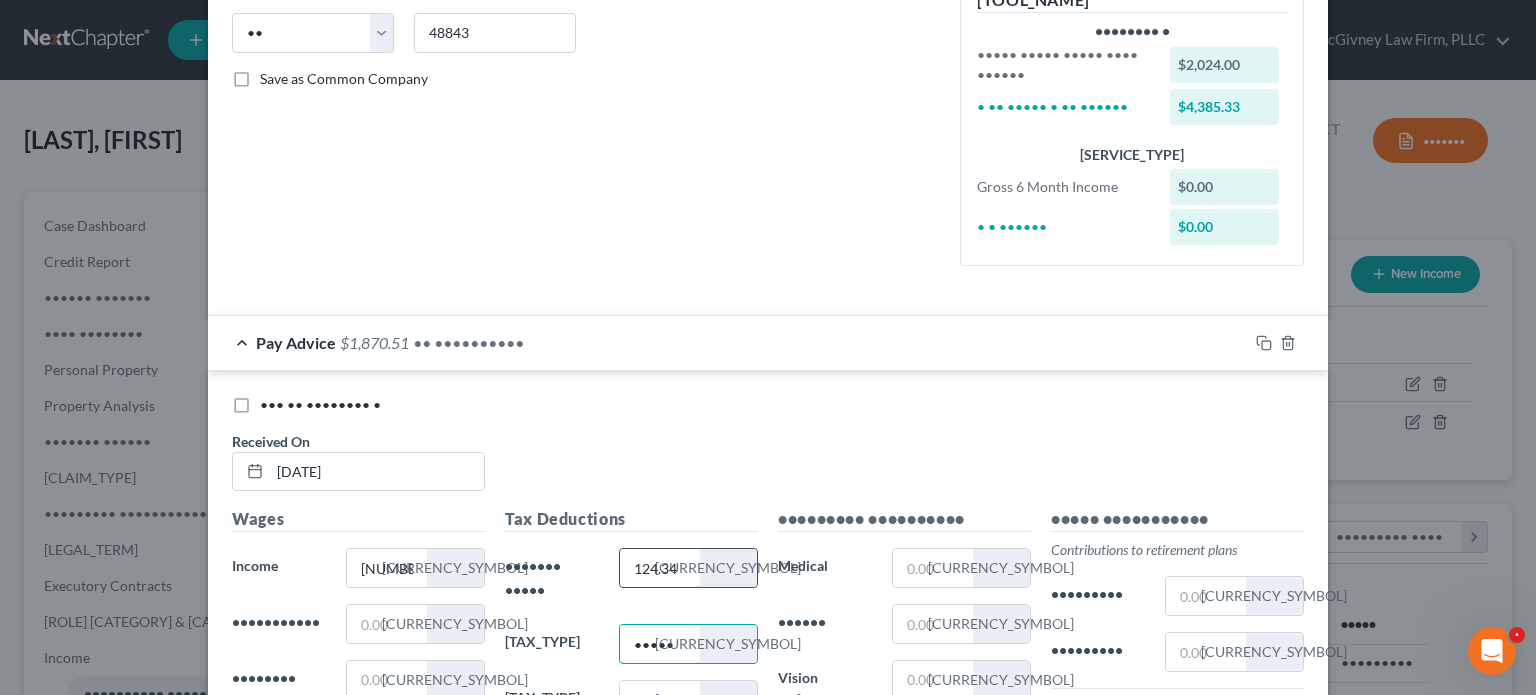 type on "•••••" 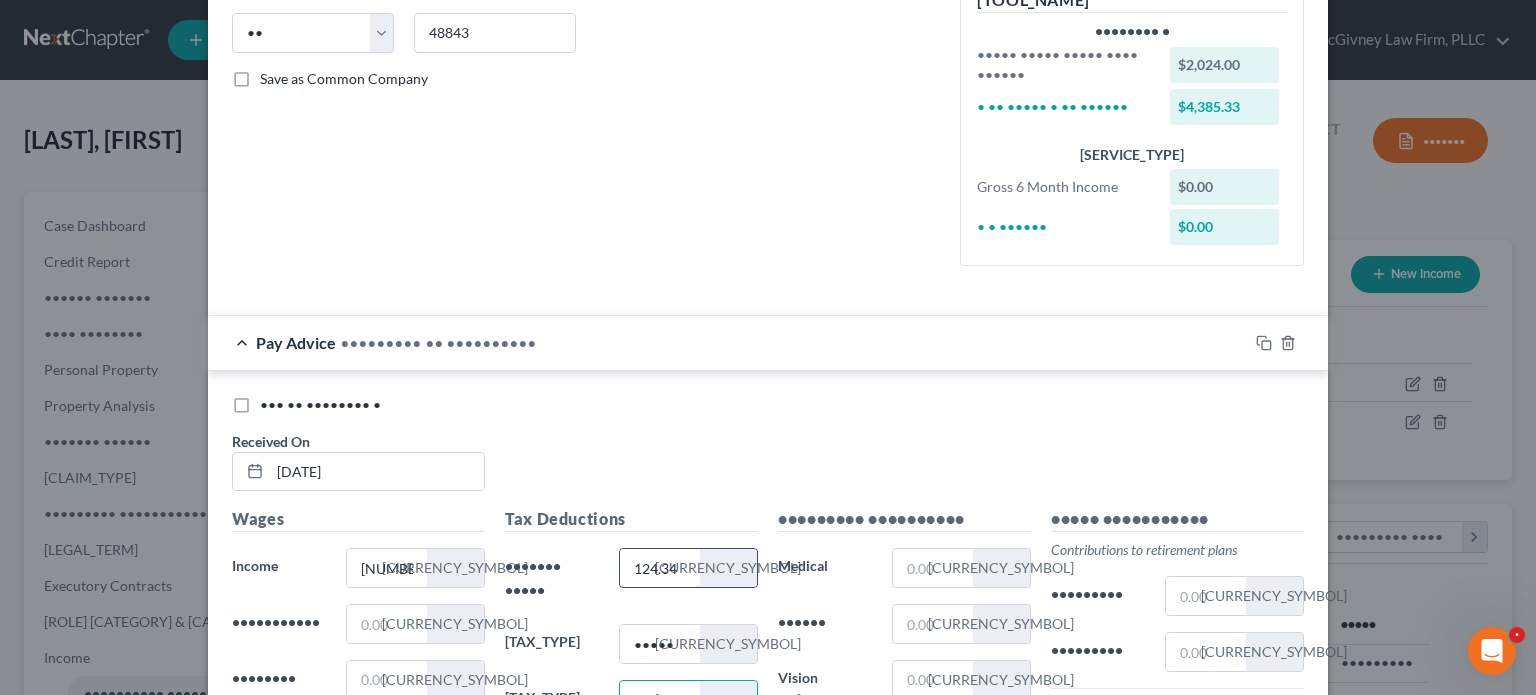 type on "124.65" 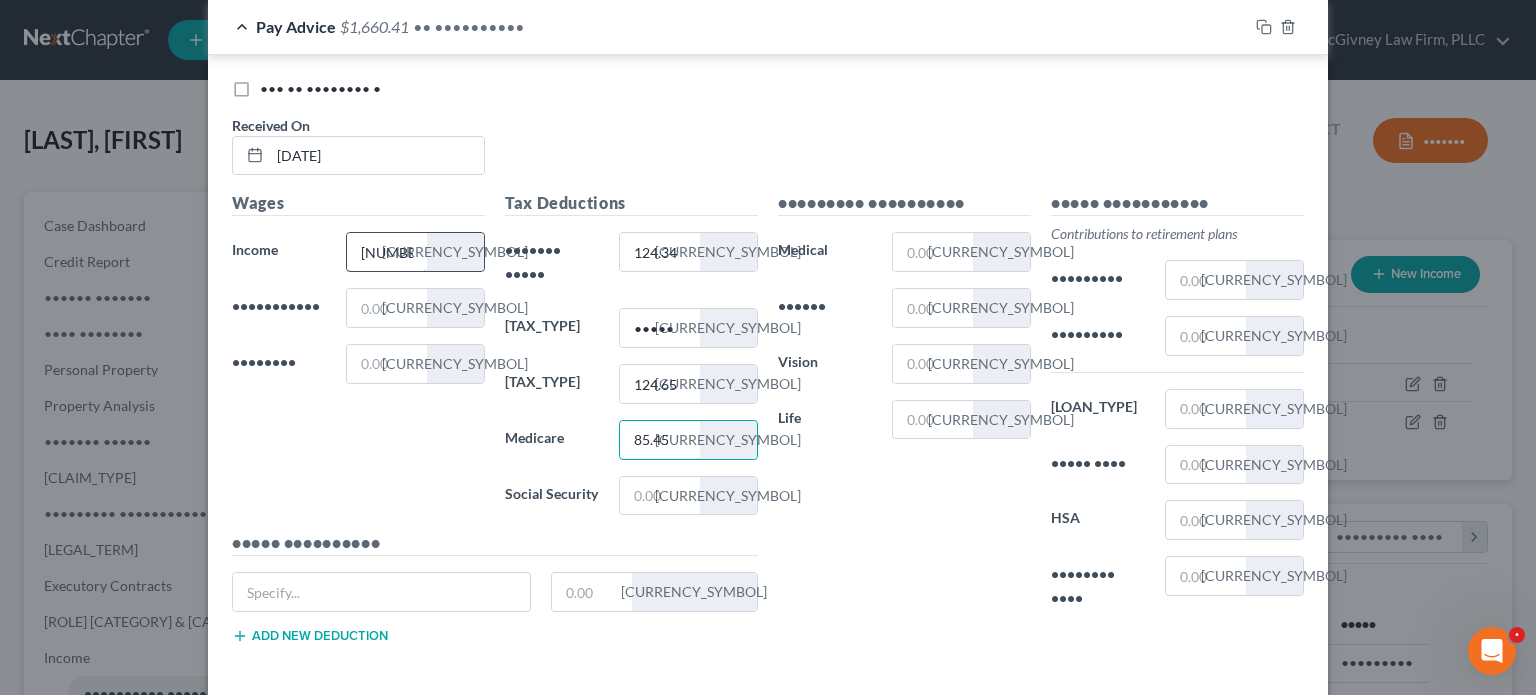 scroll, scrollTop: 682, scrollLeft: 0, axis: vertical 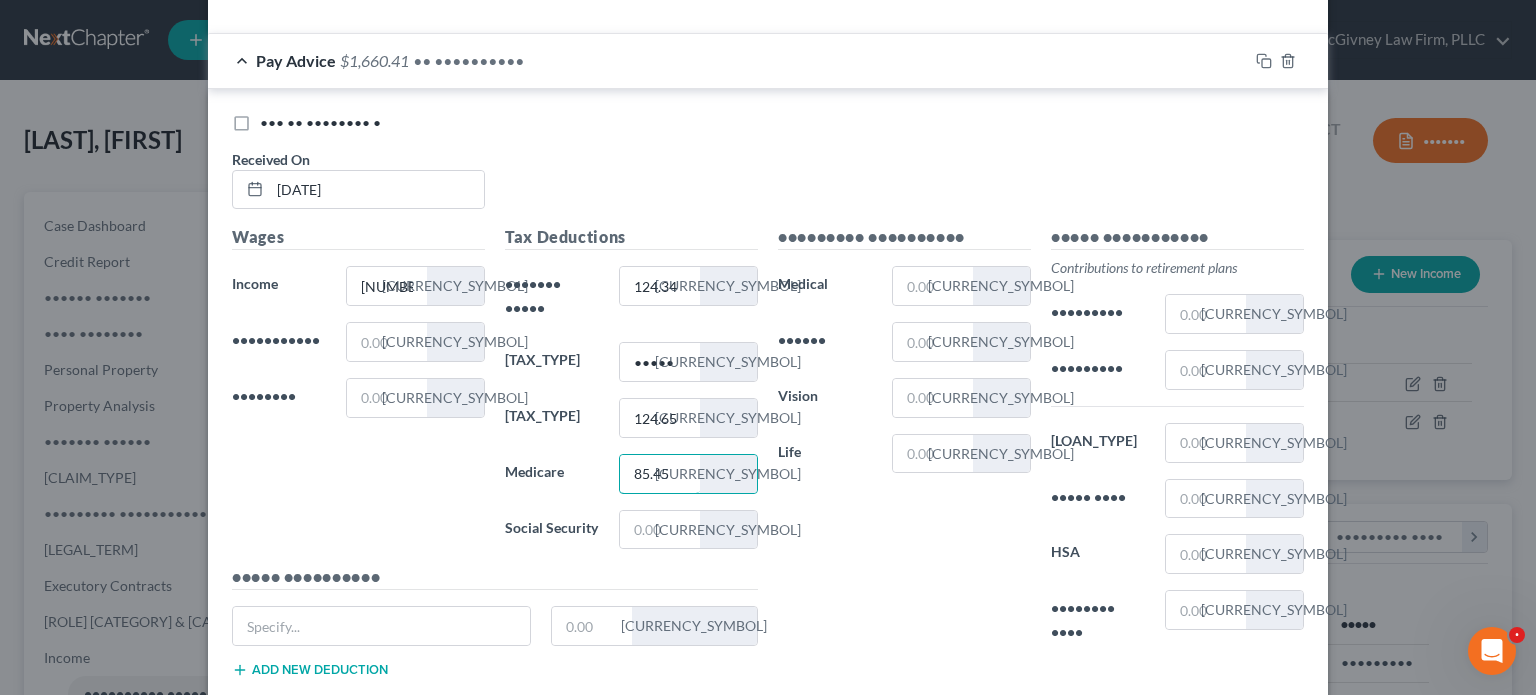 type on "85.45" 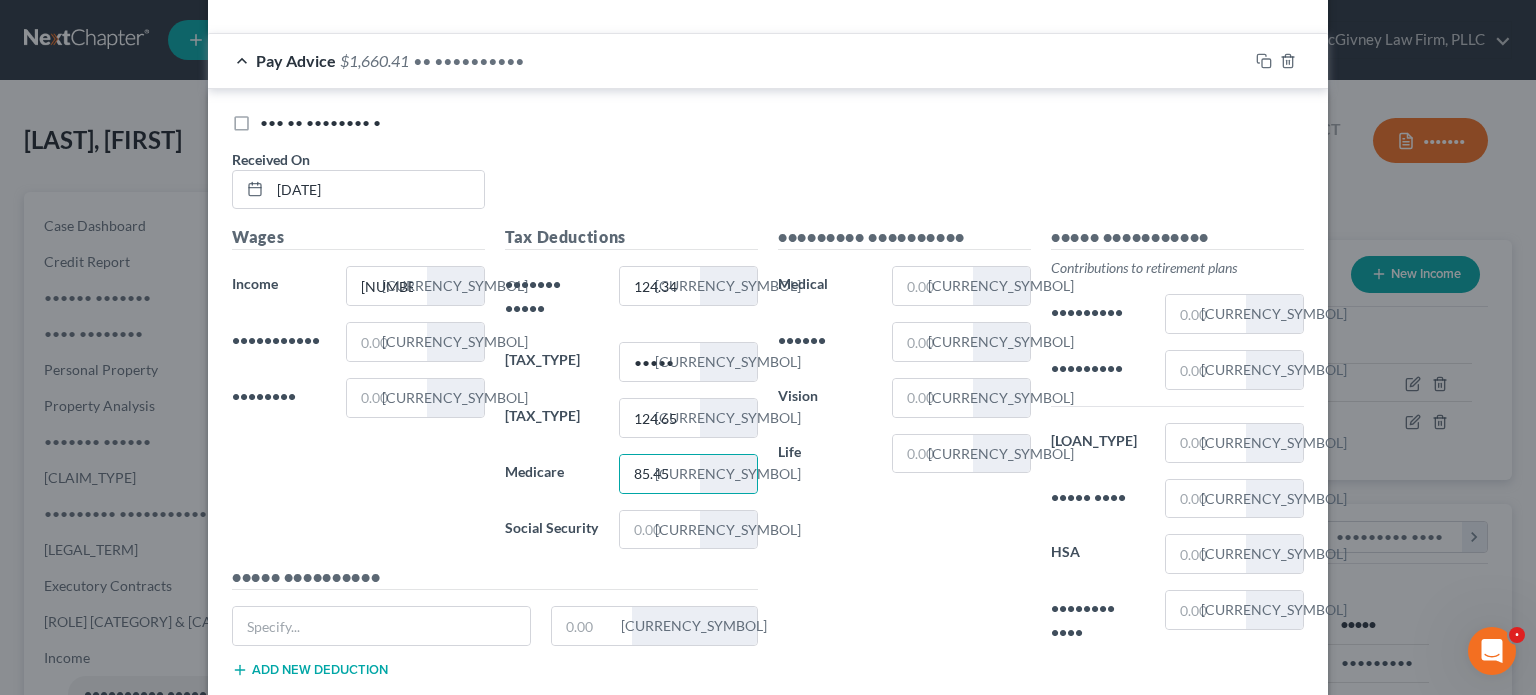 click on "••• •• •••••••• •" at bounding box center (320, 123) 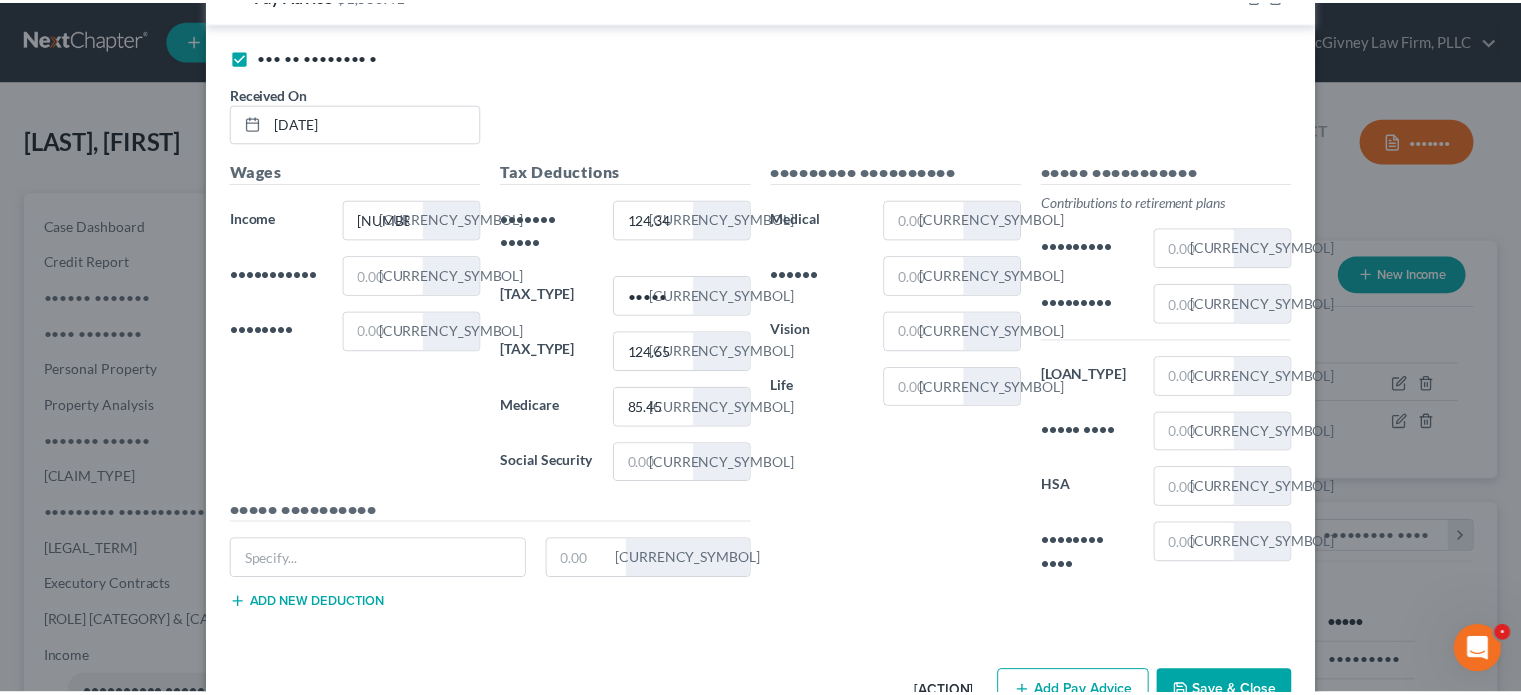 scroll, scrollTop: 782, scrollLeft: 0, axis: vertical 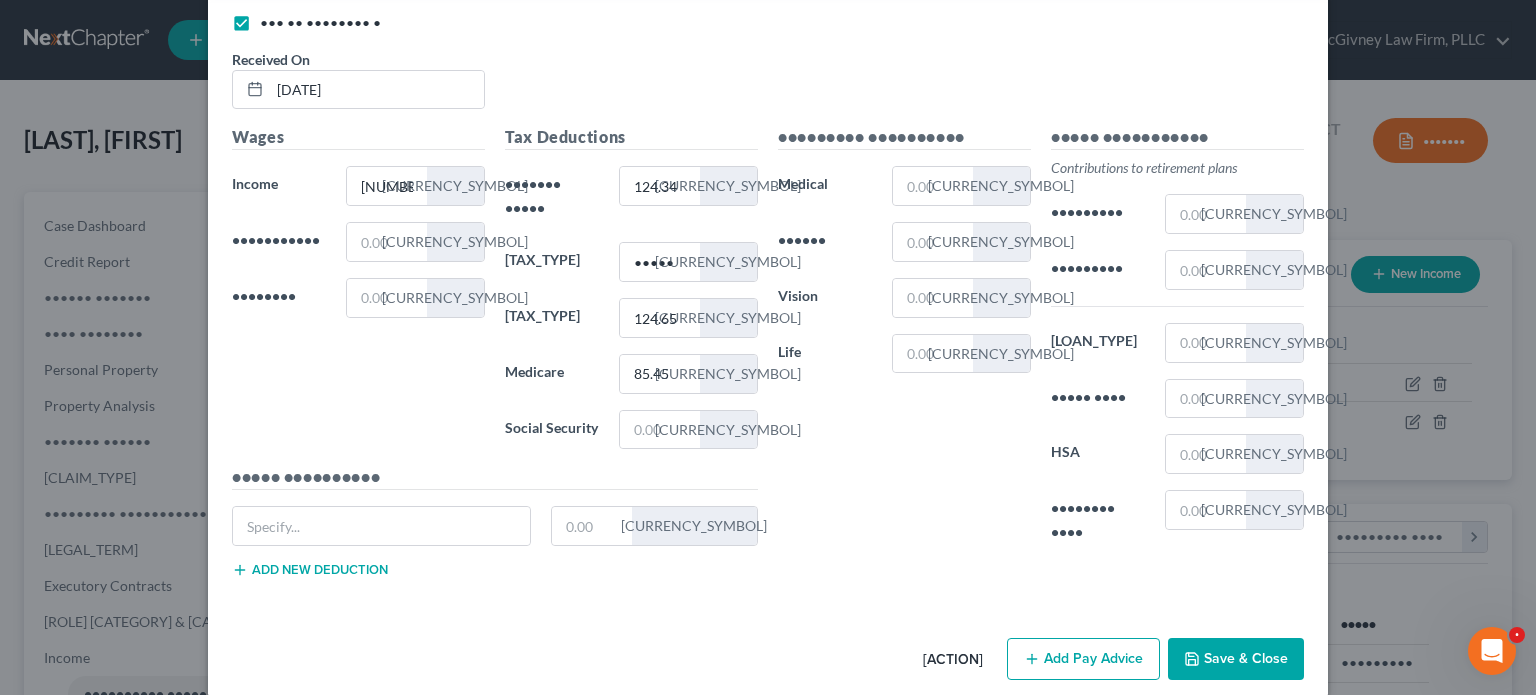 click on "Save & Close" at bounding box center (1236, 659) 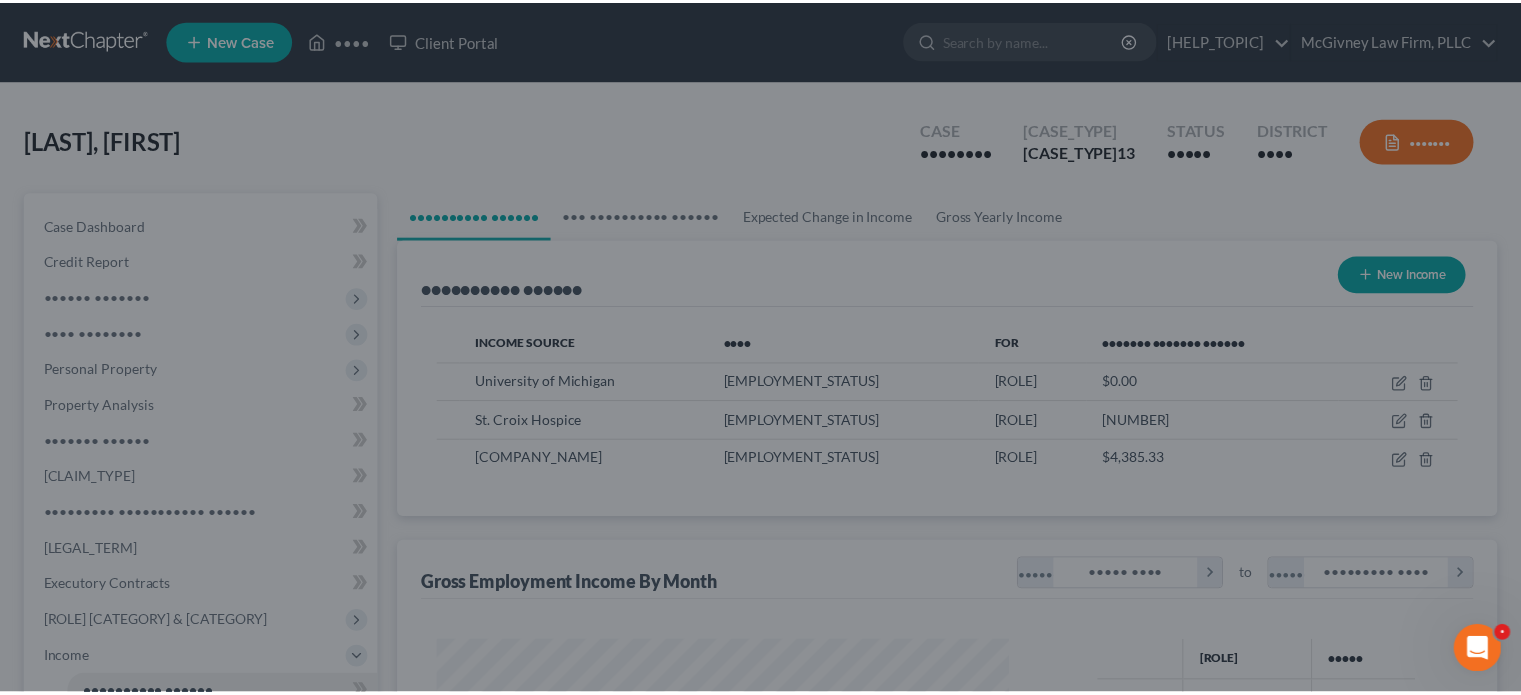 scroll, scrollTop: 356, scrollLeft: 617, axis: both 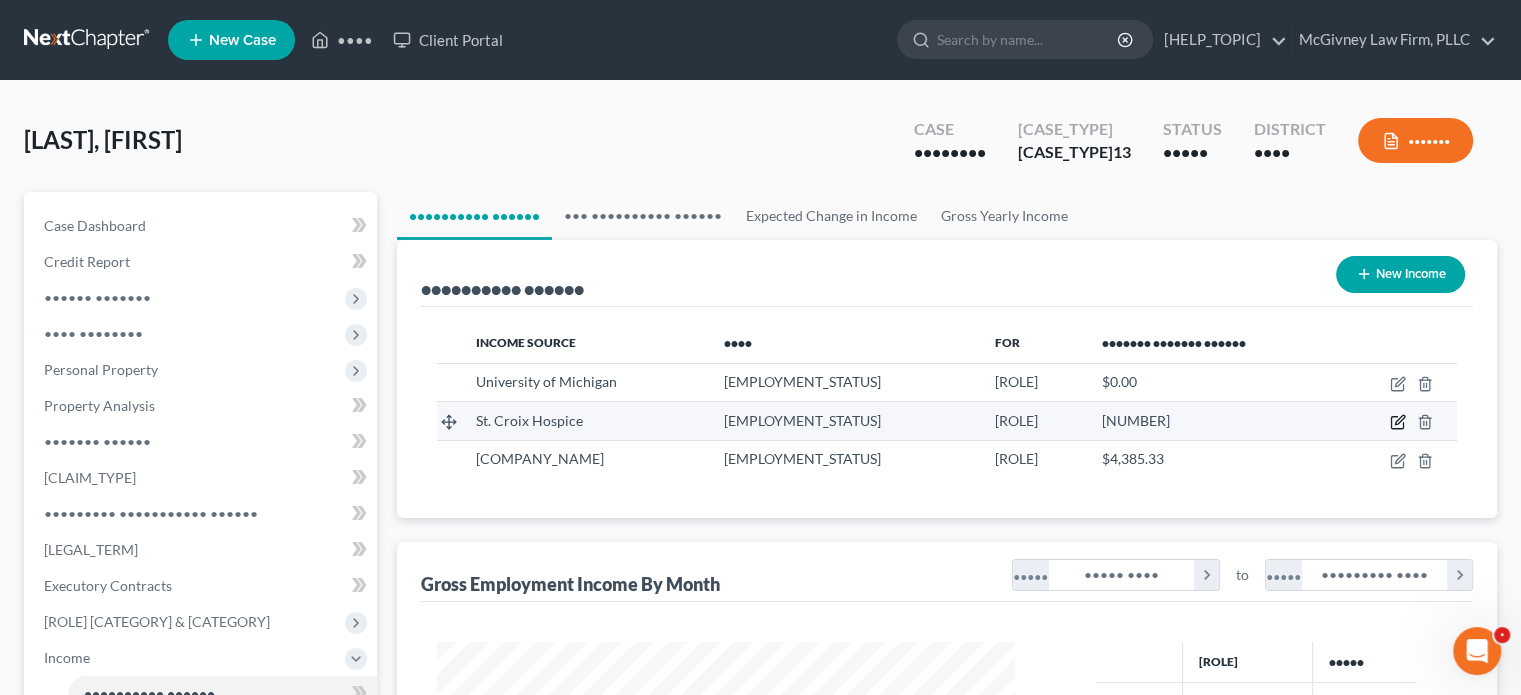 click at bounding box center (1398, 384) 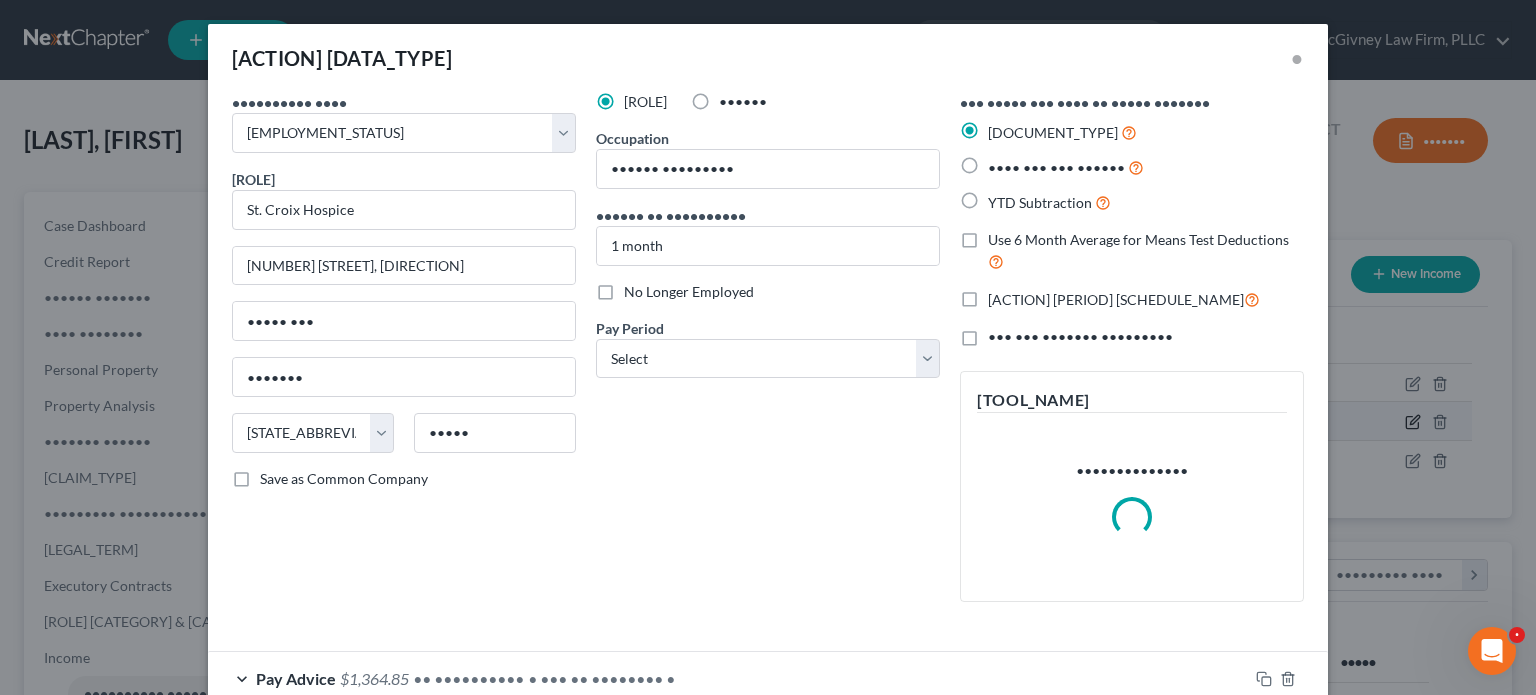 scroll, scrollTop: 999643, scrollLeft: 999375, axis: both 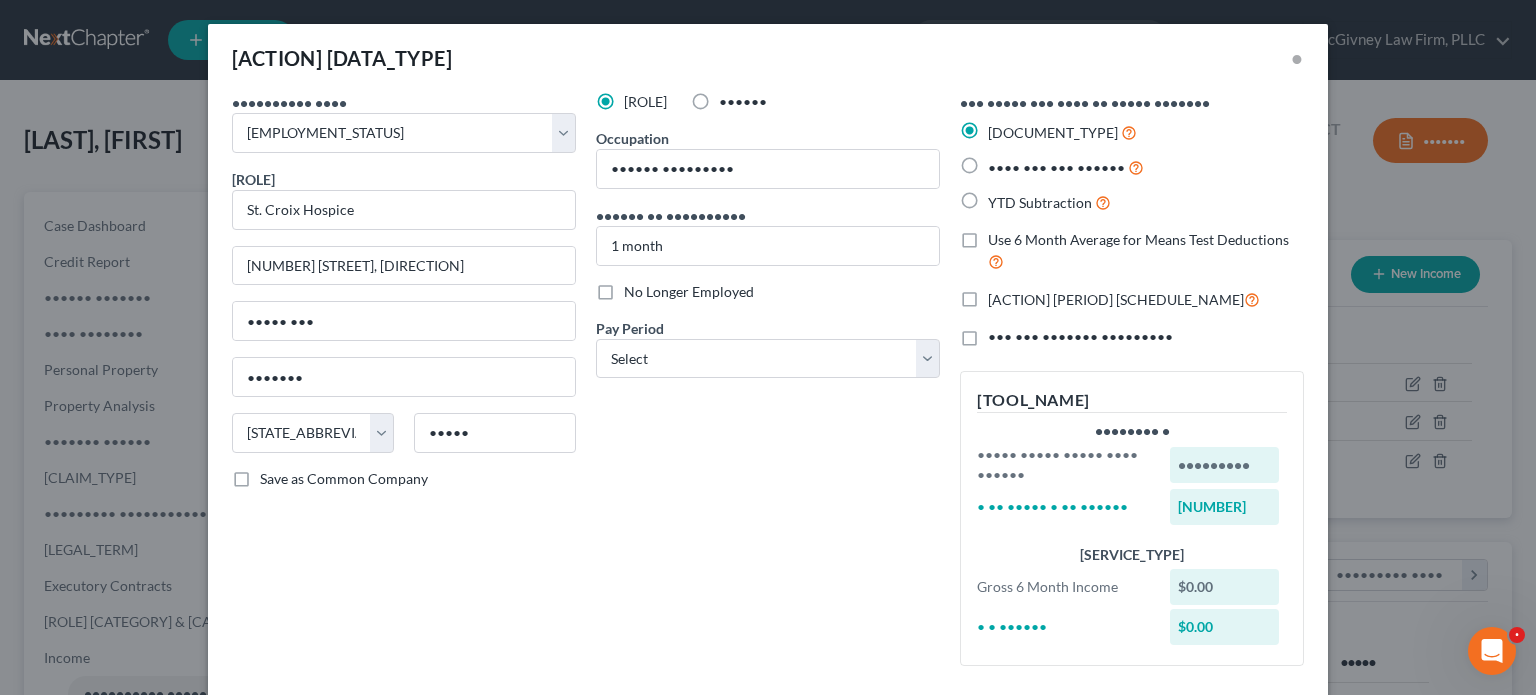 click on "No Longer Employed" at bounding box center [689, 292] 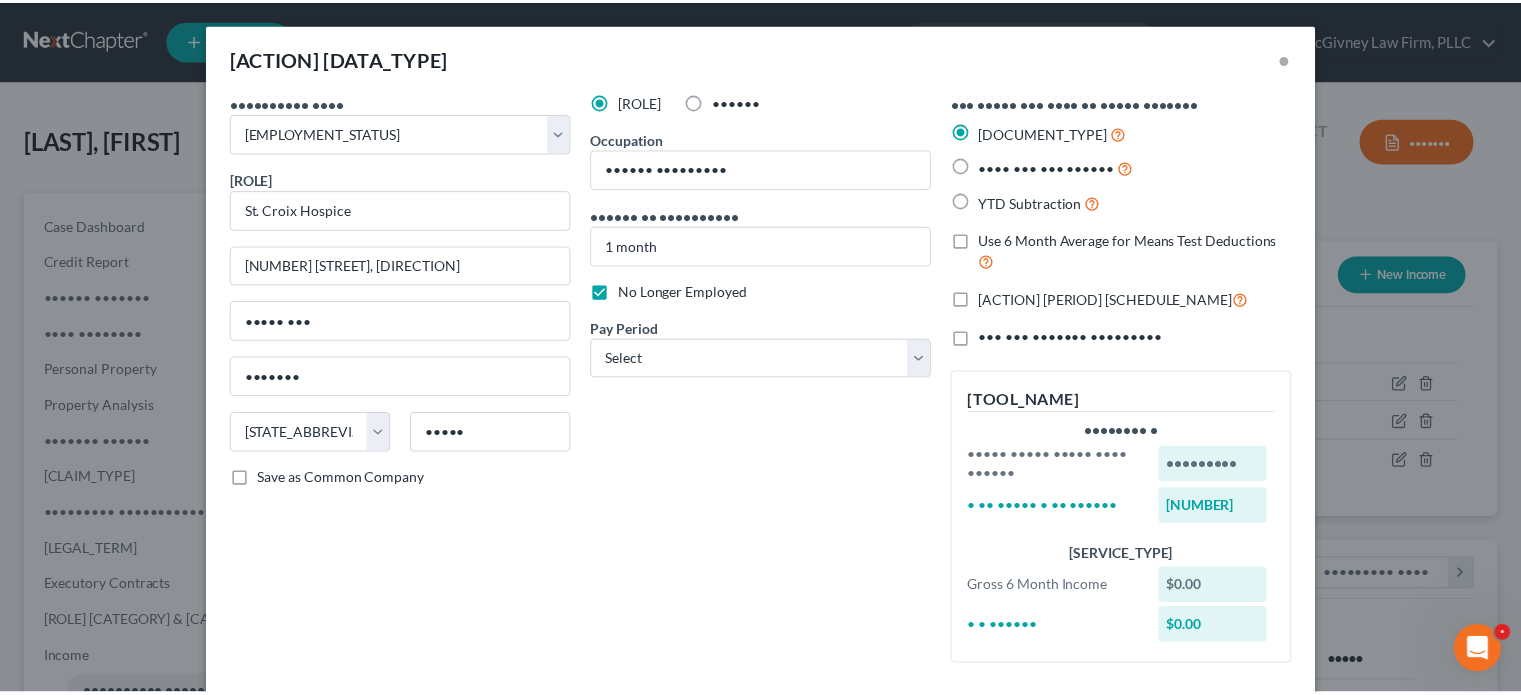 scroll, scrollTop: 184, scrollLeft: 0, axis: vertical 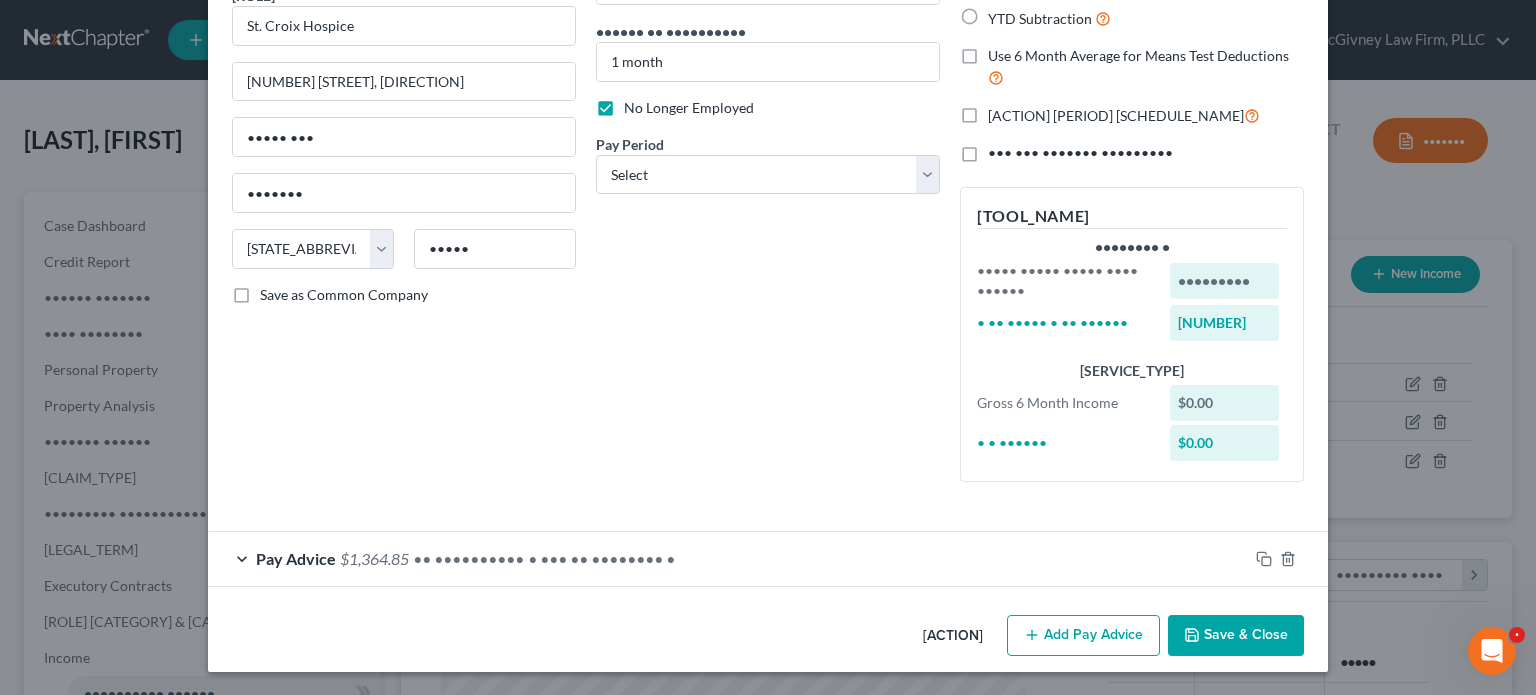 click on "Save & Close" at bounding box center (1236, 636) 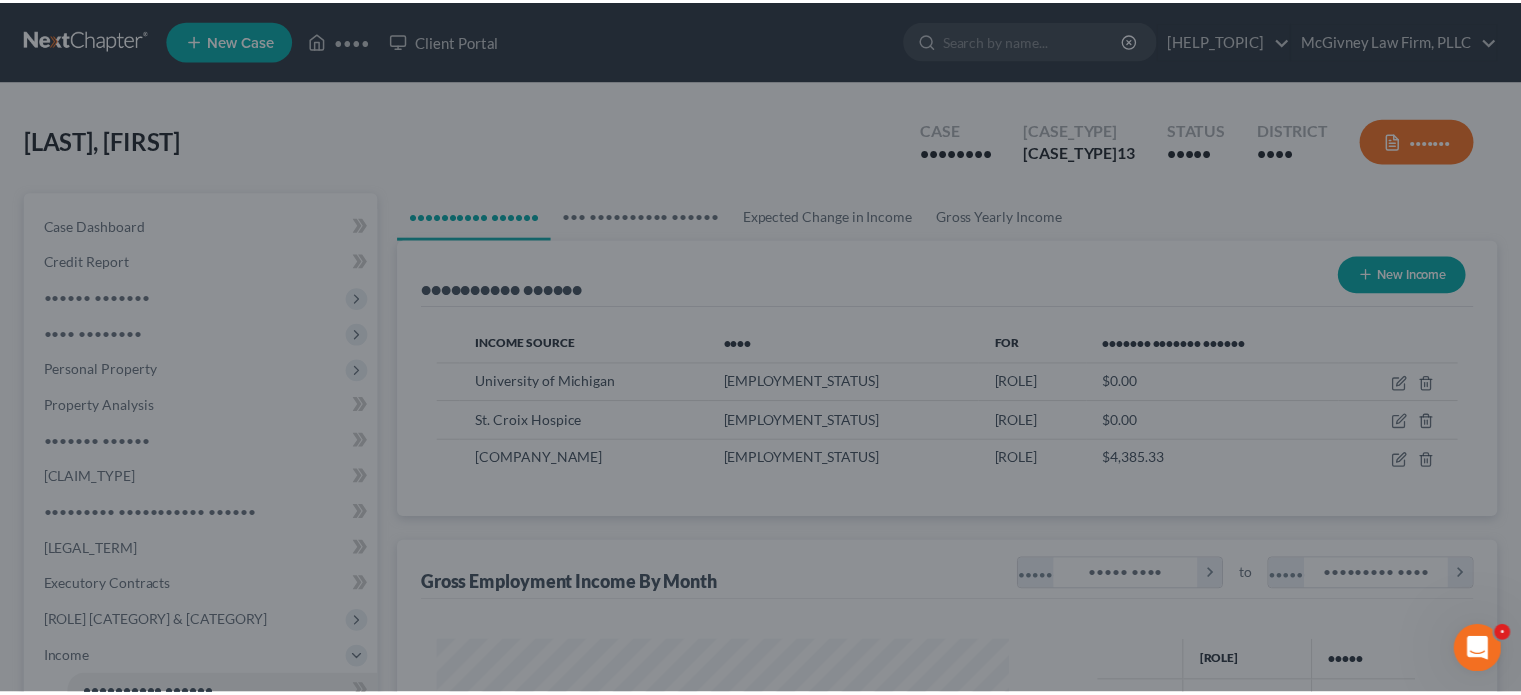 scroll, scrollTop: 356, scrollLeft: 617, axis: both 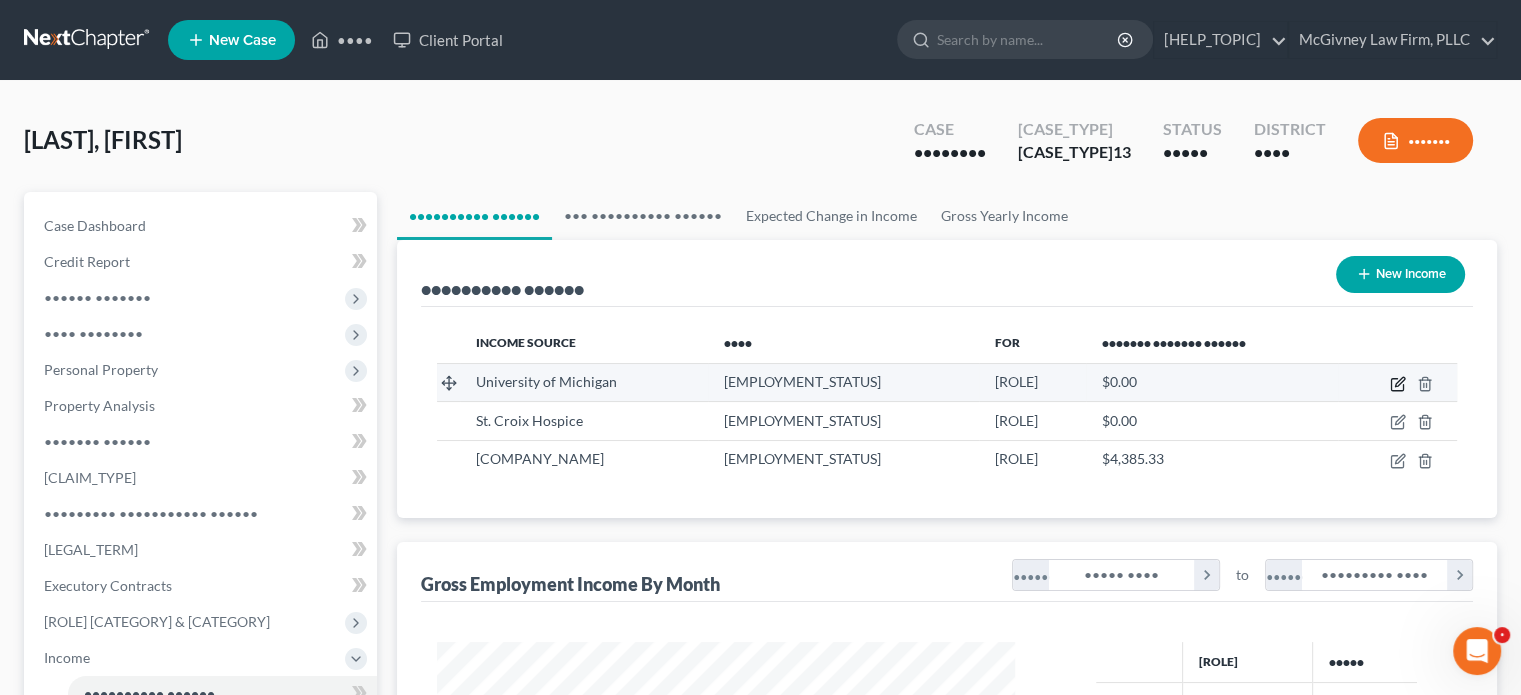 click at bounding box center (1399, 381) 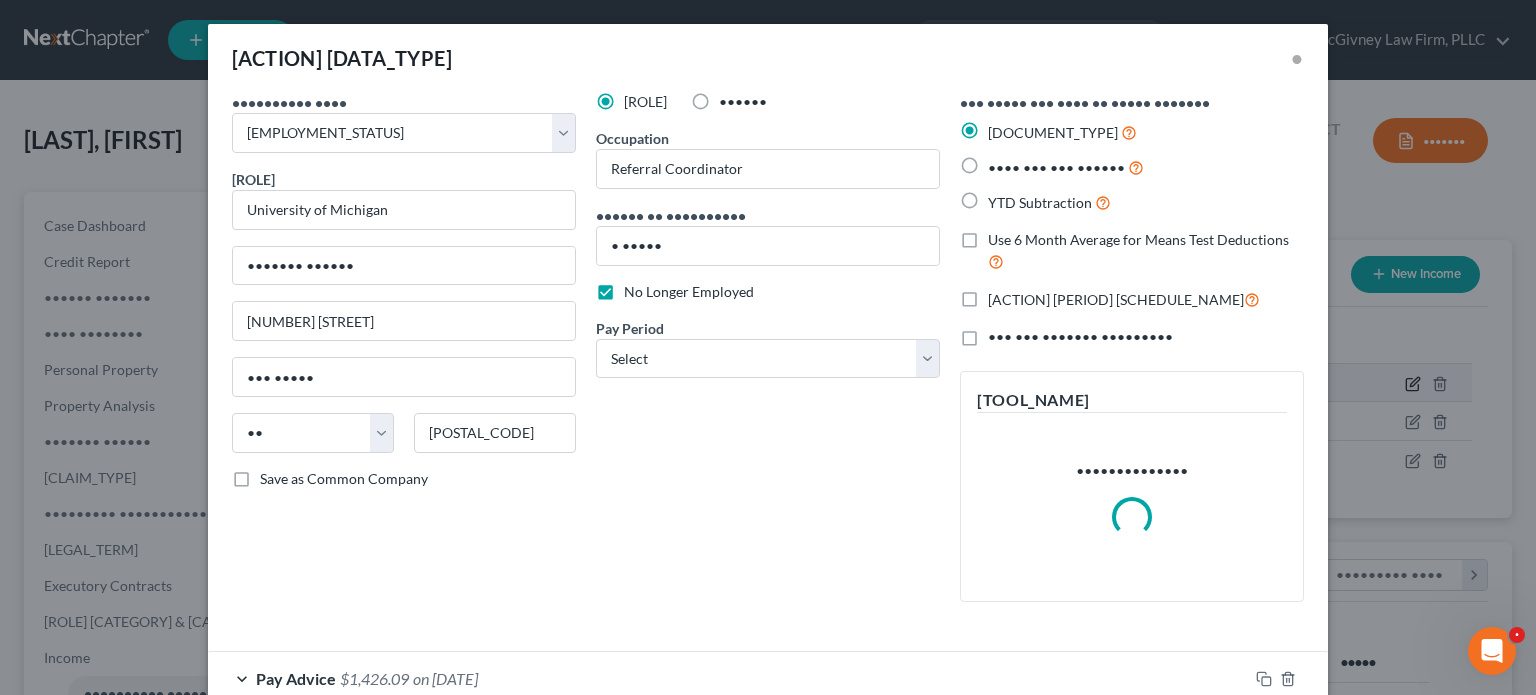 scroll, scrollTop: 999643, scrollLeft: 999375, axis: both 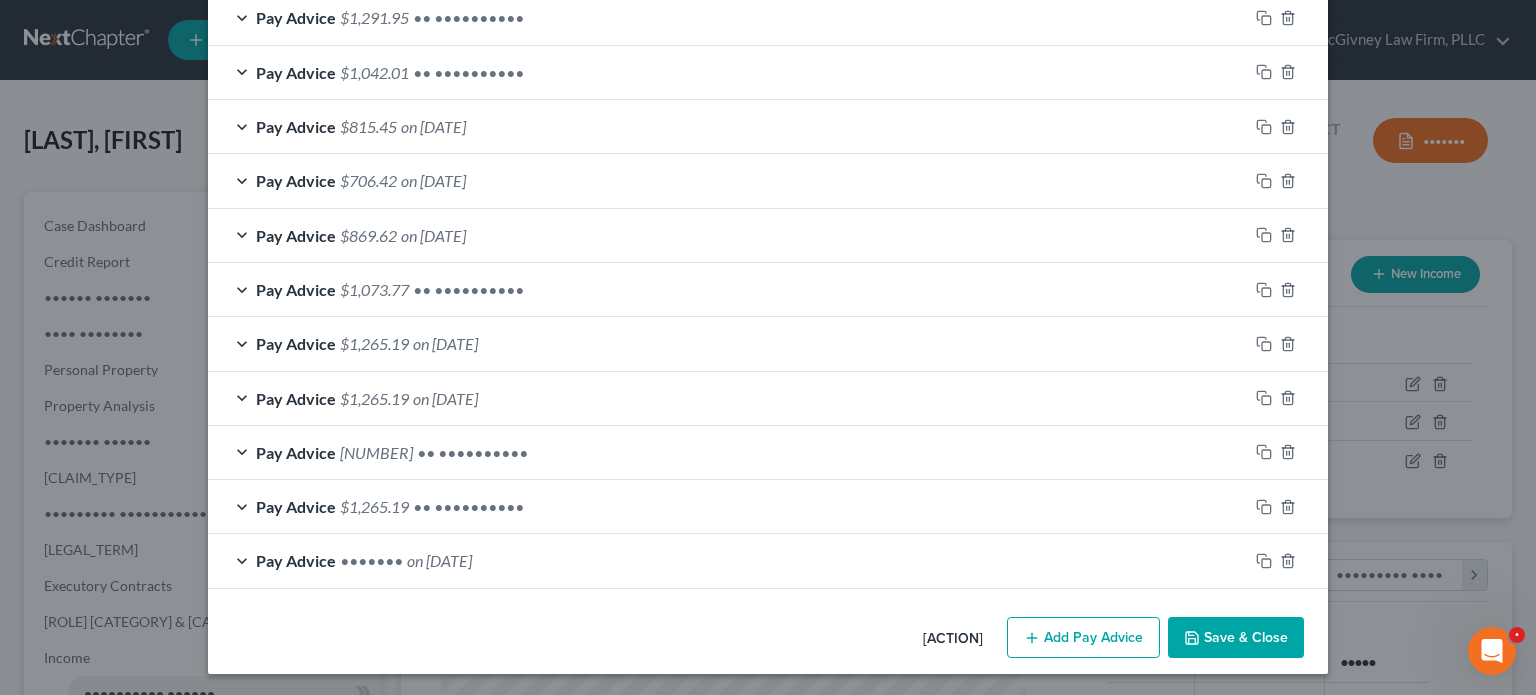 click on "Save & Close" at bounding box center [1236, 638] 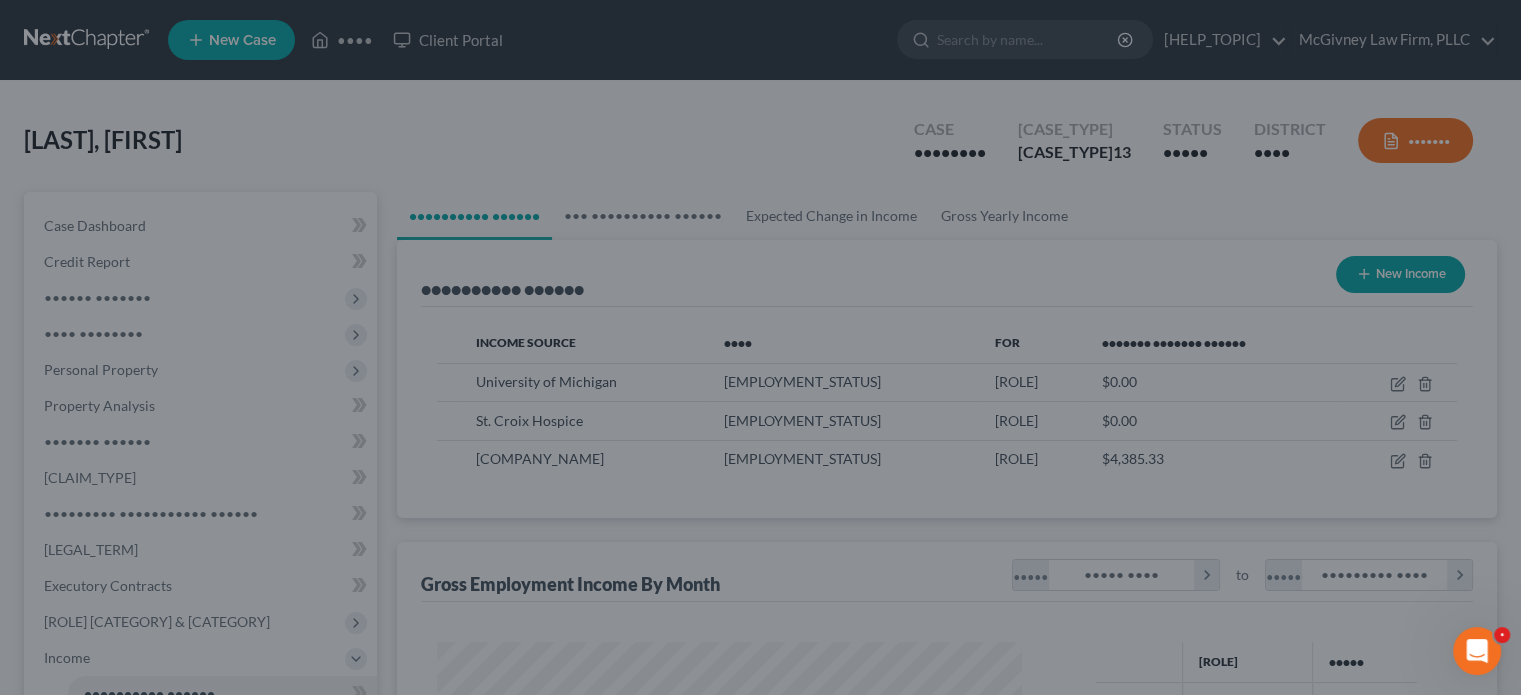 scroll, scrollTop: 356, scrollLeft: 617, axis: both 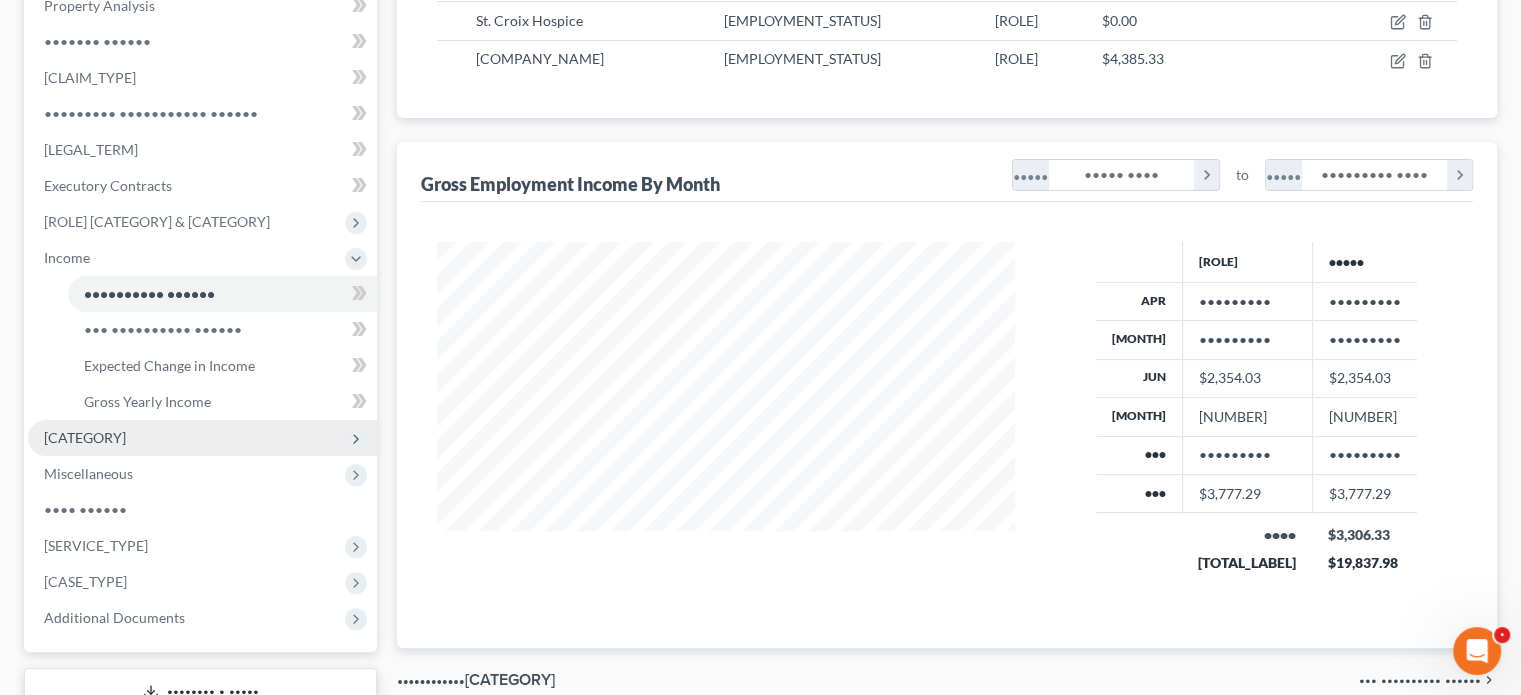 click on "[CATEGORY]" at bounding box center (0, 0) 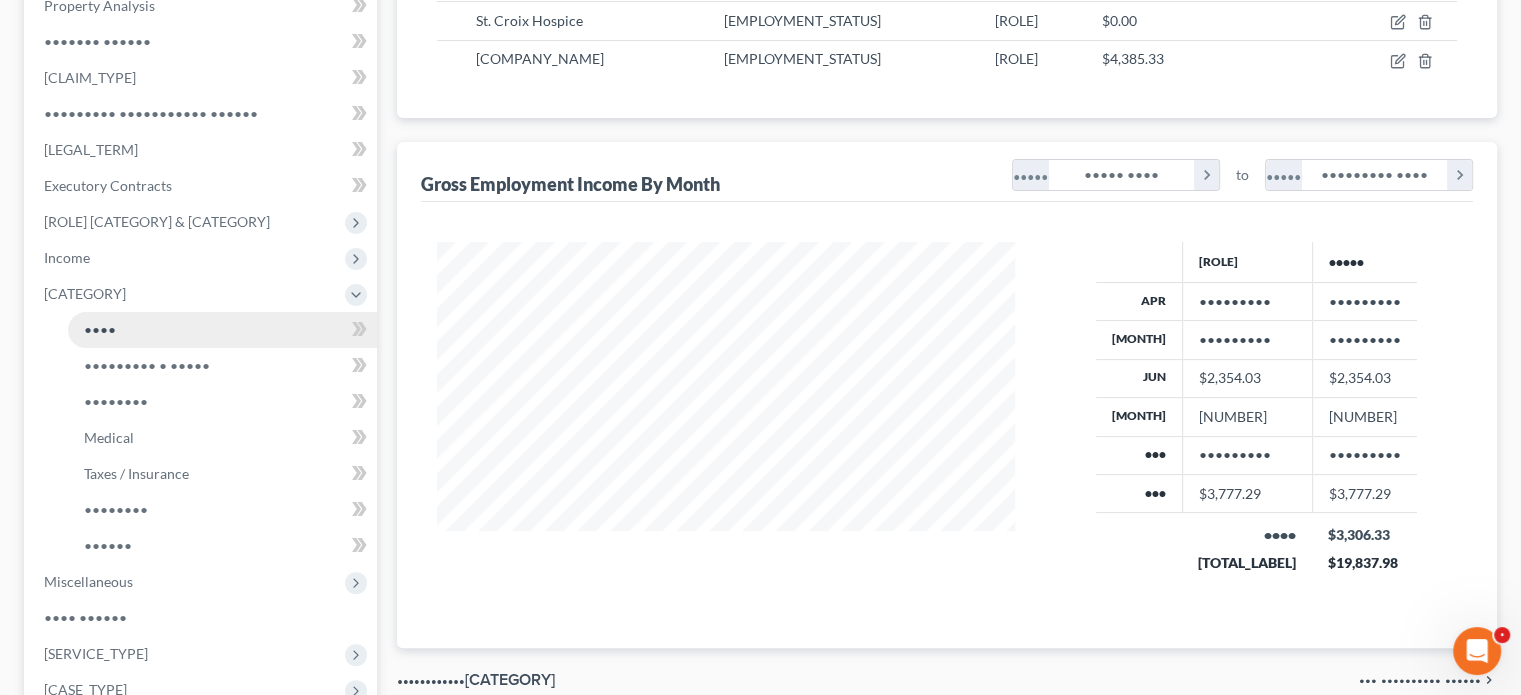 click on "••••" at bounding box center [100, 329] 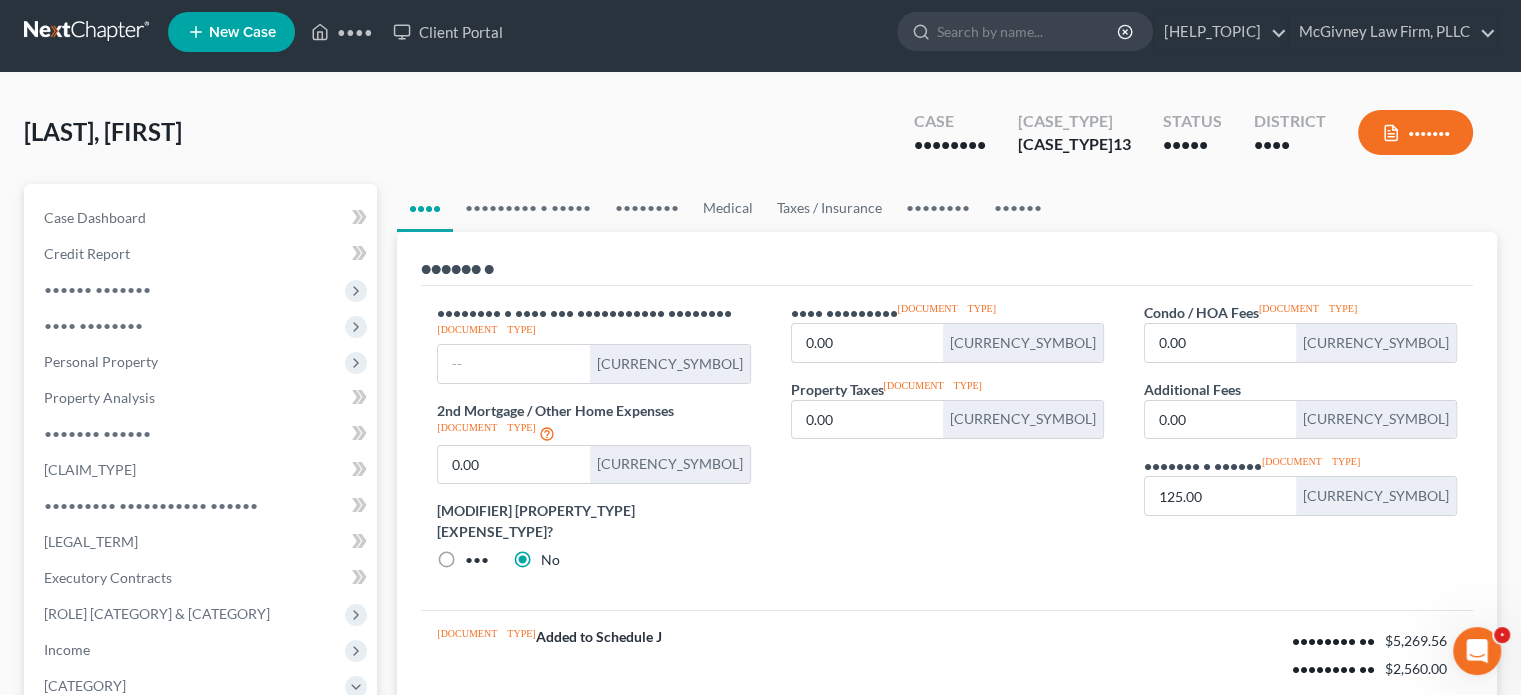 scroll, scrollTop: 0, scrollLeft: 0, axis: both 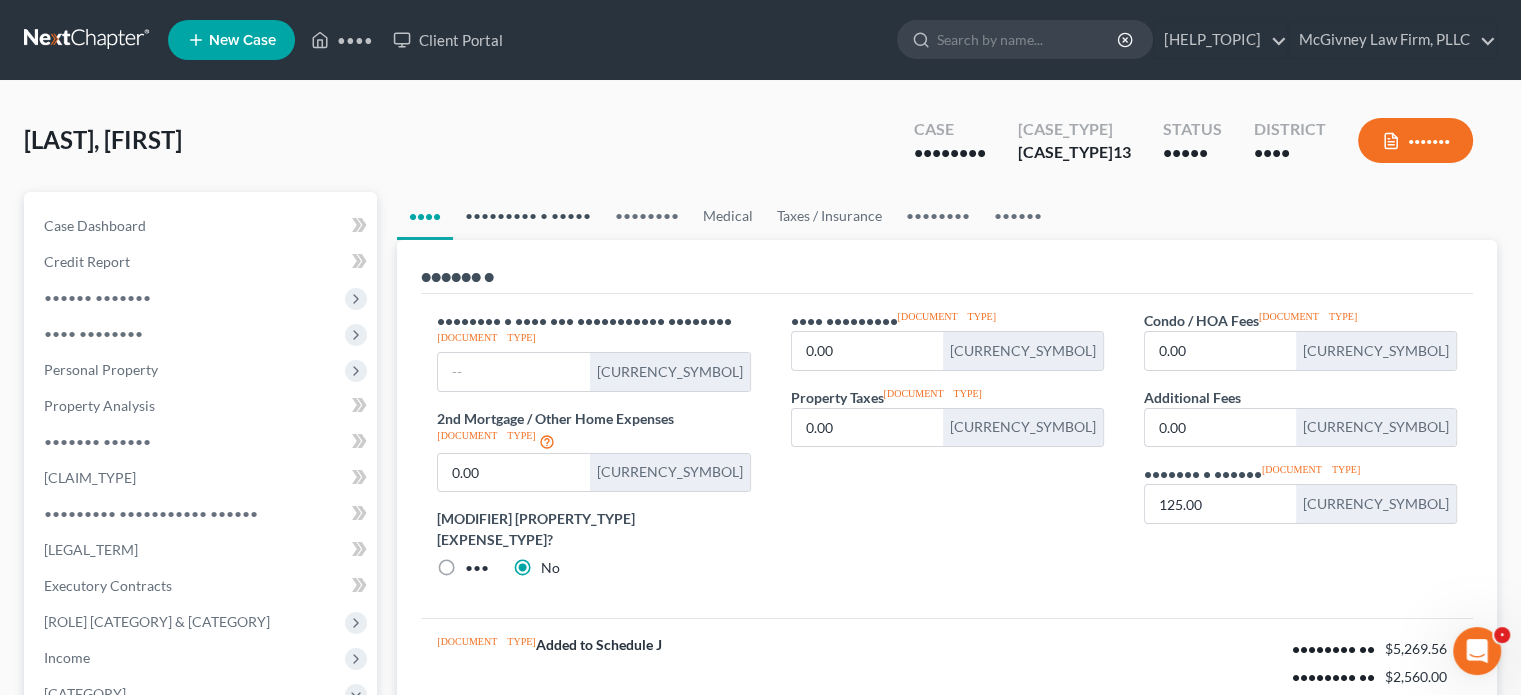 click on "••••••••• • •••••" at bounding box center (528, 216) 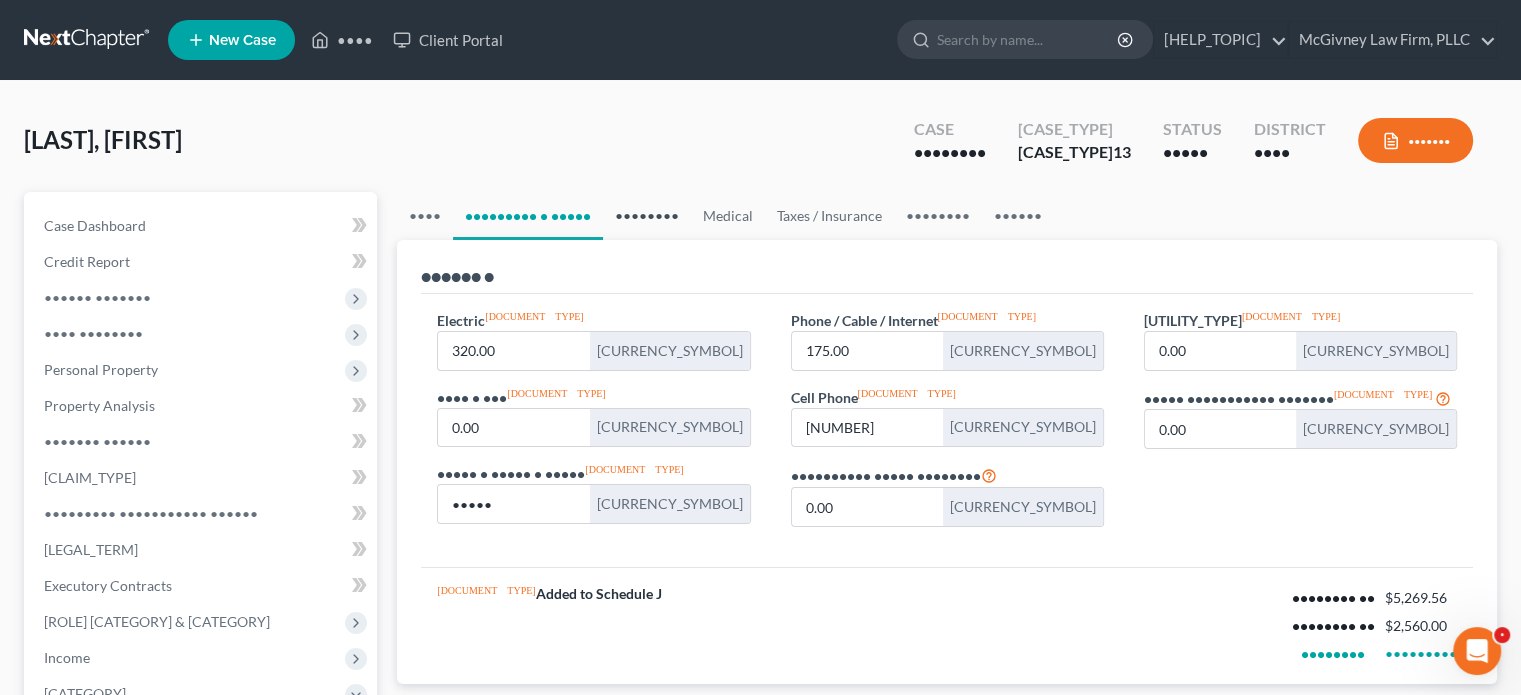 click on "••••••••" at bounding box center (647, 216) 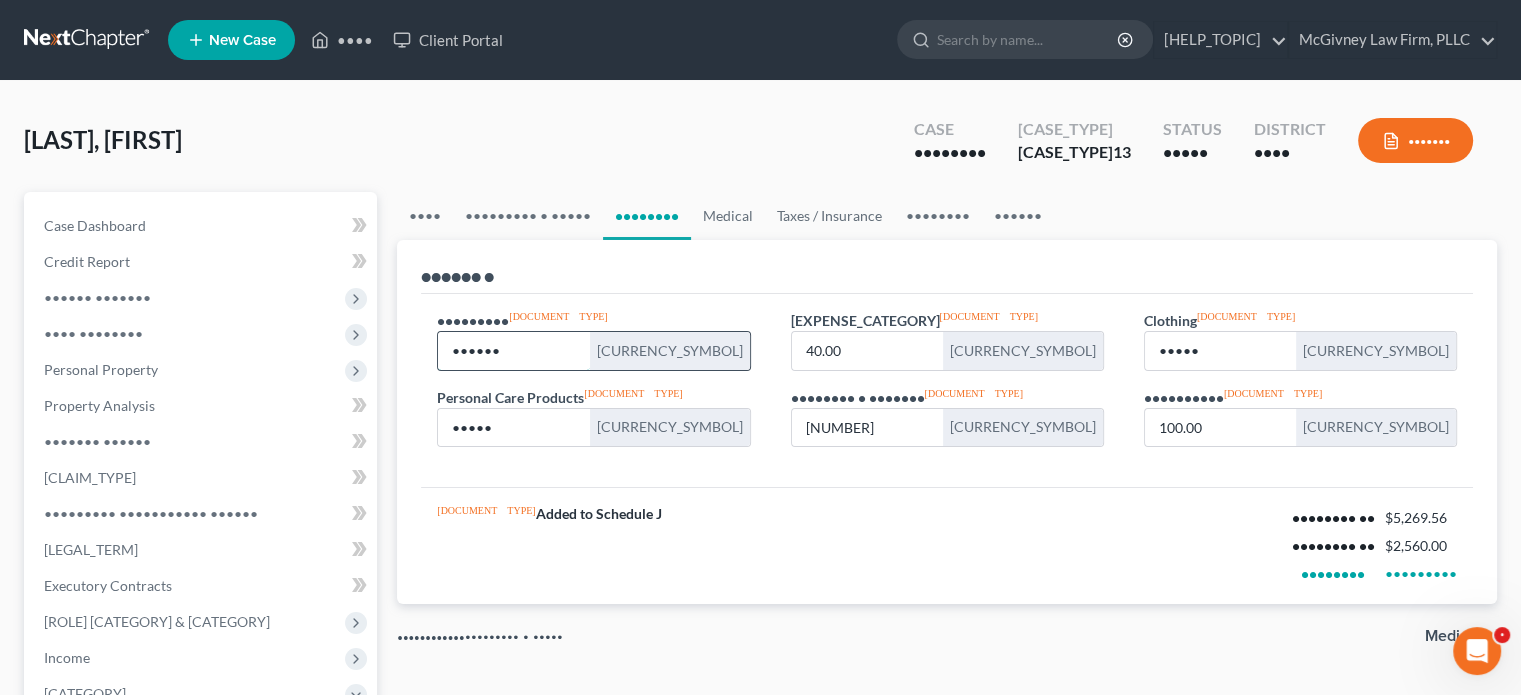 click on "••••••" at bounding box center [513, 351] 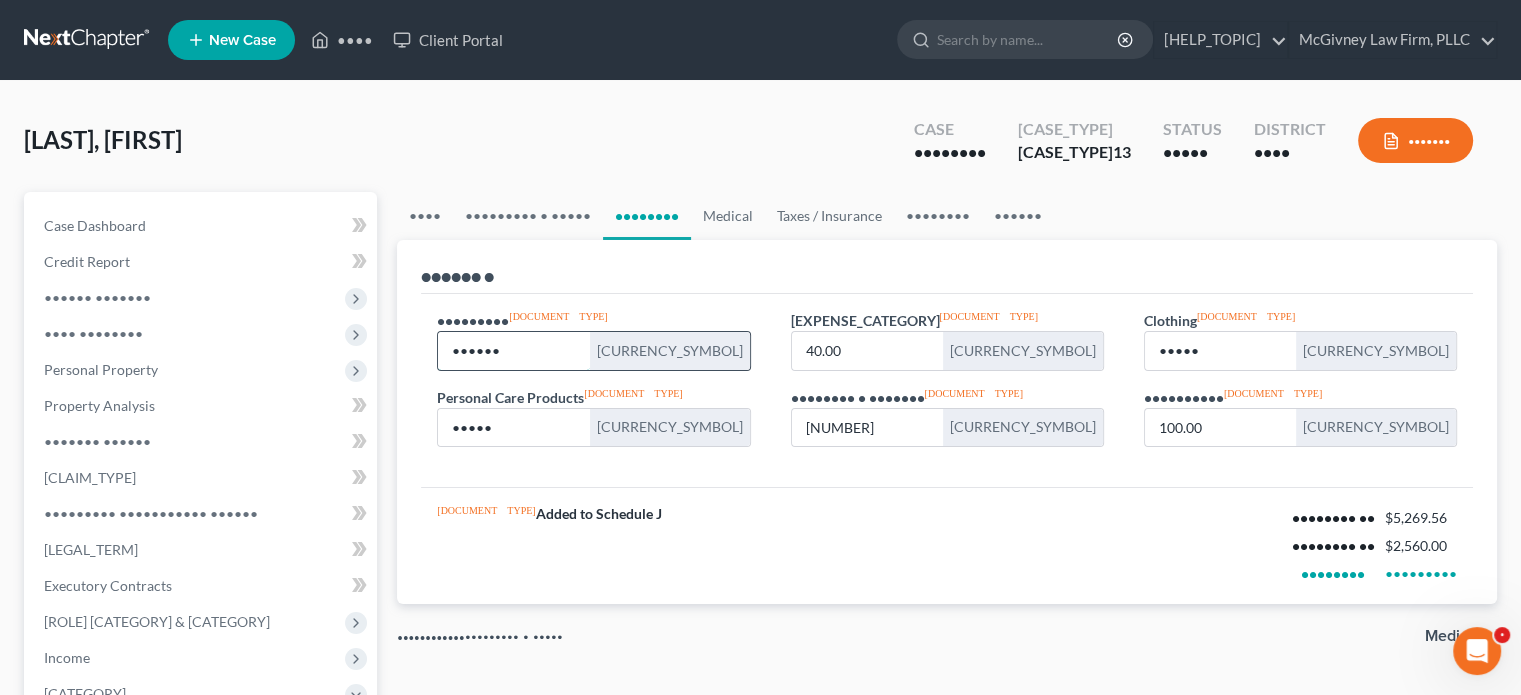drag, startPoint x: 474, startPoint y: 345, endPoint x: 464, endPoint y: 348, distance: 10.440307 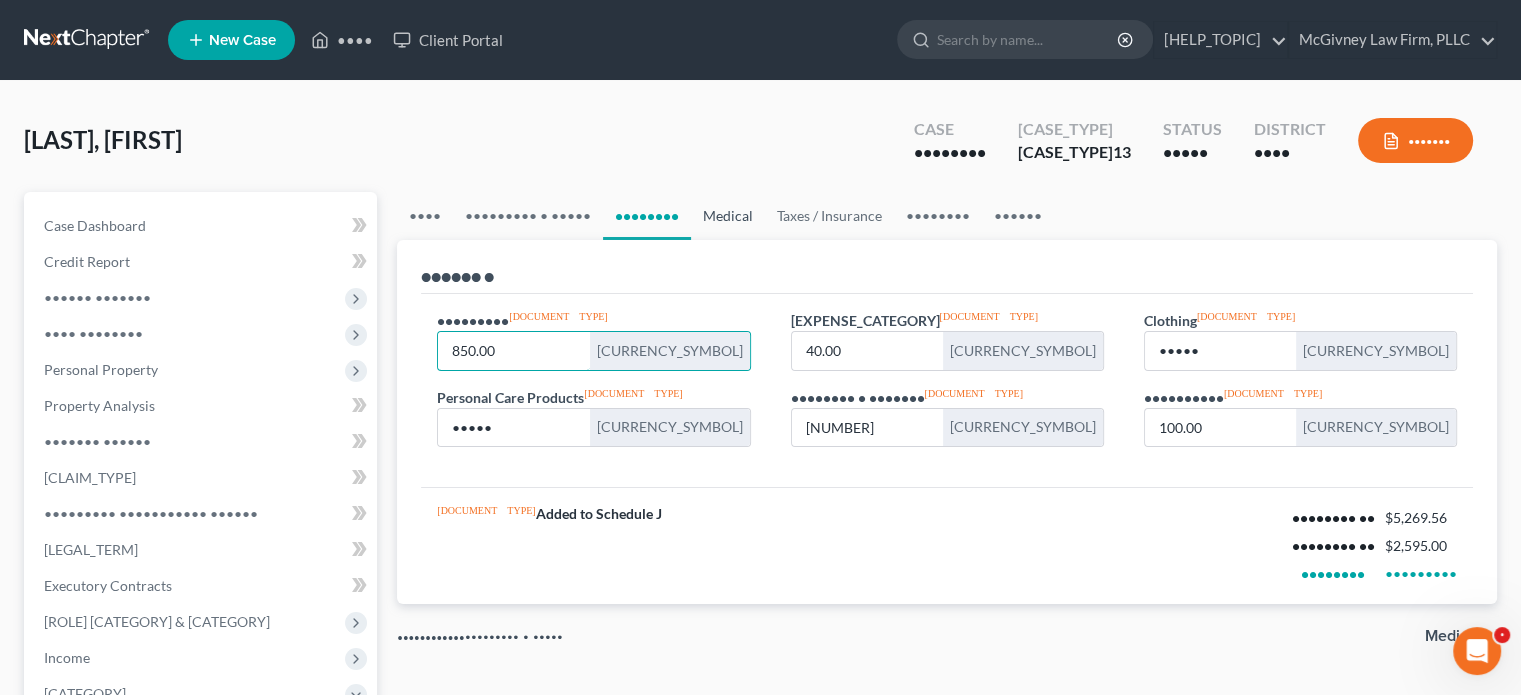 type on "850.00" 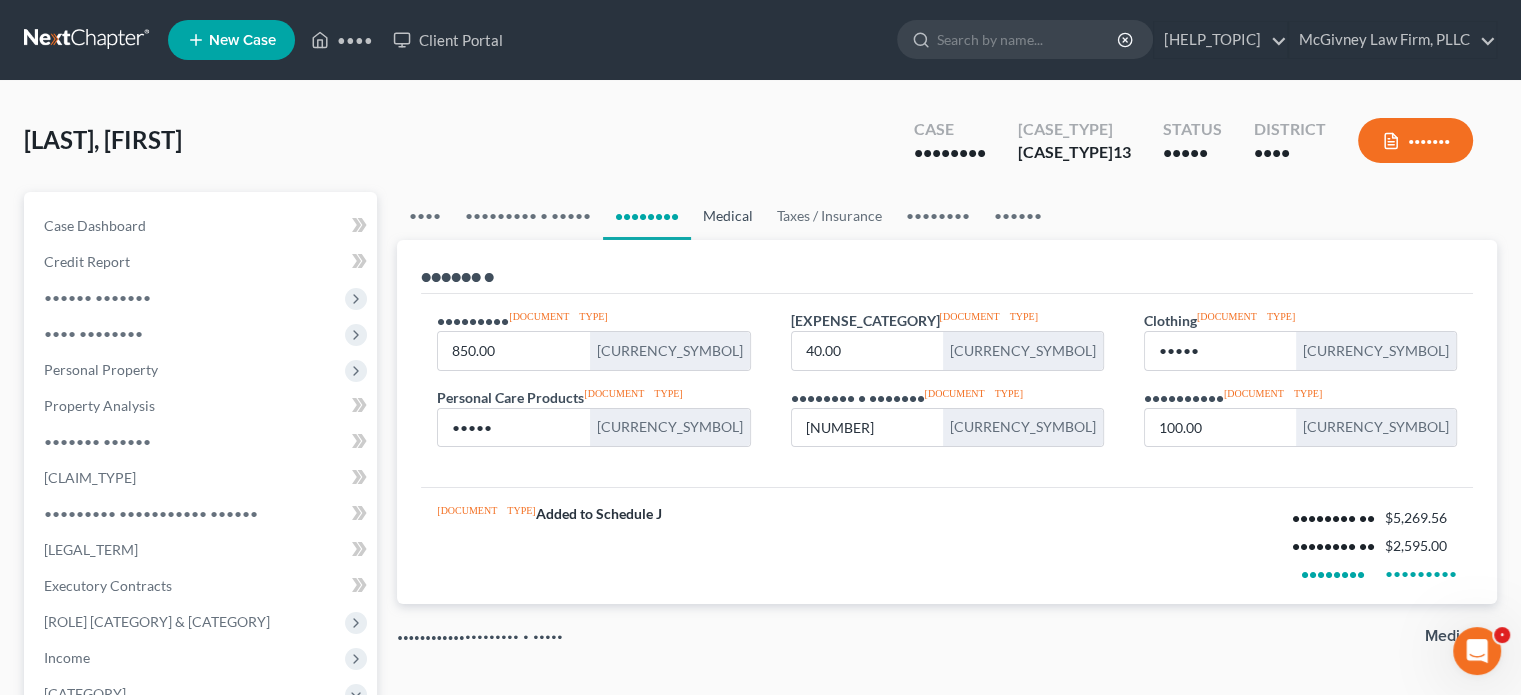 click on "Medical" at bounding box center [728, 216] 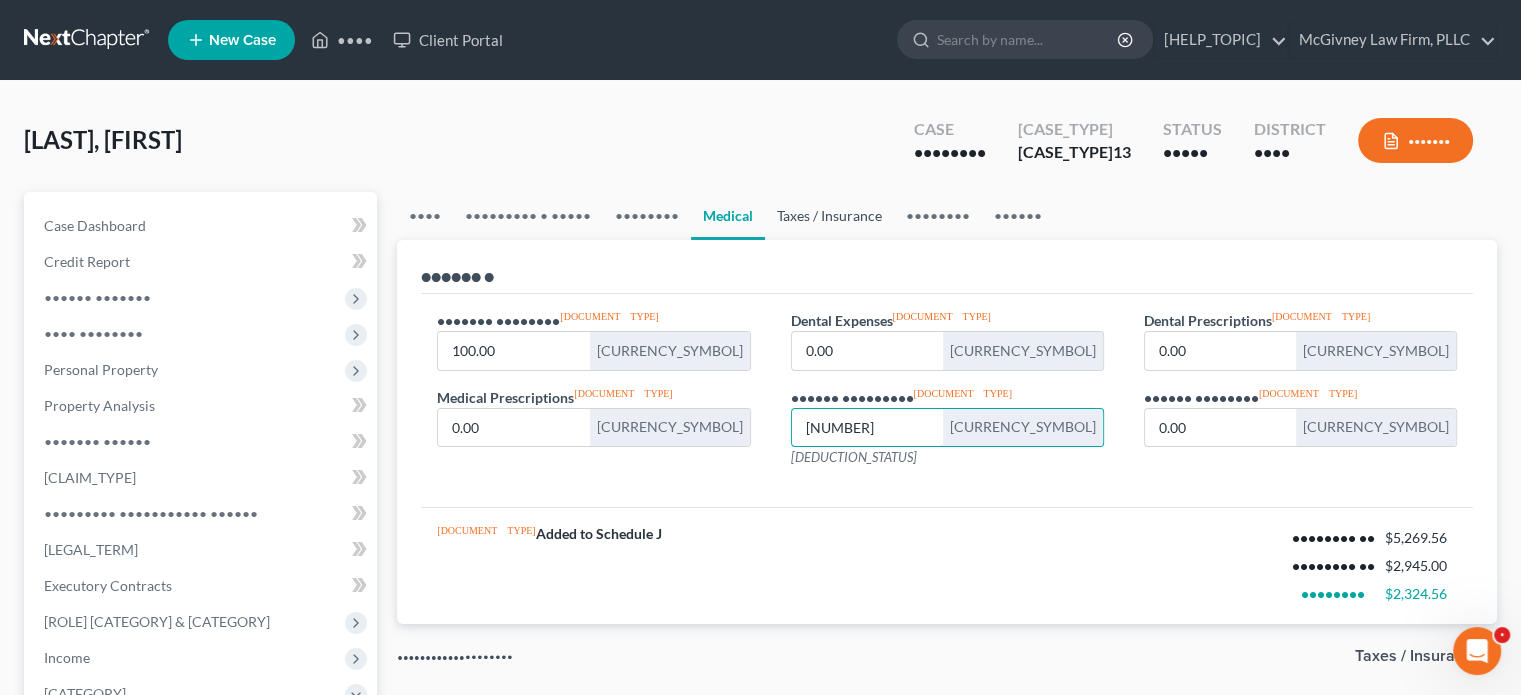 type on "[NUMBER]" 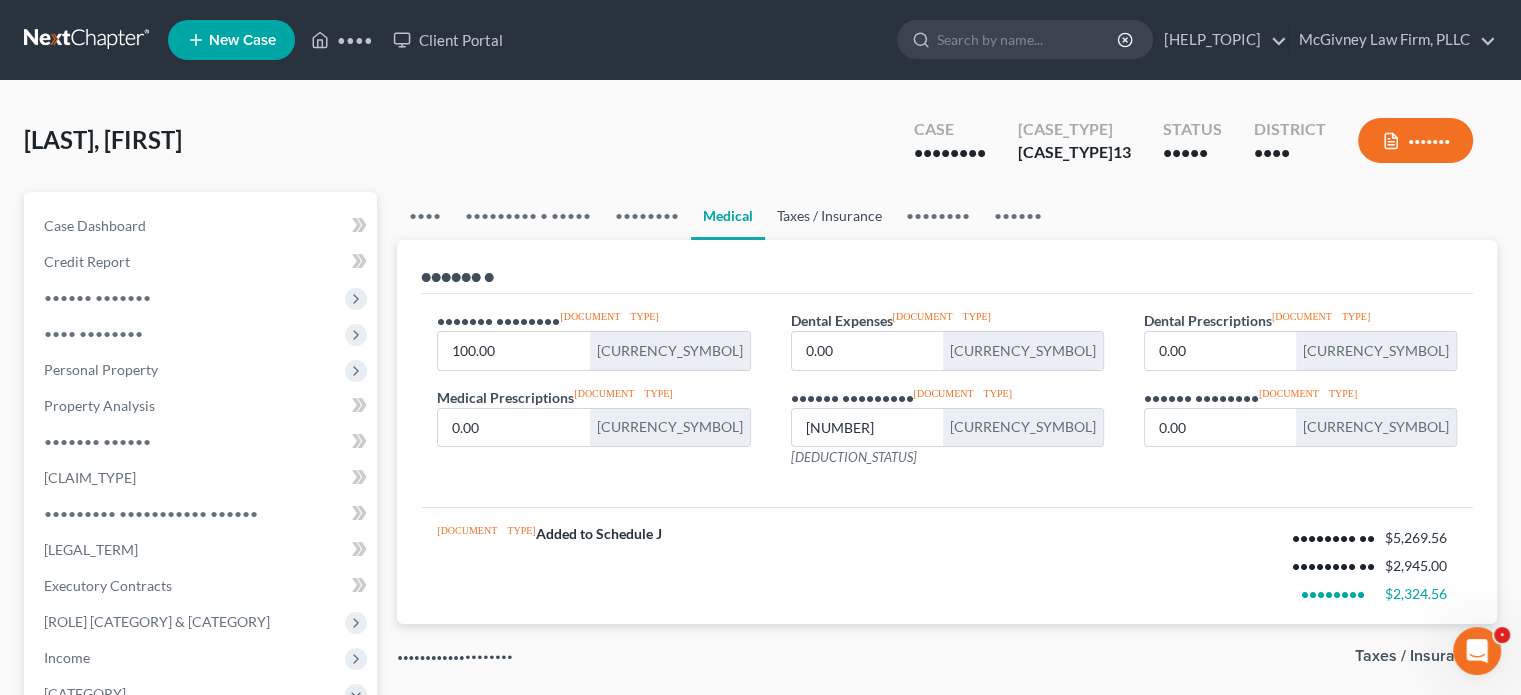 click on "Taxes / Insurance" at bounding box center (829, 216) 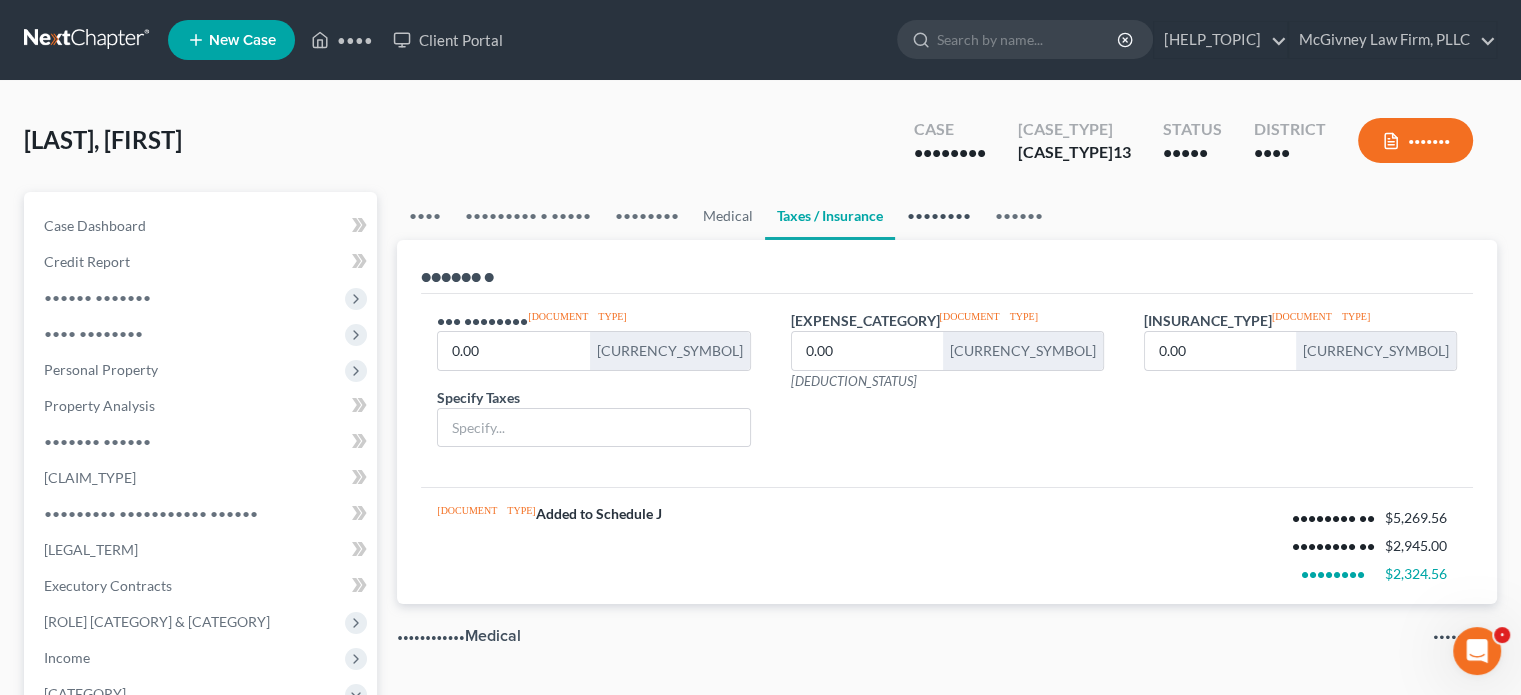 click on "••••••••" at bounding box center (939, 216) 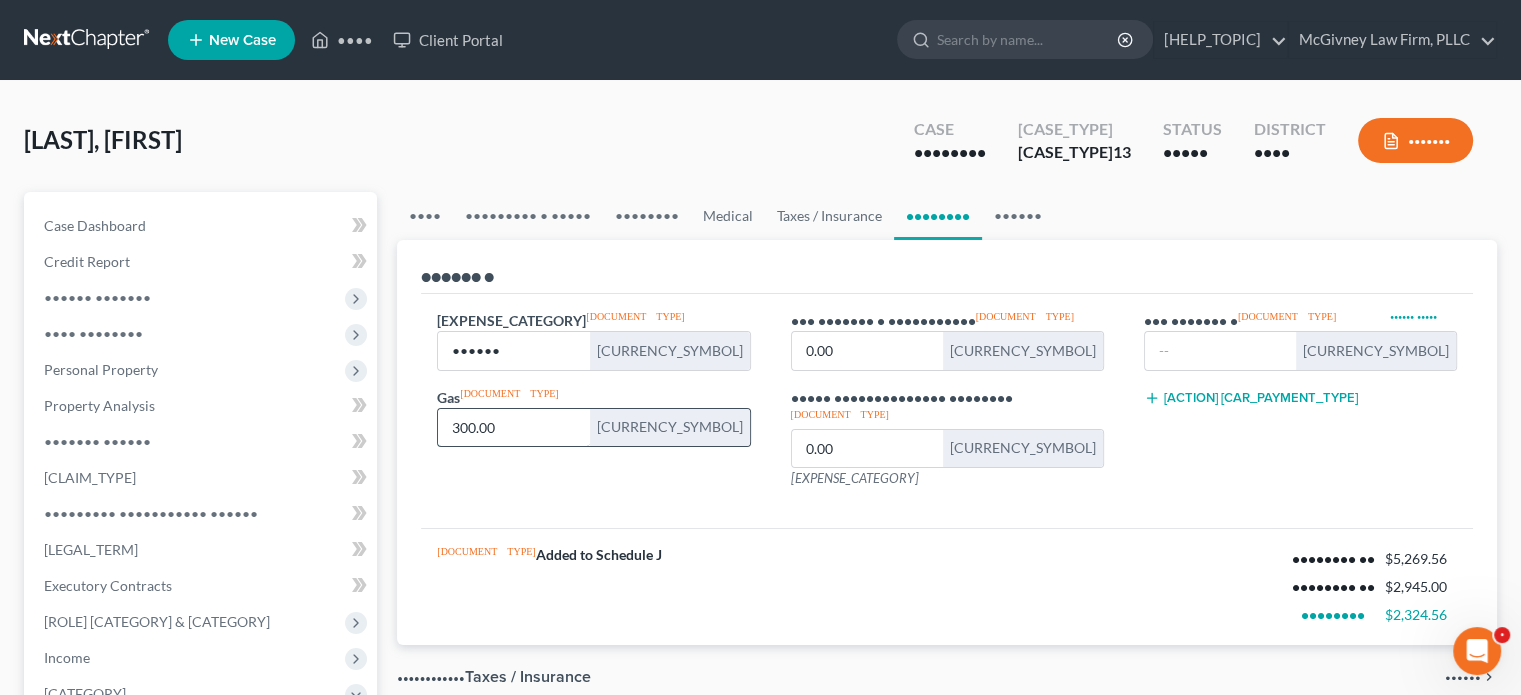 click on "300.00" at bounding box center (513, 428) 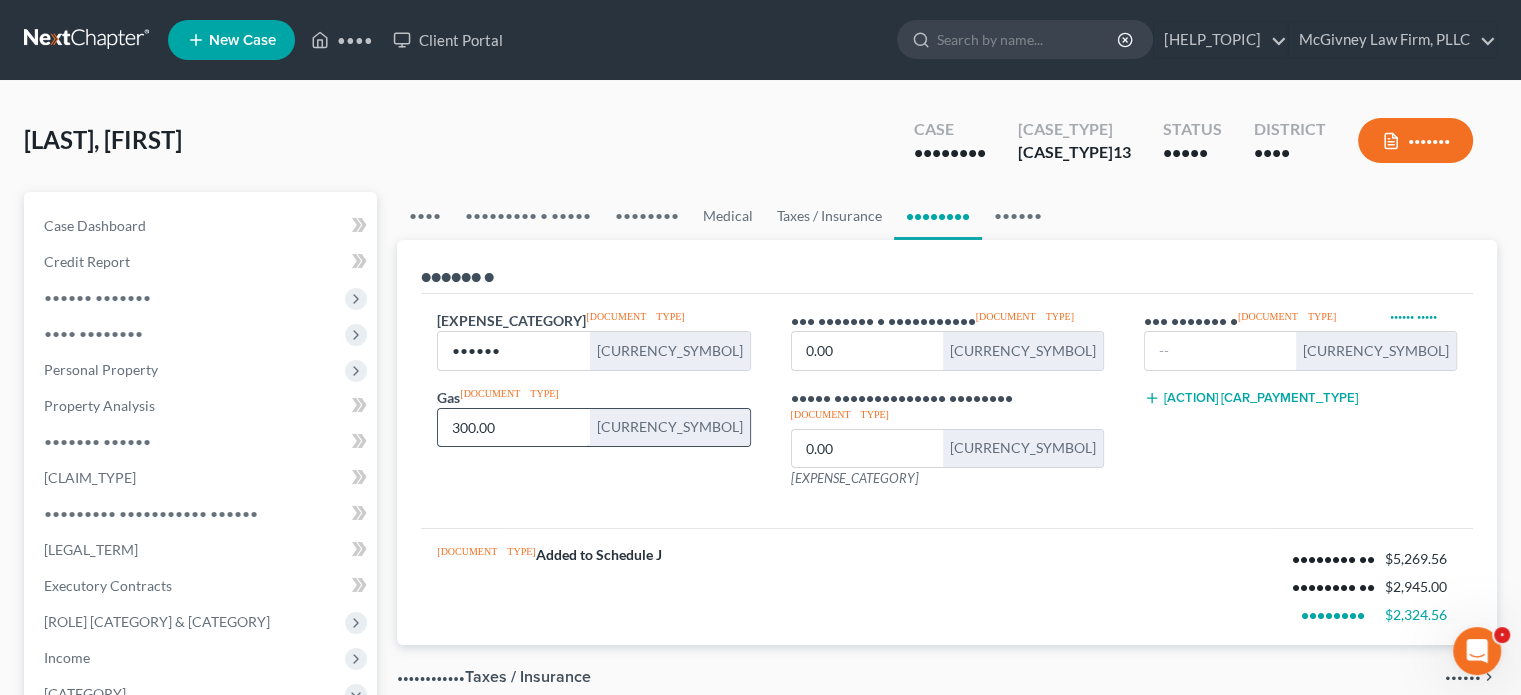 drag, startPoint x: 469, startPoint y: 423, endPoint x: 454, endPoint y: 424, distance: 15.033297 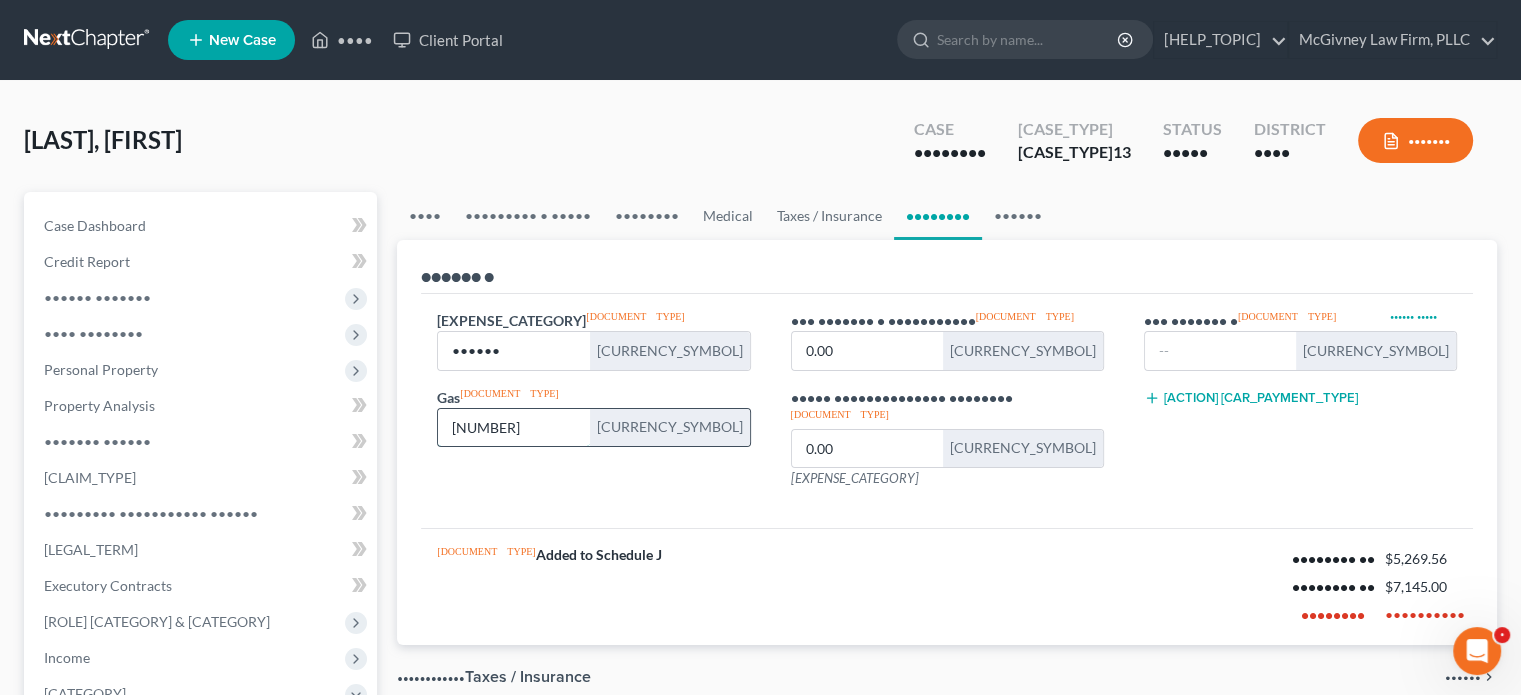 click on "[NUMBER]" at bounding box center [513, 428] 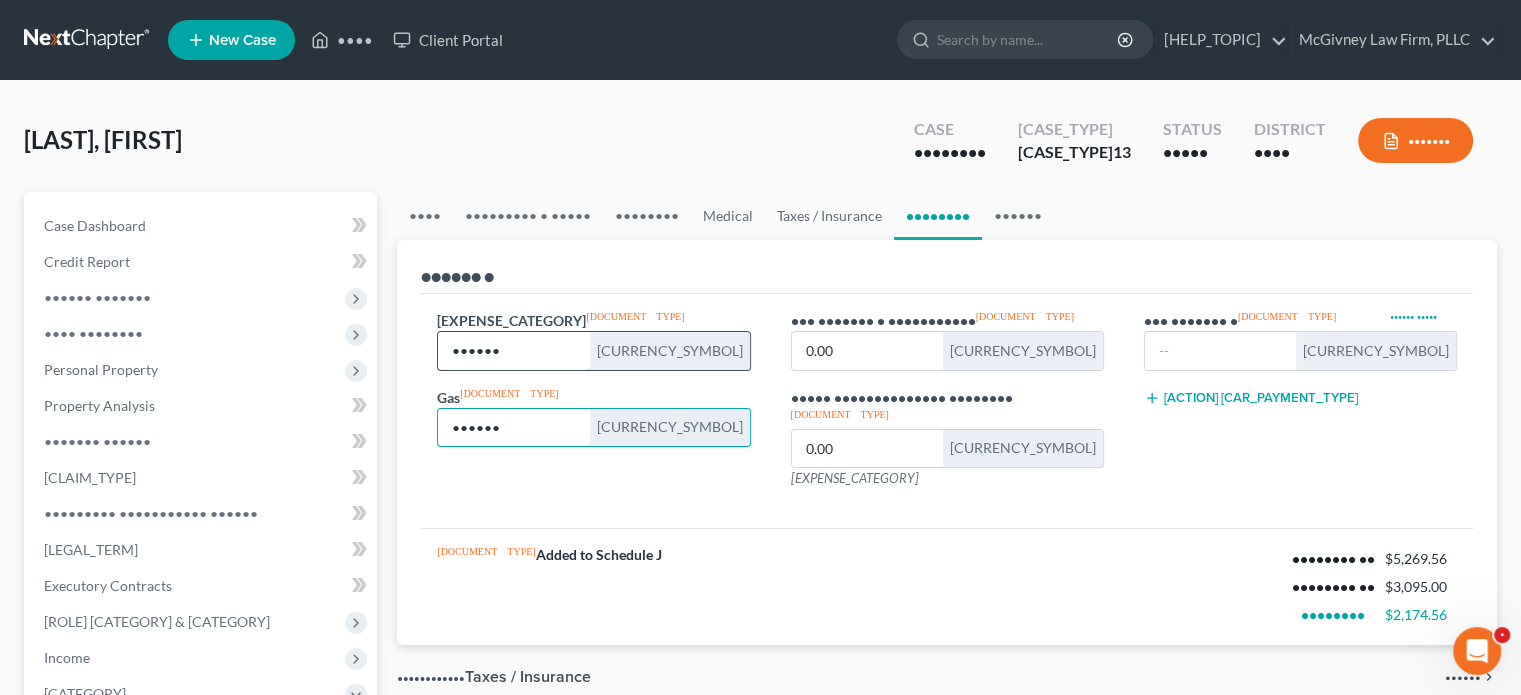 type on "••••••" 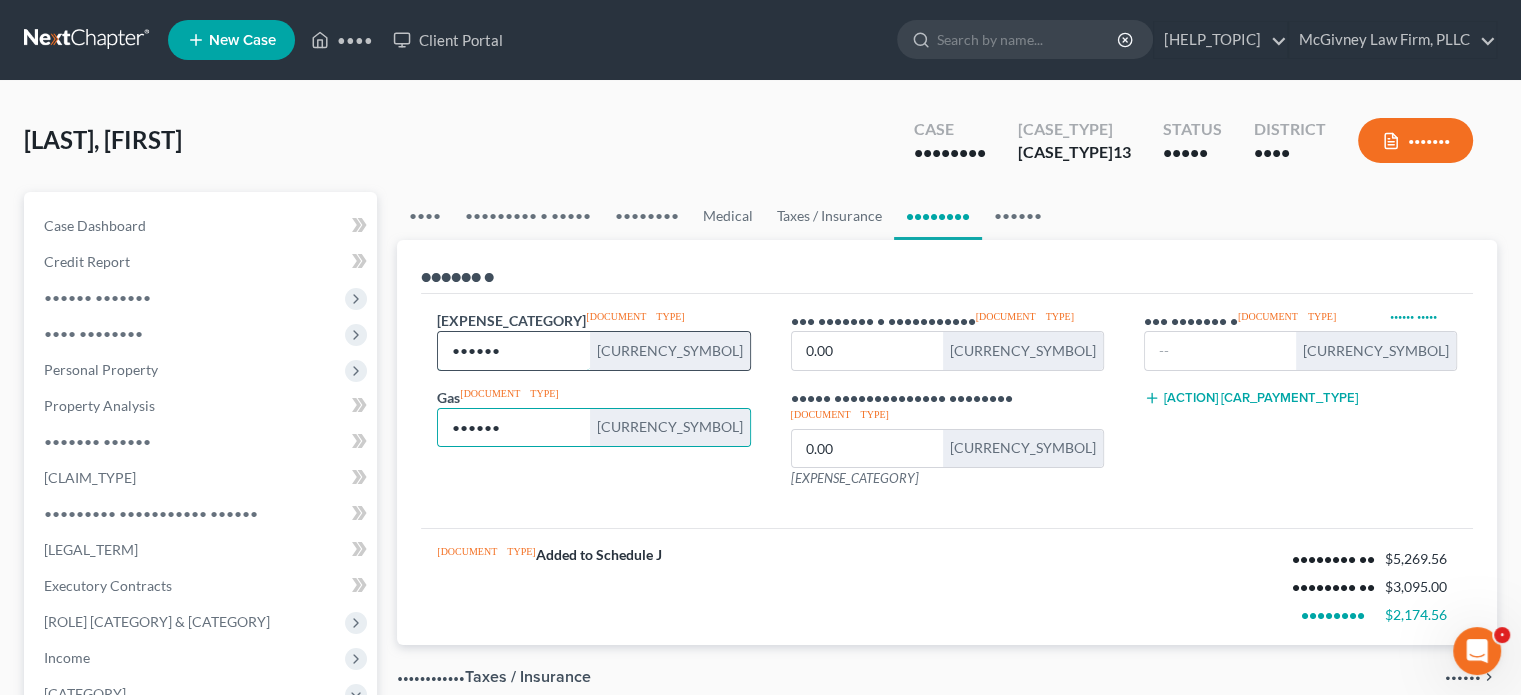 click on "••••••" at bounding box center (513, 351) 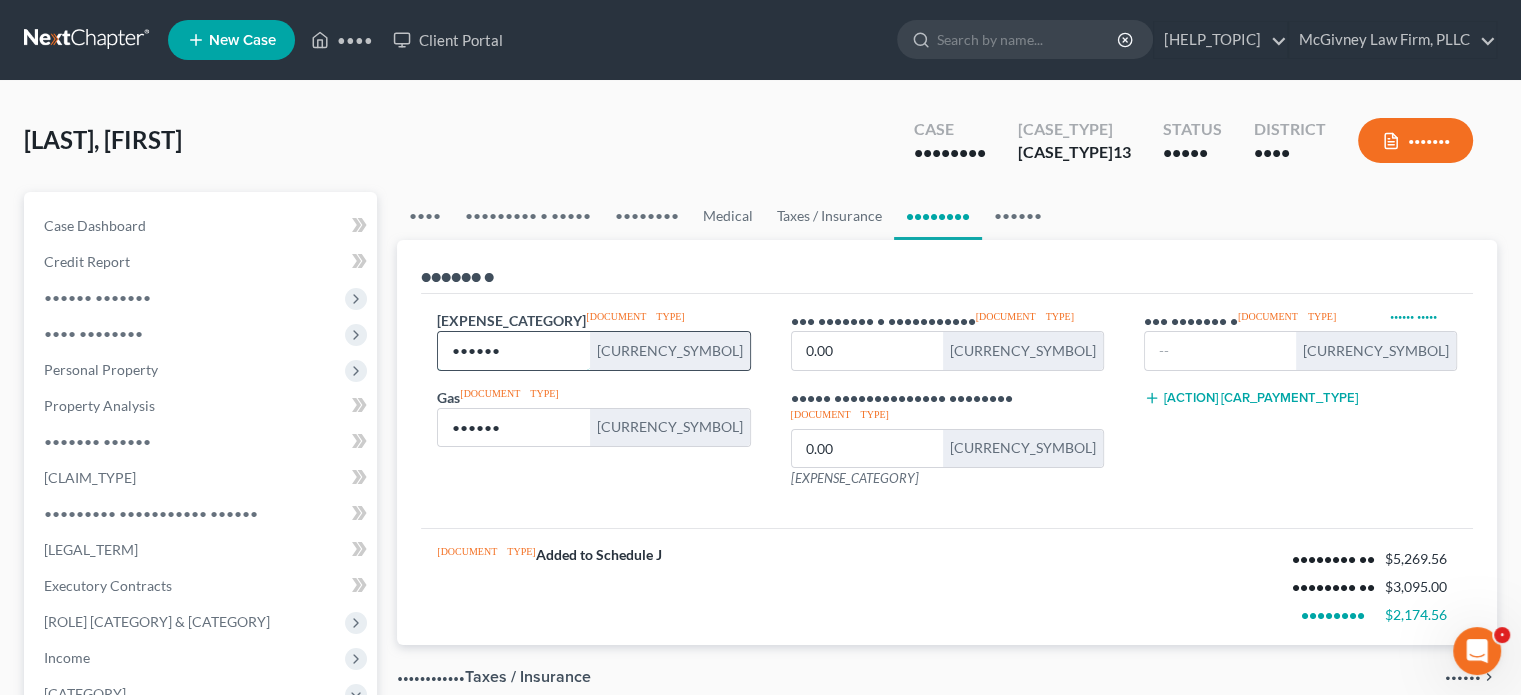 click on "••••••" at bounding box center [513, 351] 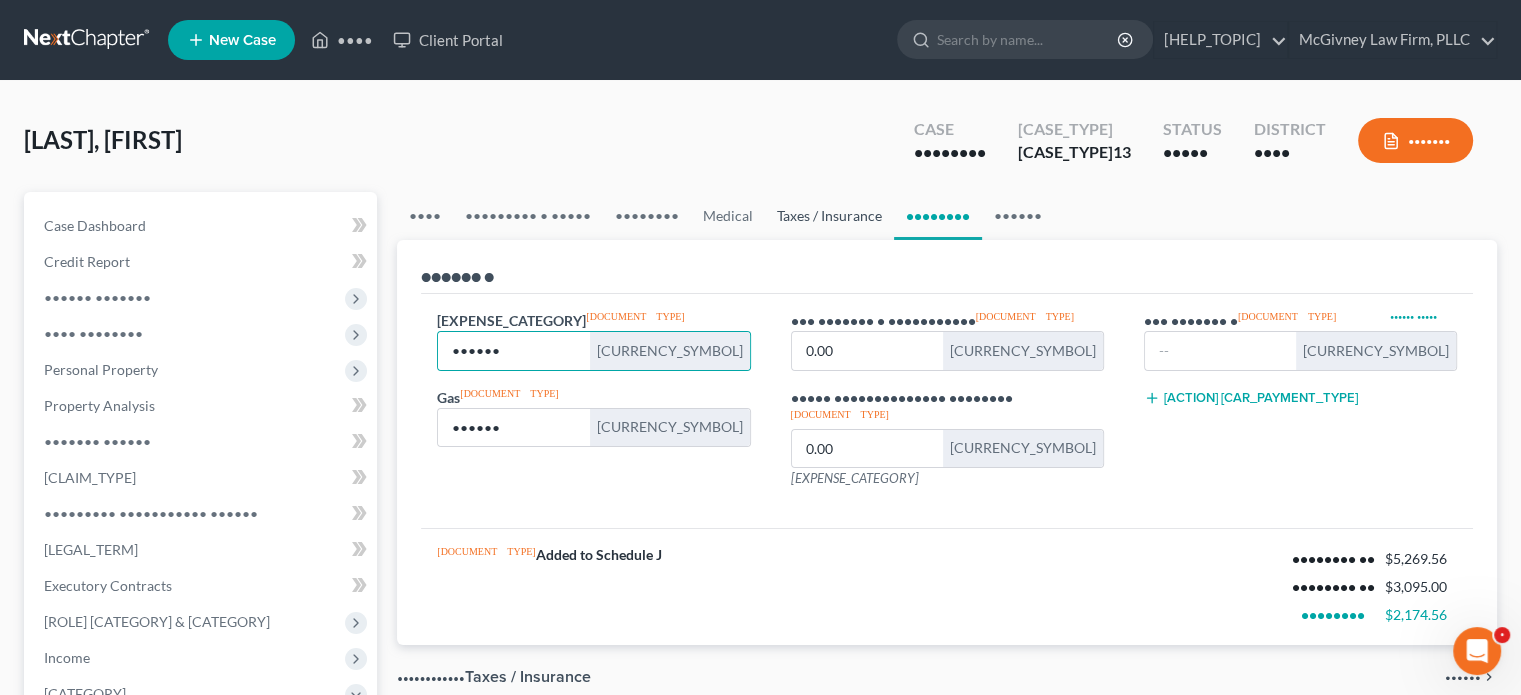 click on "Taxes / Insurance" at bounding box center (829, 216) 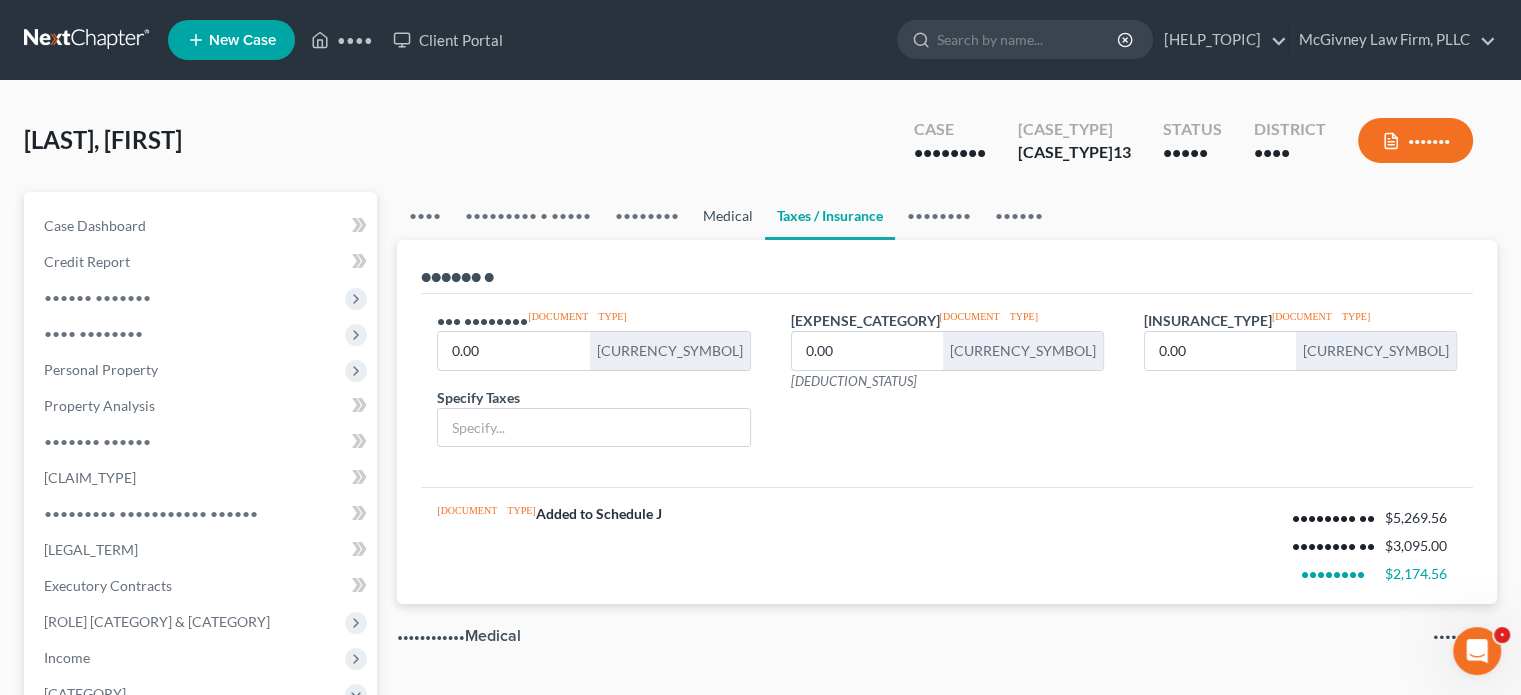 click on "Medical" at bounding box center (728, 216) 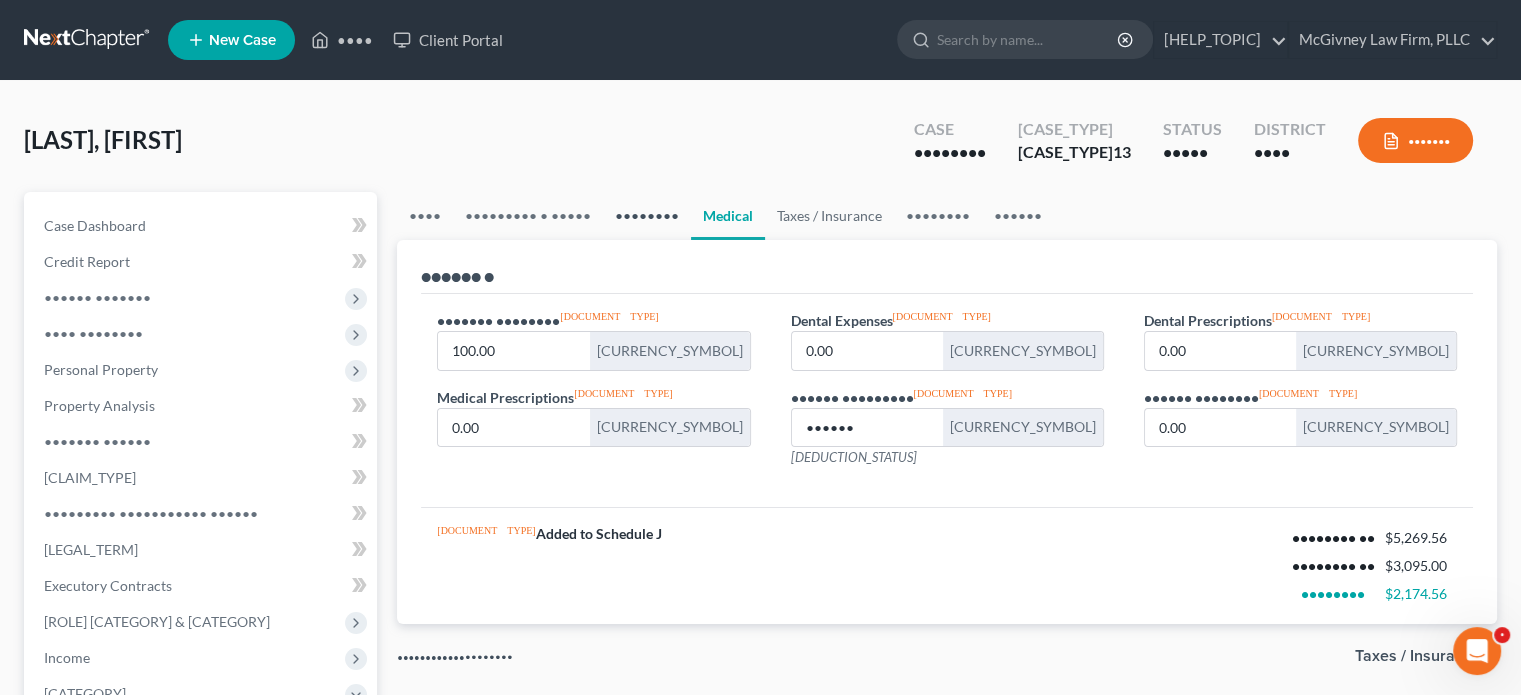 click on "••••••••" at bounding box center (647, 216) 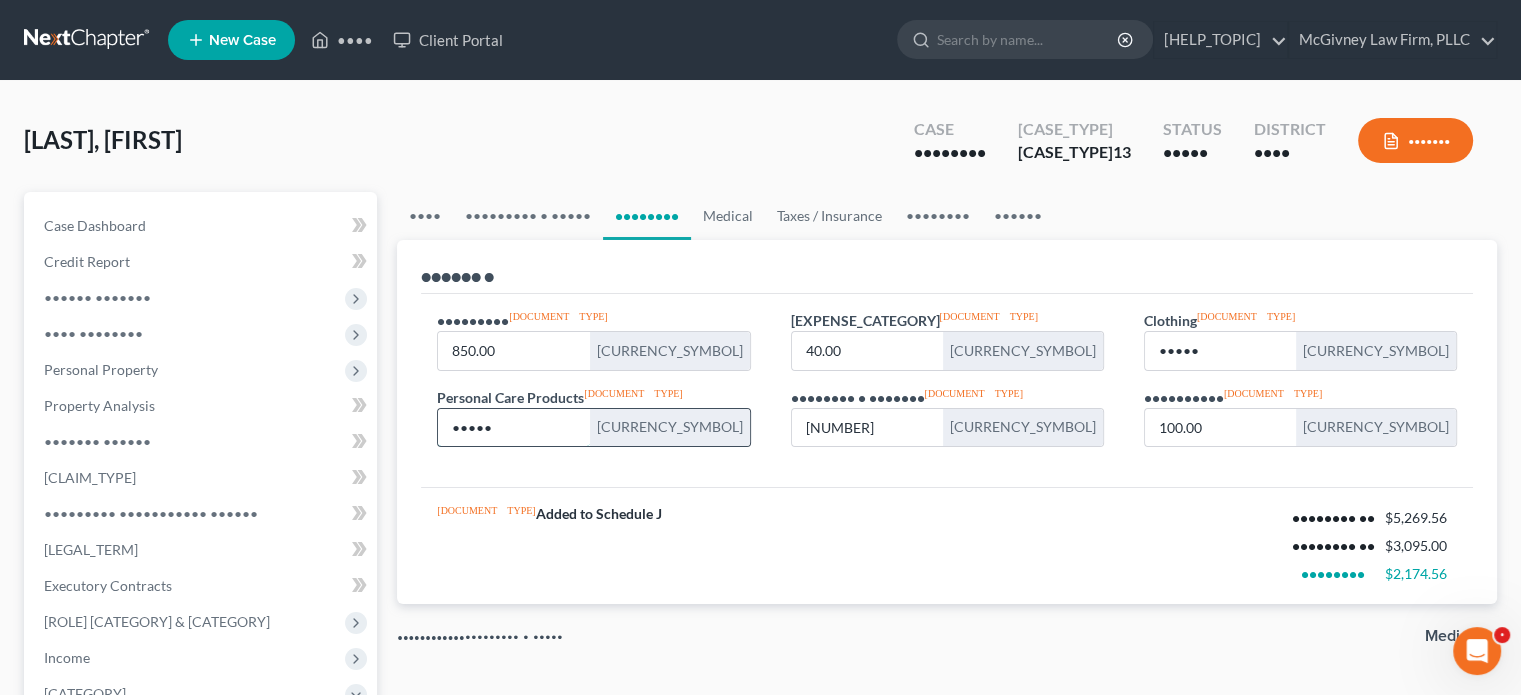click on "•••••" at bounding box center (513, 428) 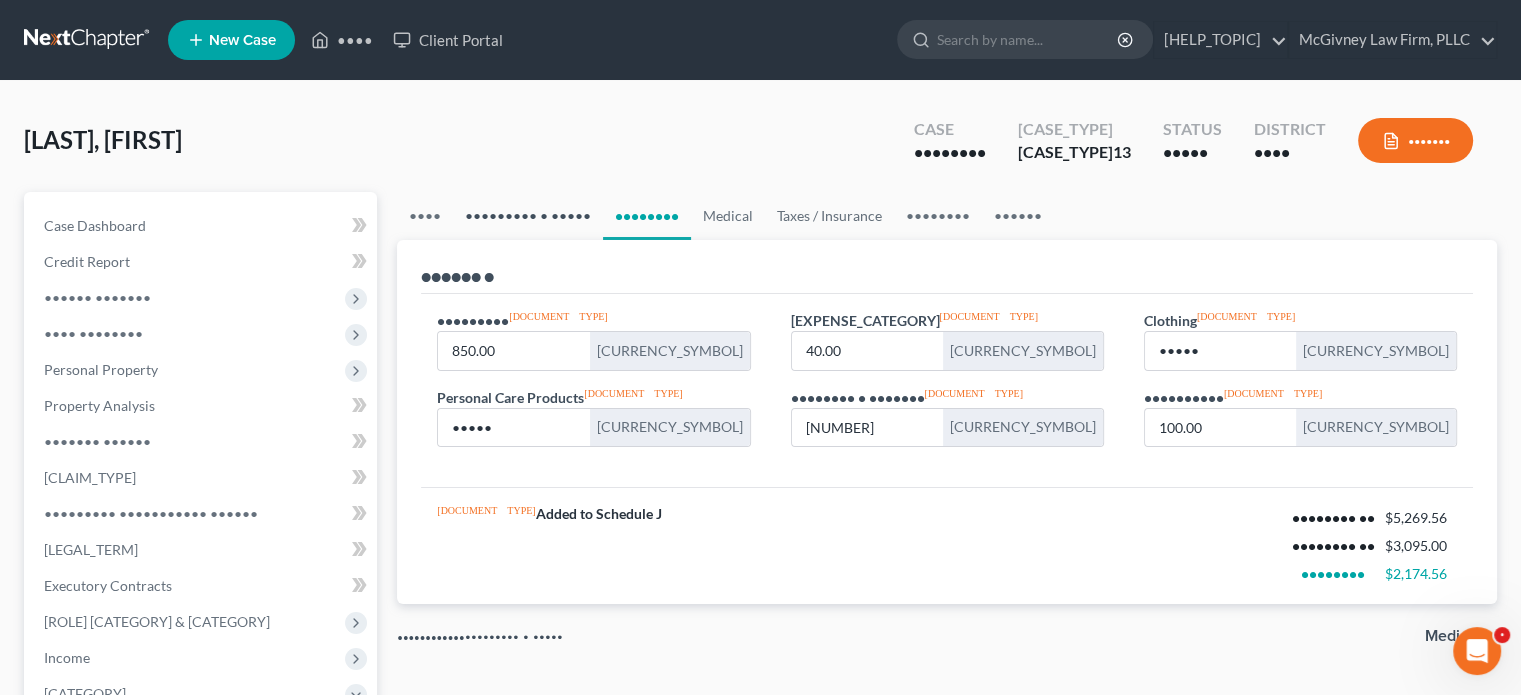 click on "••••••••• • •••••" at bounding box center (528, 216) 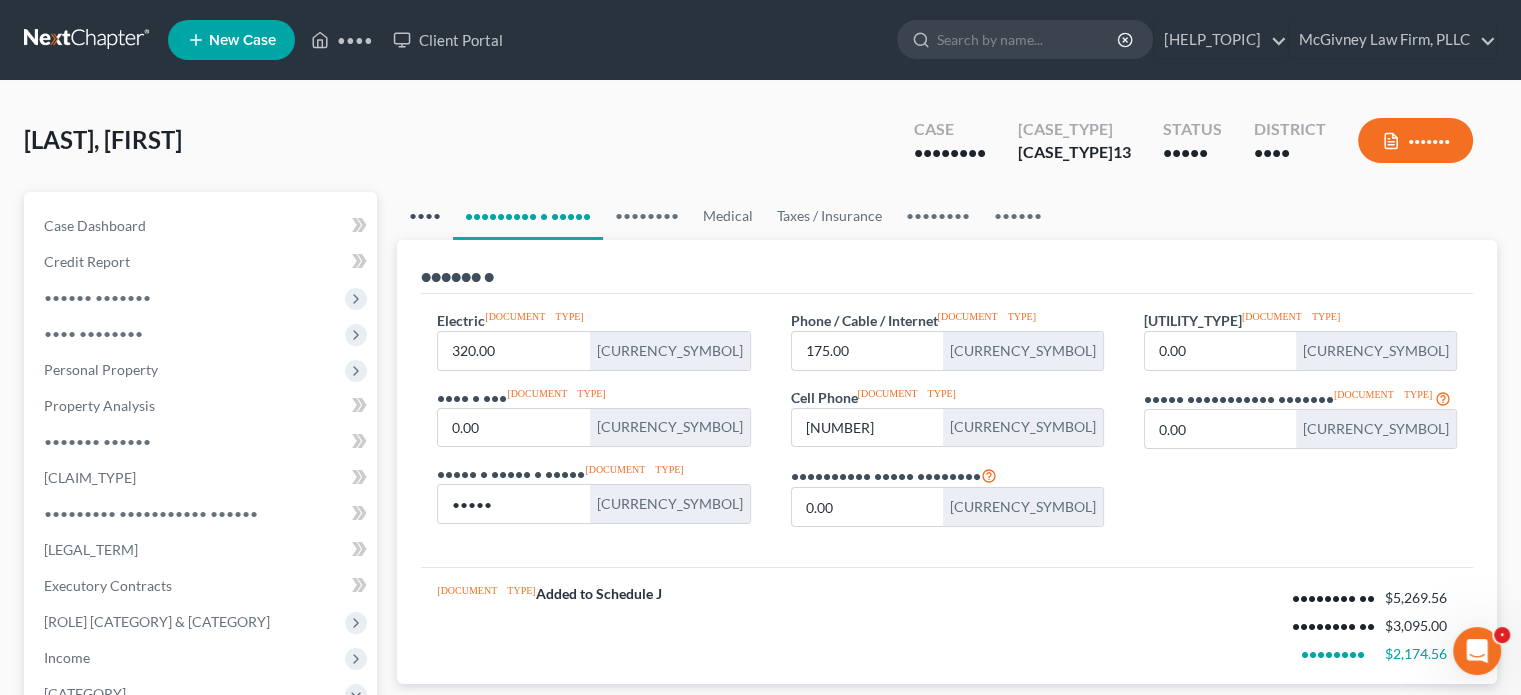 click on "••••" at bounding box center (425, 216) 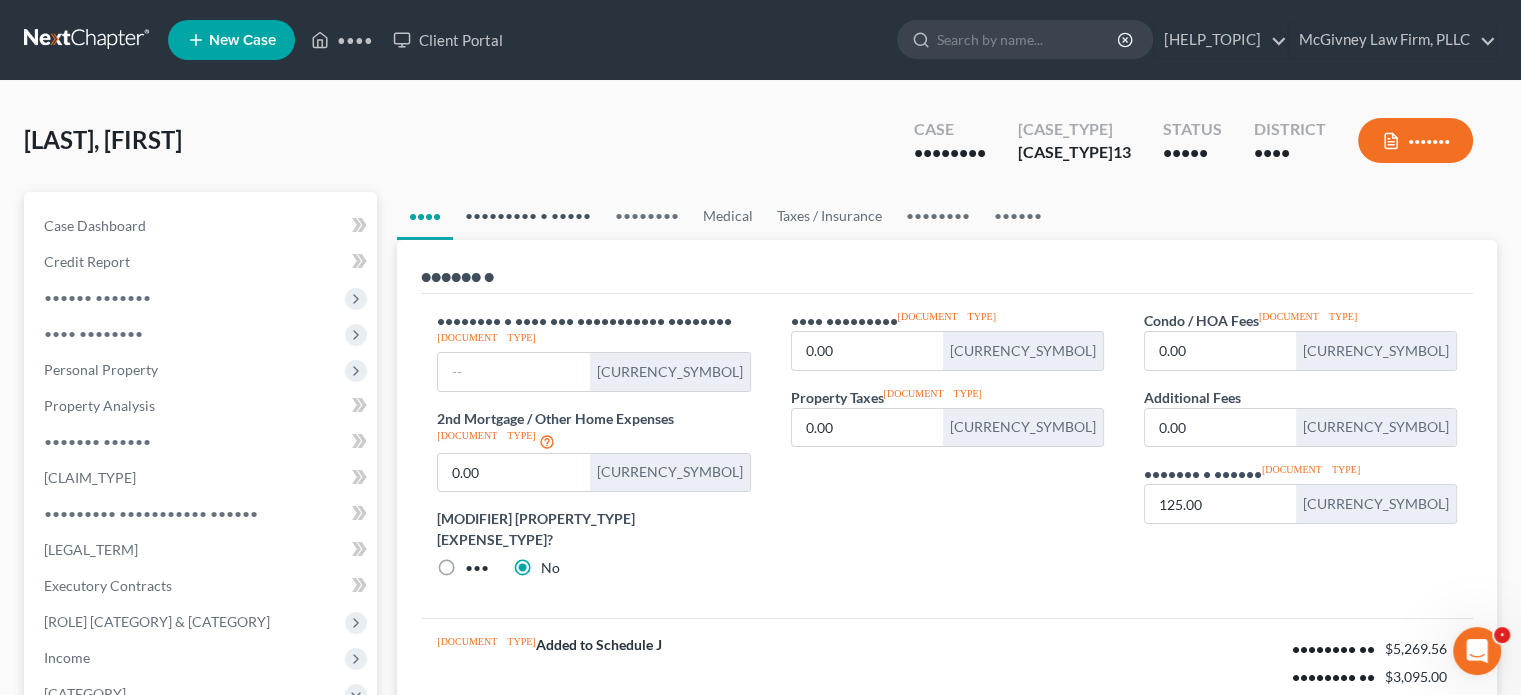 click on "••••••••• • •••••" at bounding box center (528, 216) 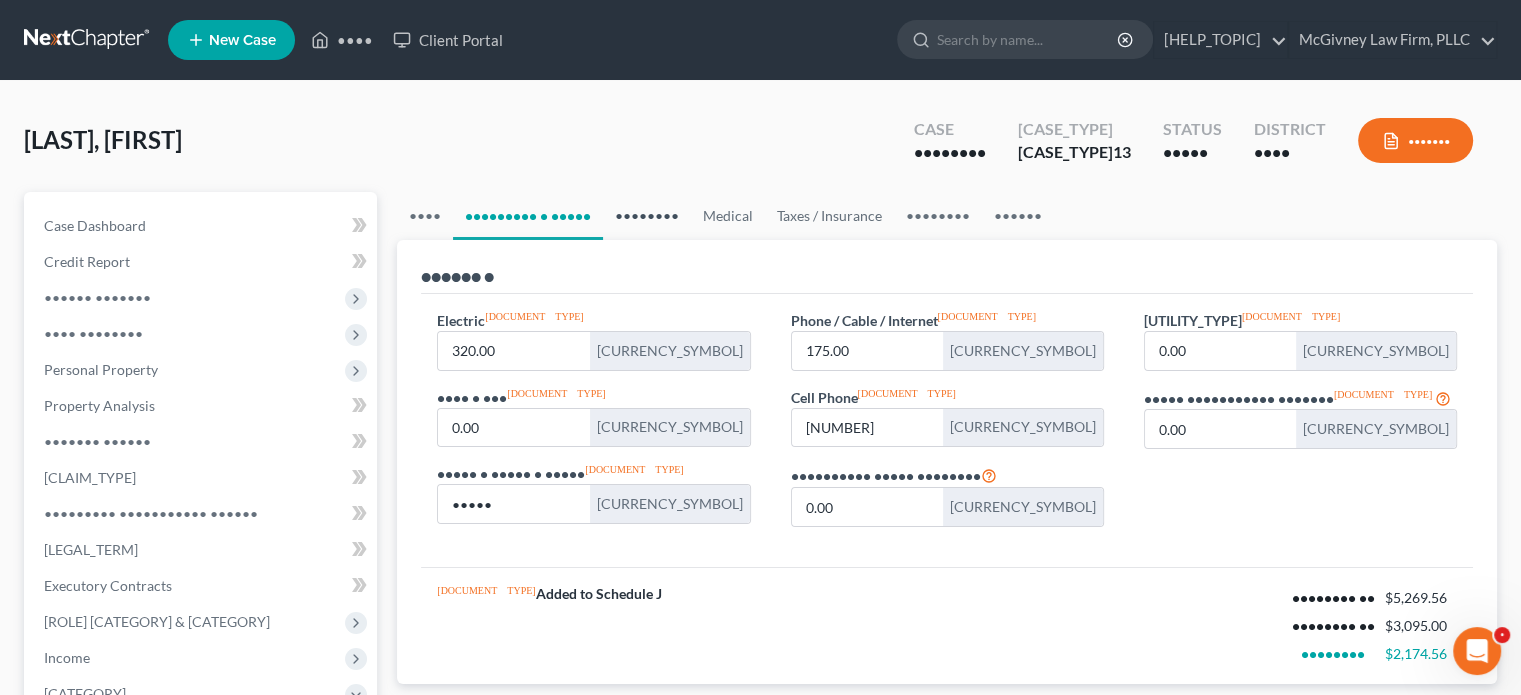 click on "••••••••" at bounding box center (647, 216) 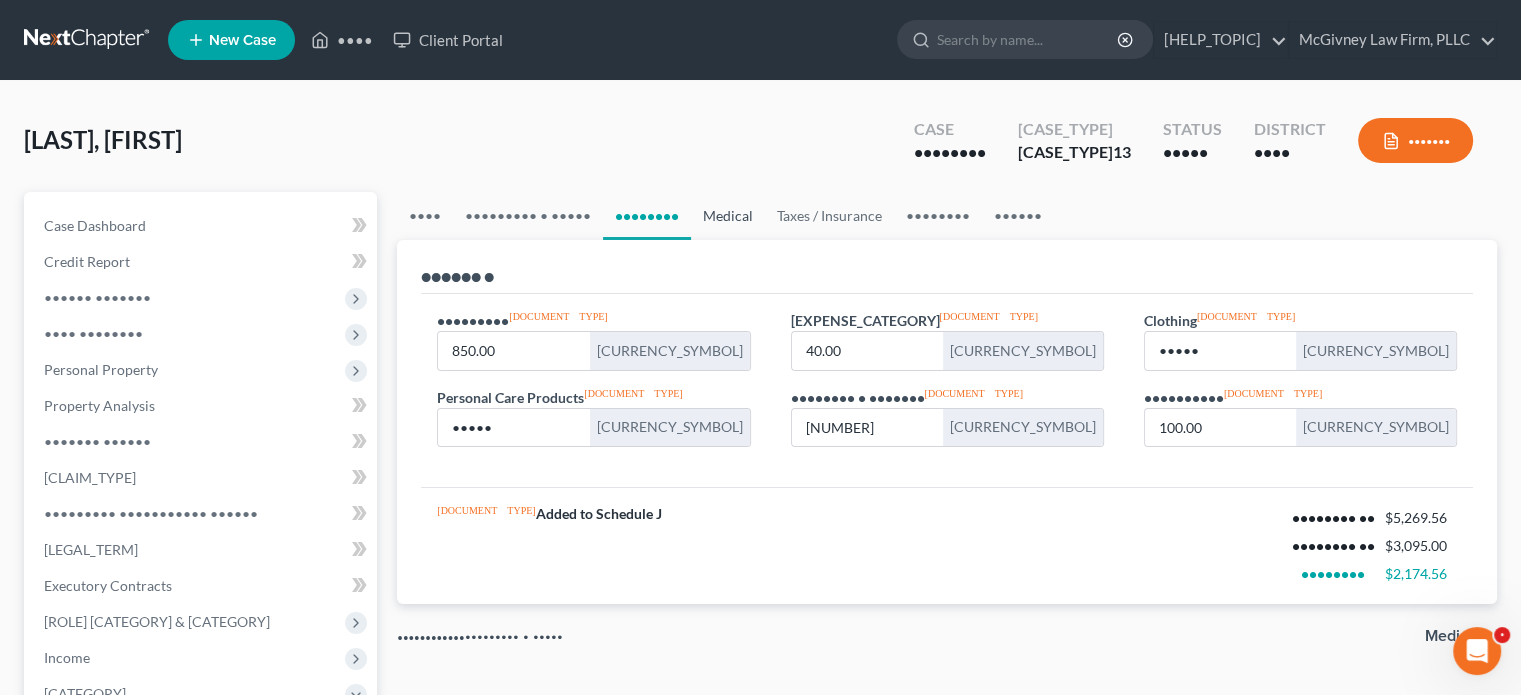 click on "Medical" at bounding box center (728, 216) 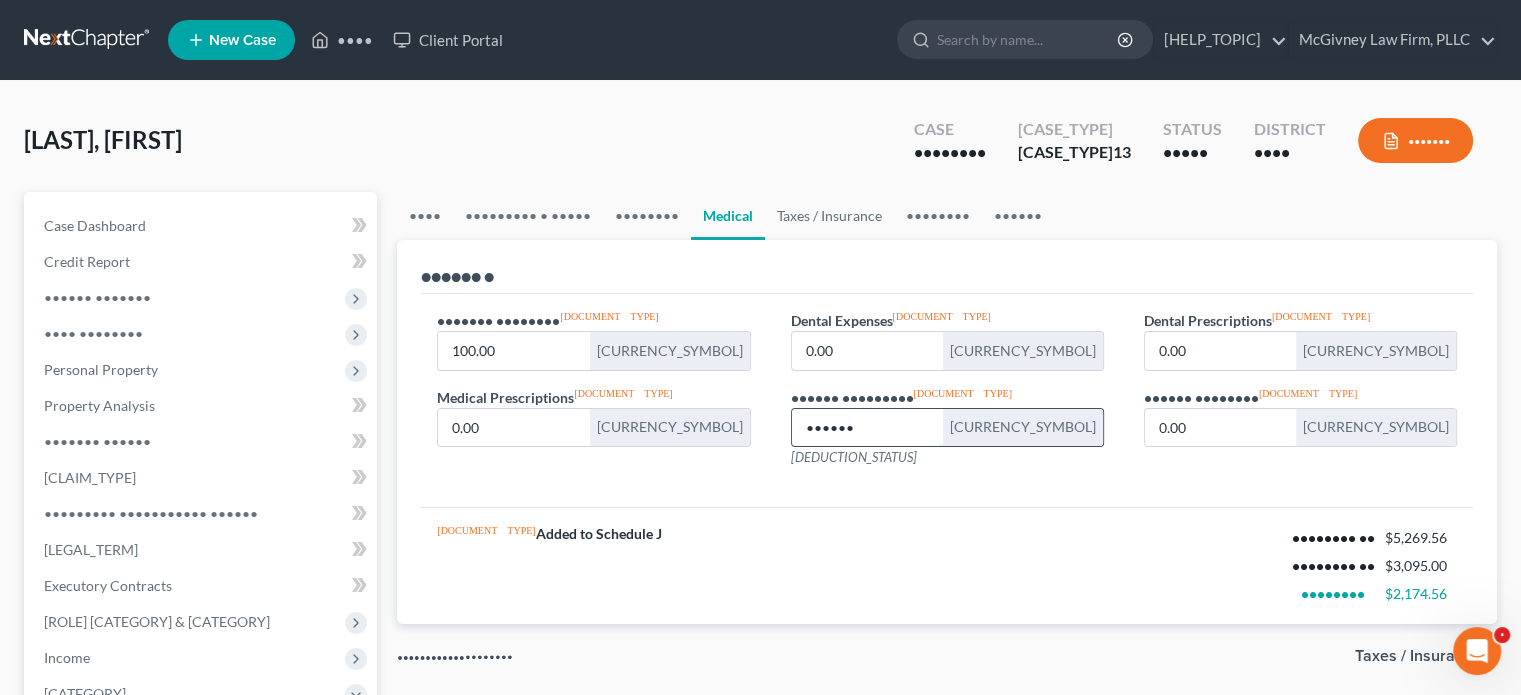 click on "••••••" at bounding box center [867, 428] 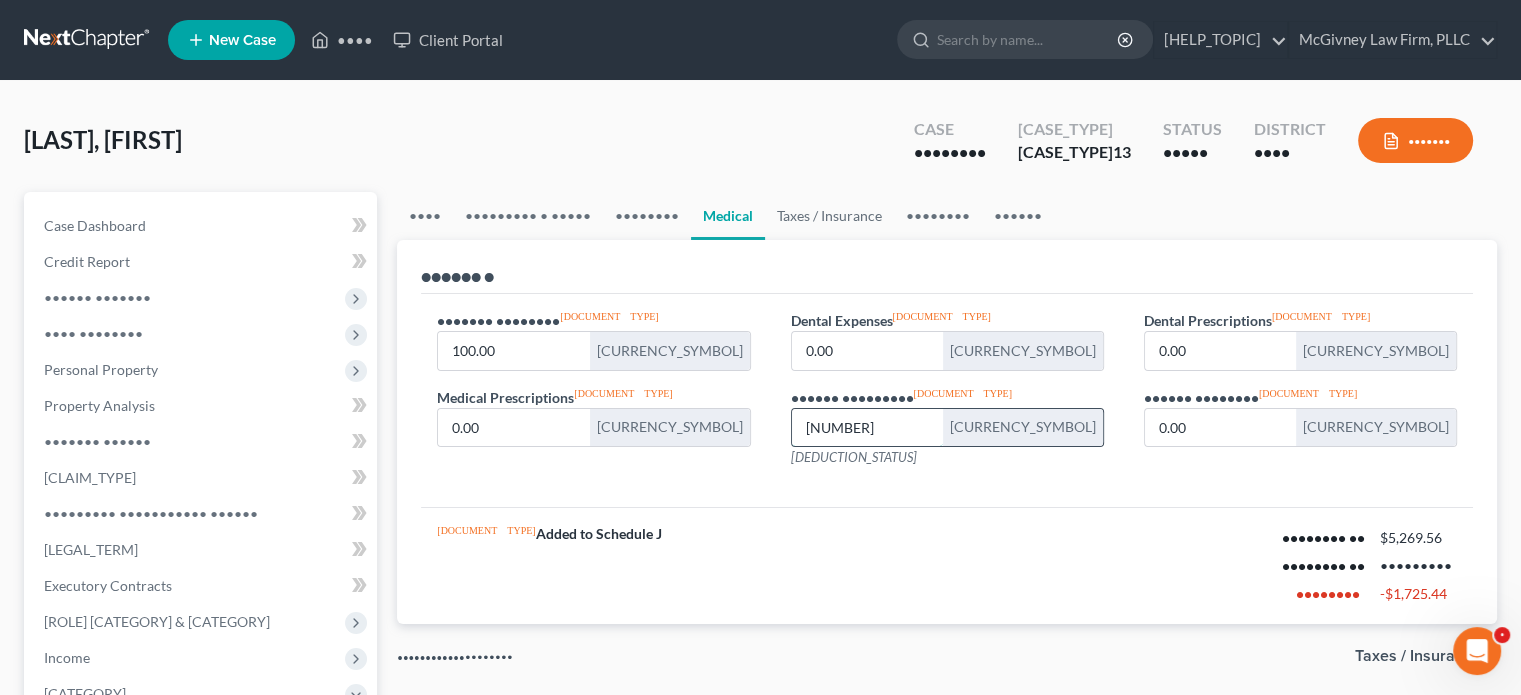 click on "[NUMBER]" at bounding box center [867, 428] 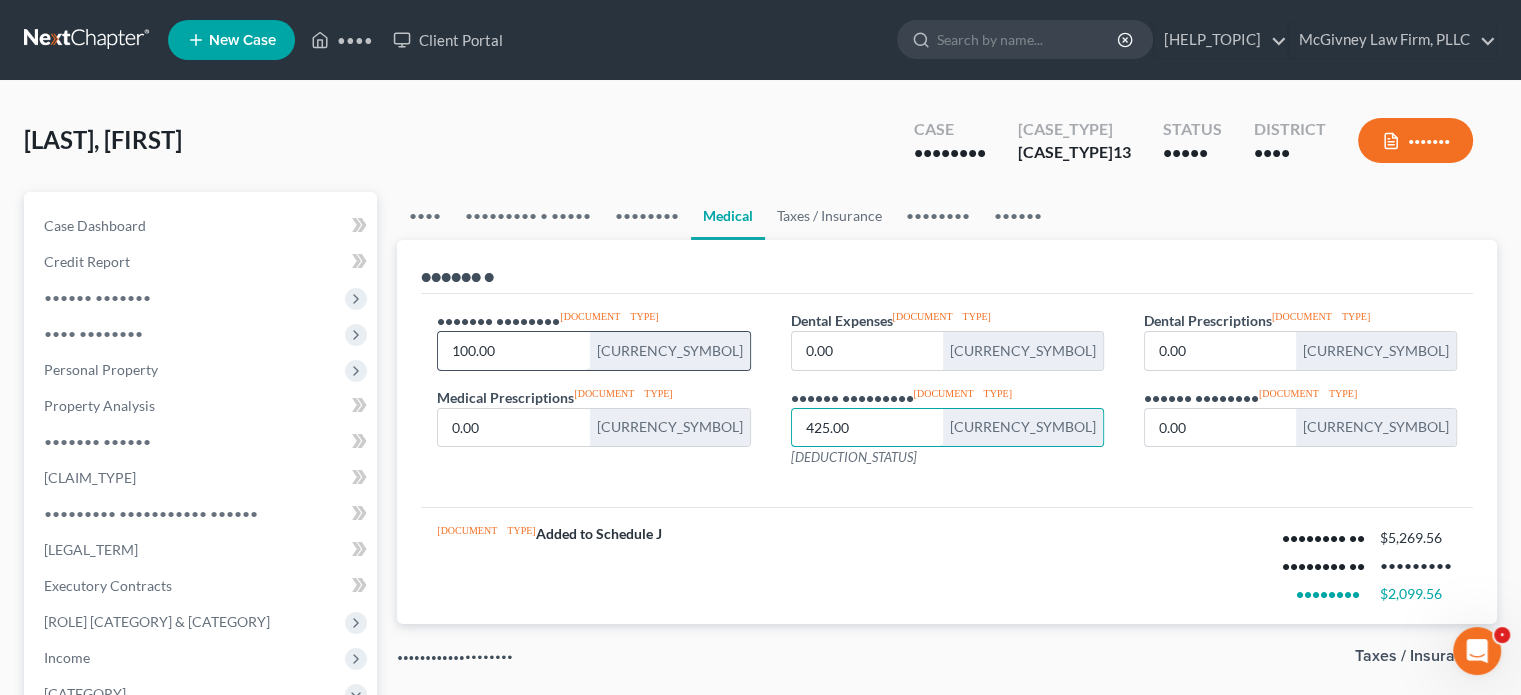 type on "425.00" 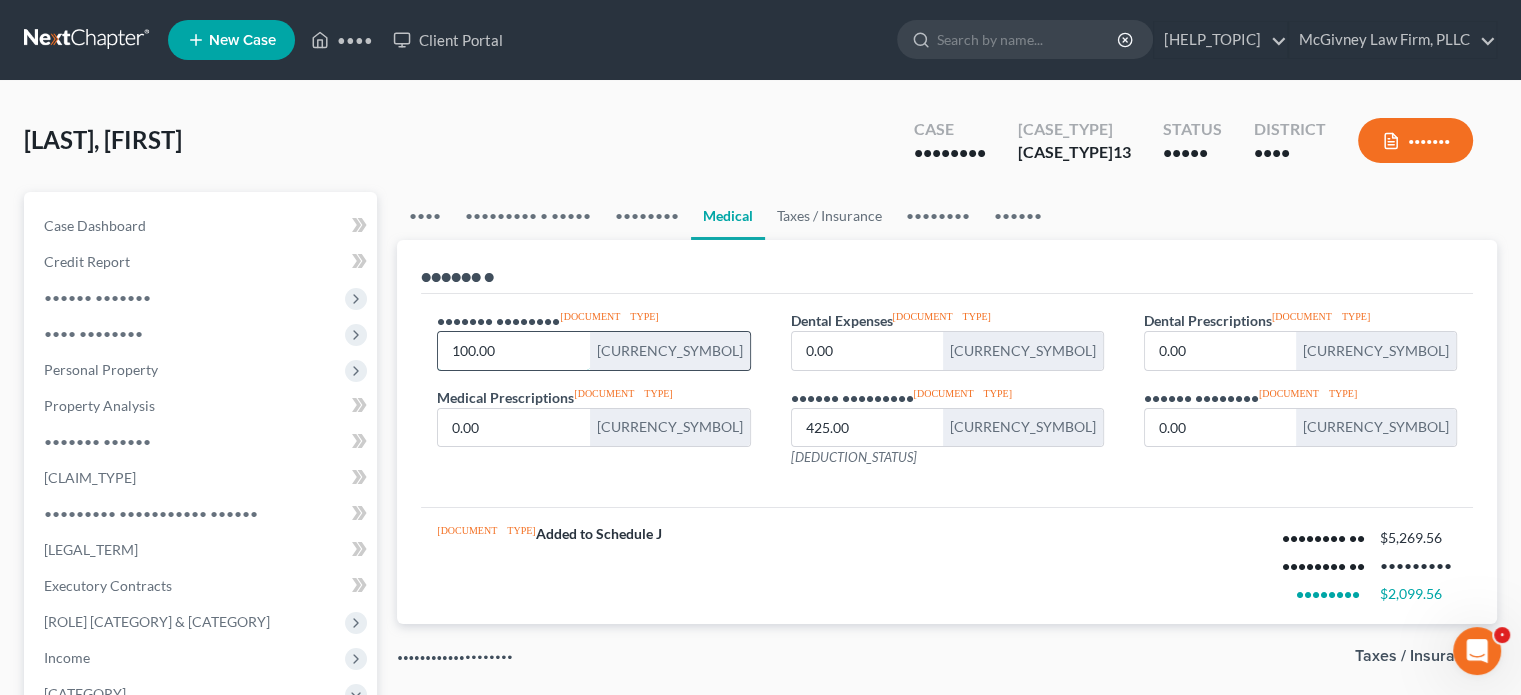click on "100.00" at bounding box center [513, 351] 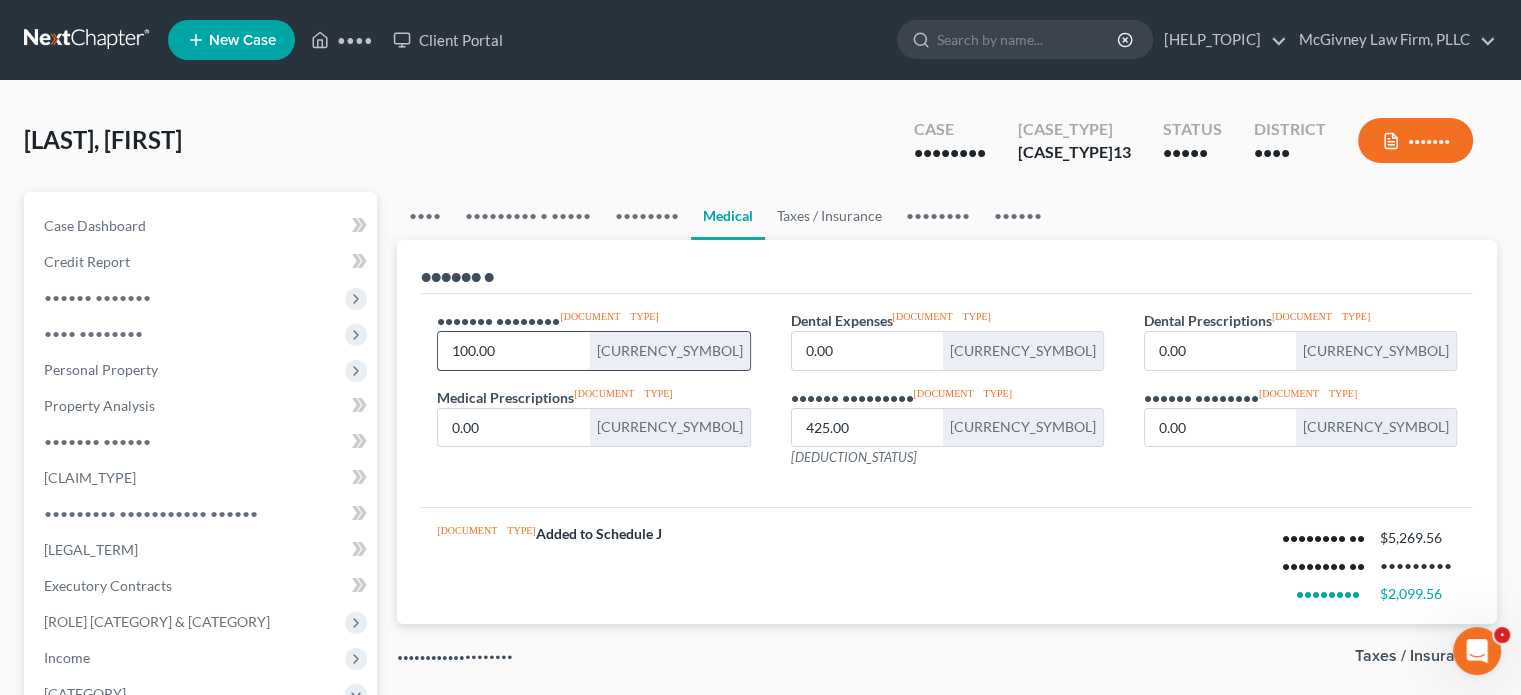 click on "100.00" at bounding box center [513, 351] 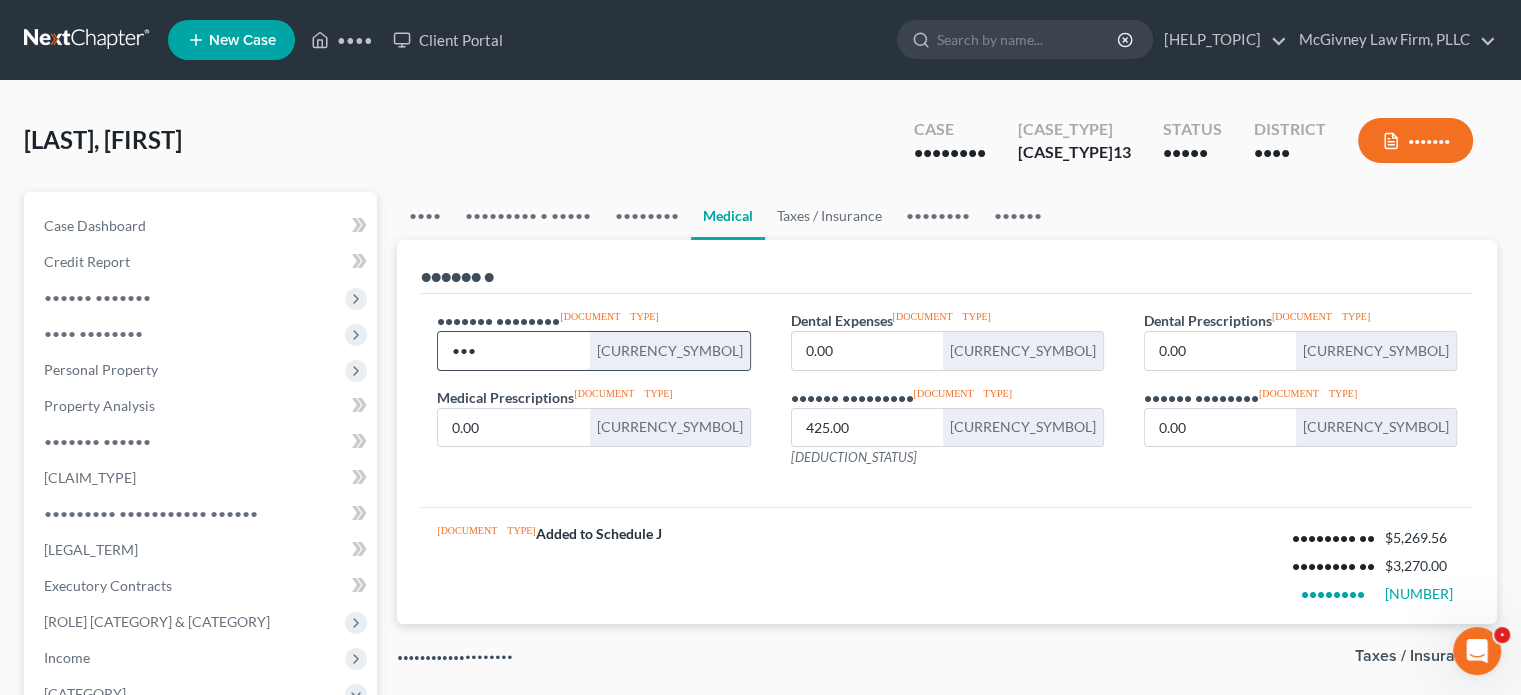 click on "•••" at bounding box center [513, 351] 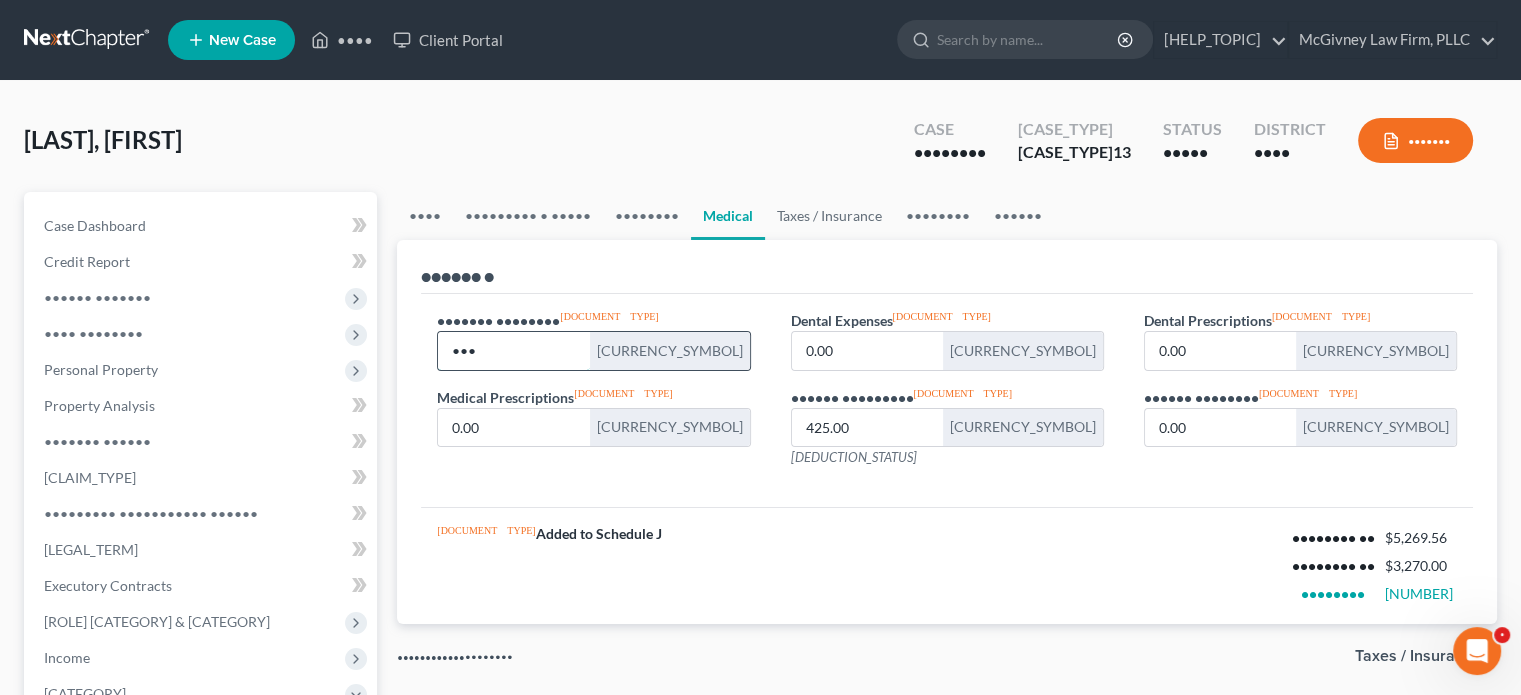 click on "•••" at bounding box center [513, 351] 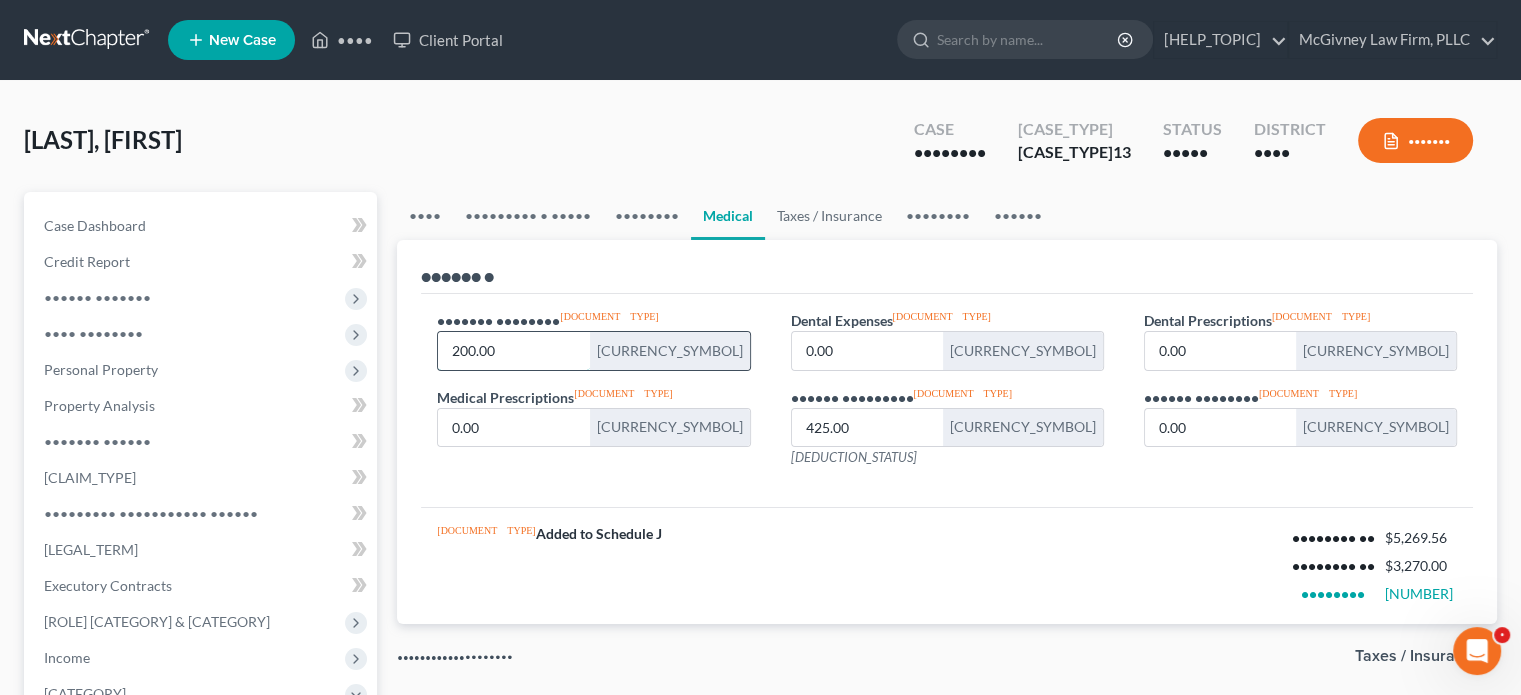 type on "200.00" 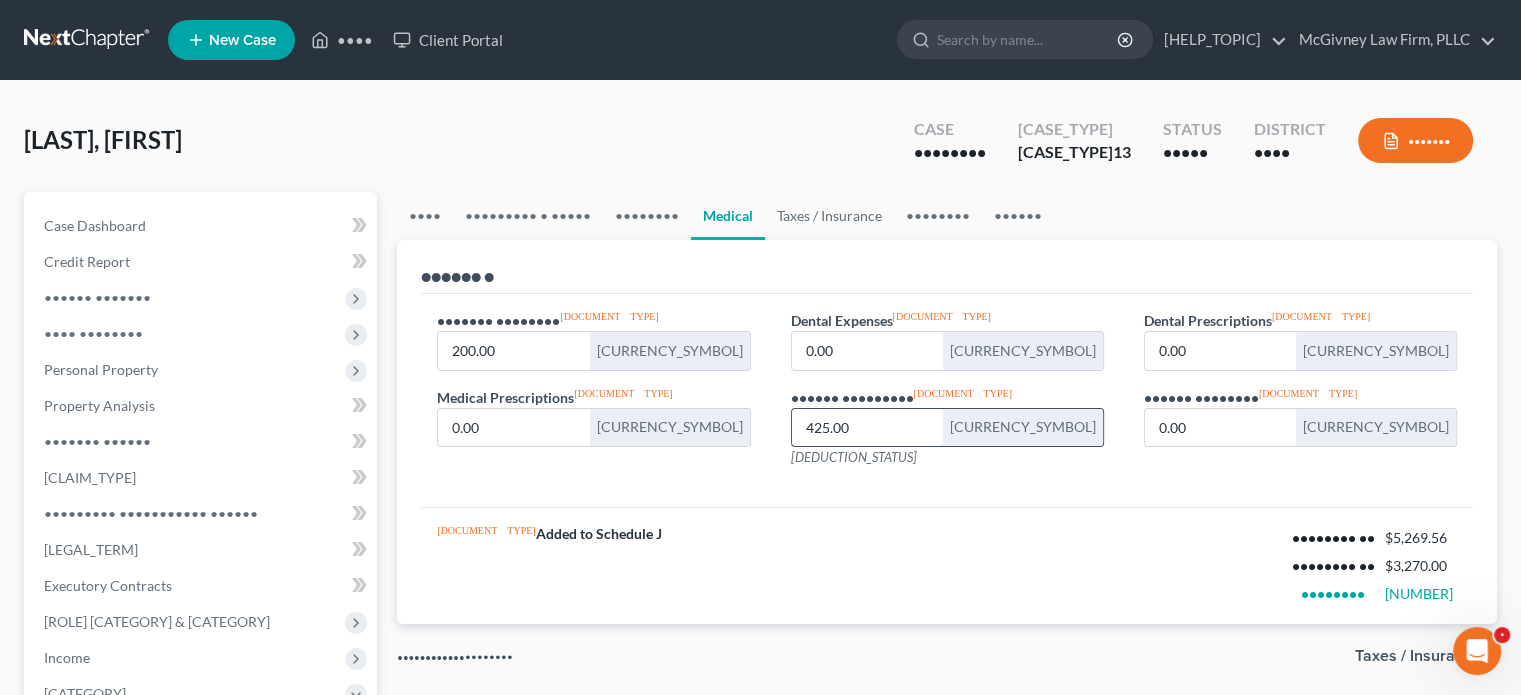 click on "425.00" at bounding box center [867, 428] 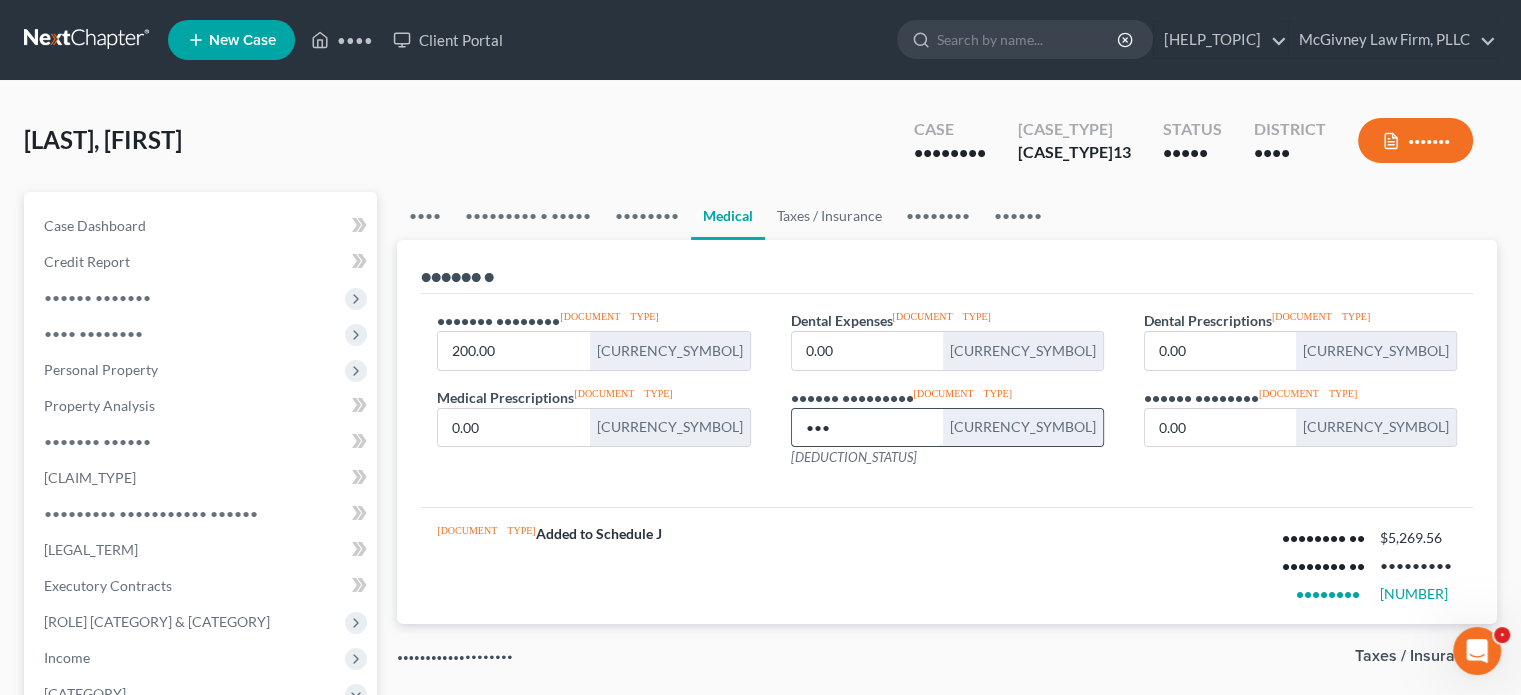 type on "•••" 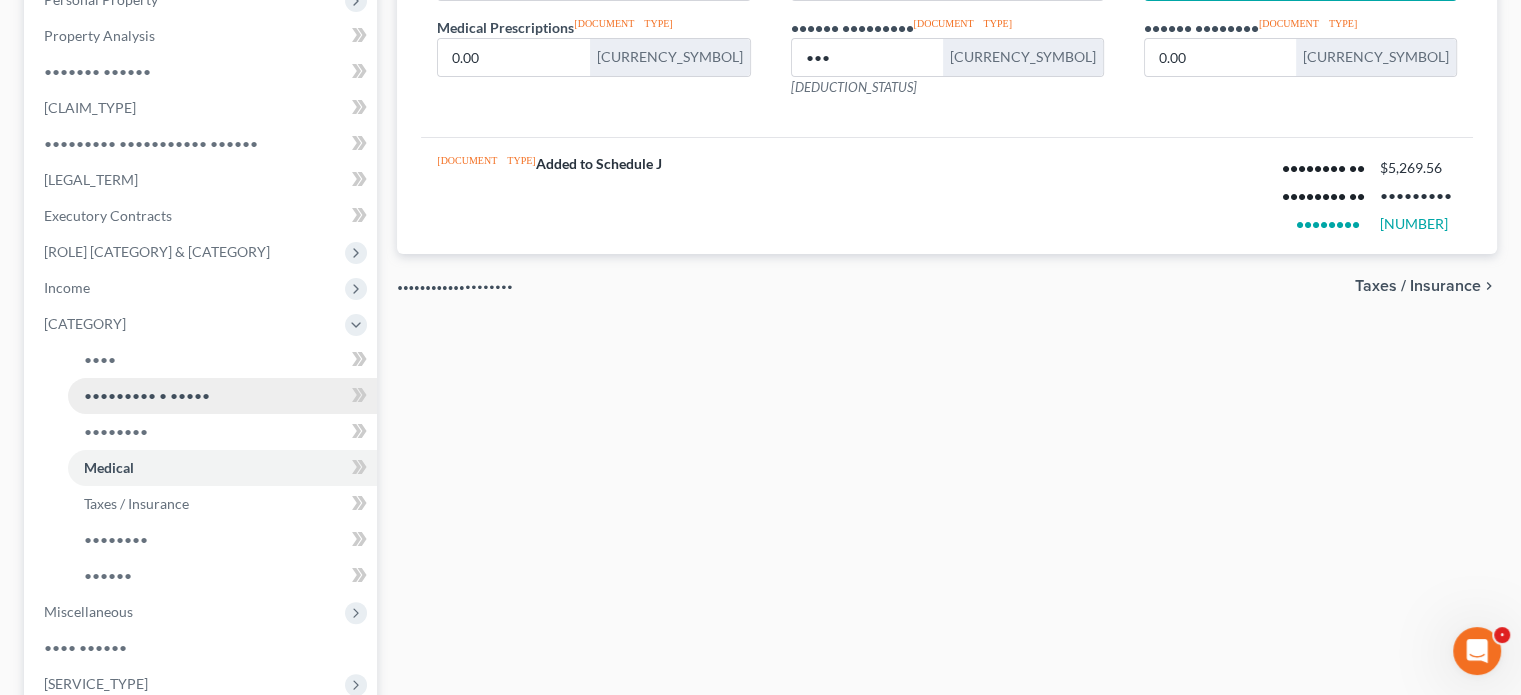 scroll, scrollTop: 600, scrollLeft: 0, axis: vertical 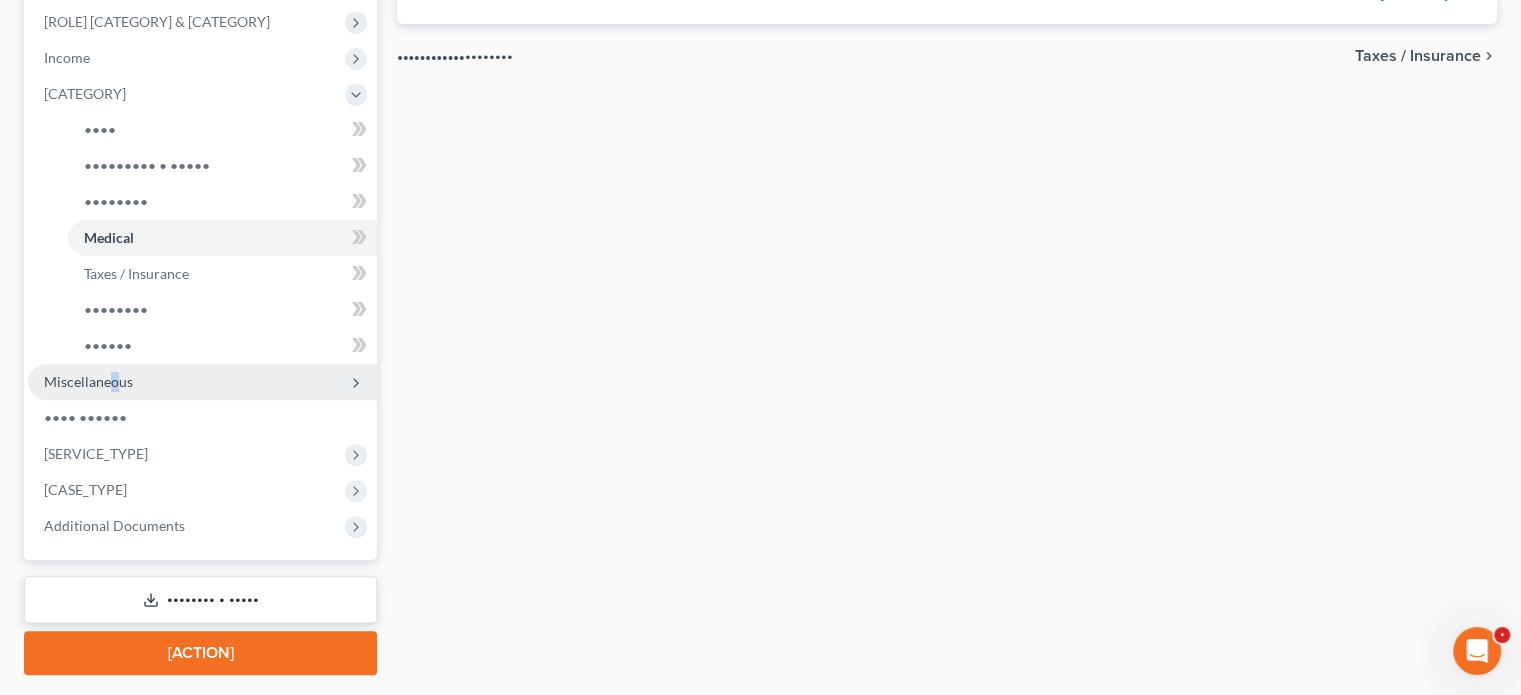 click on "Miscellaneous" at bounding box center (0, 0) 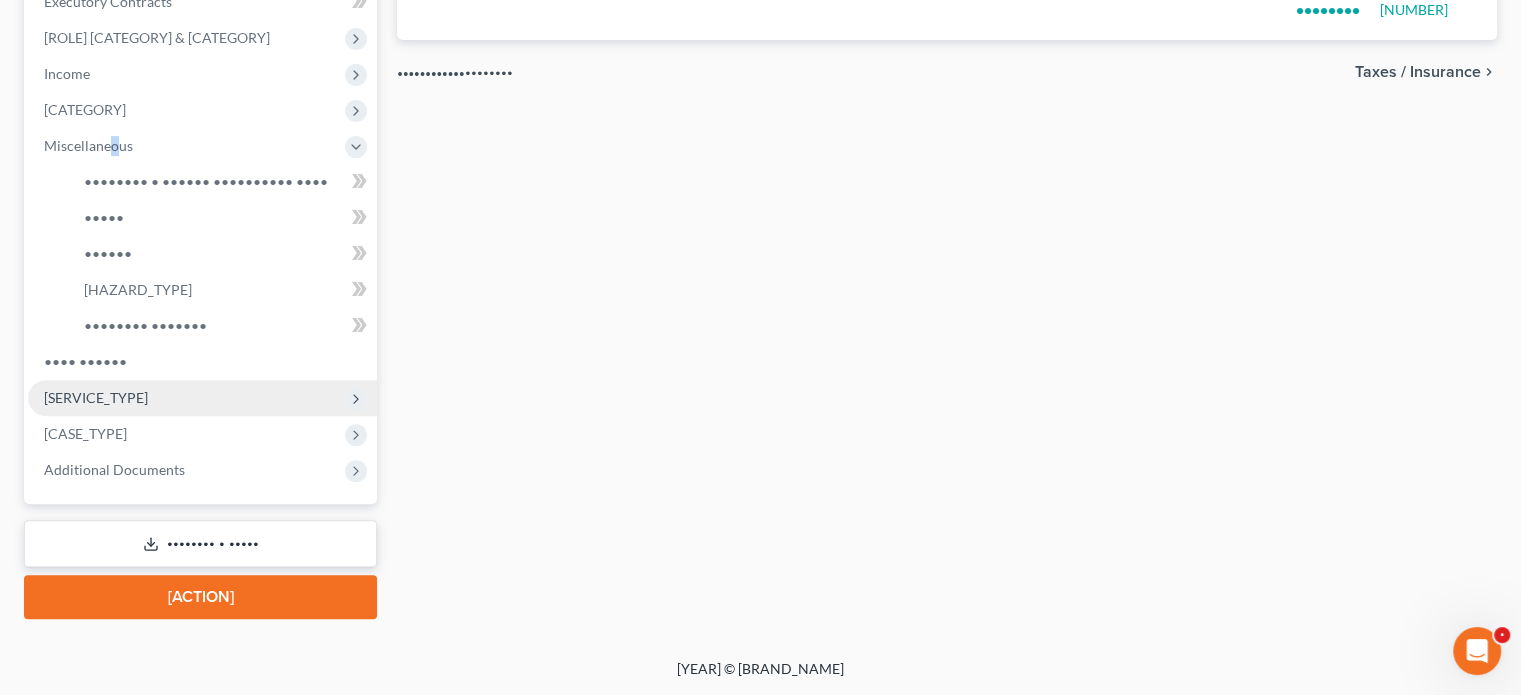 scroll, scrollTop: 582, scrollLeft: 0, axis: vertical 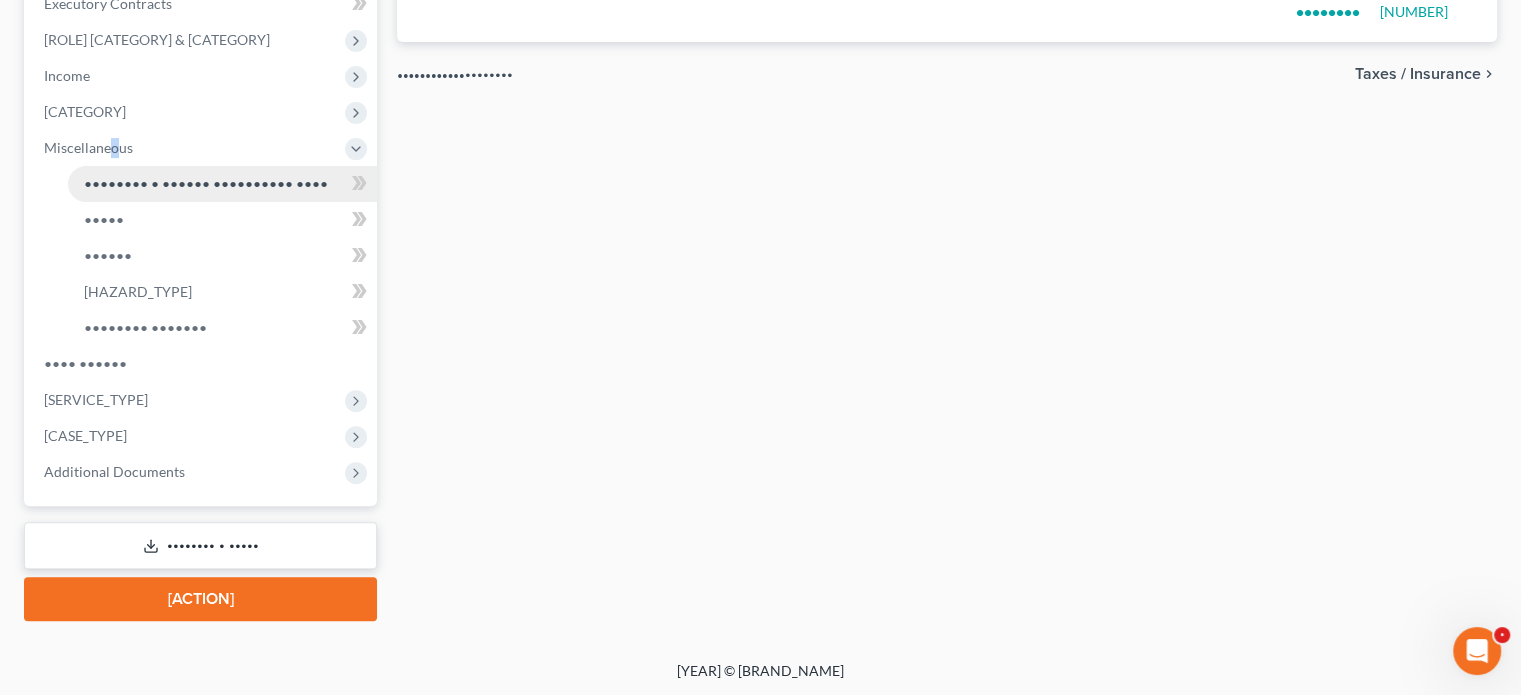 click on "•••••••• • •••••• •••••••••• ••••" at bounding box center [222, 184] 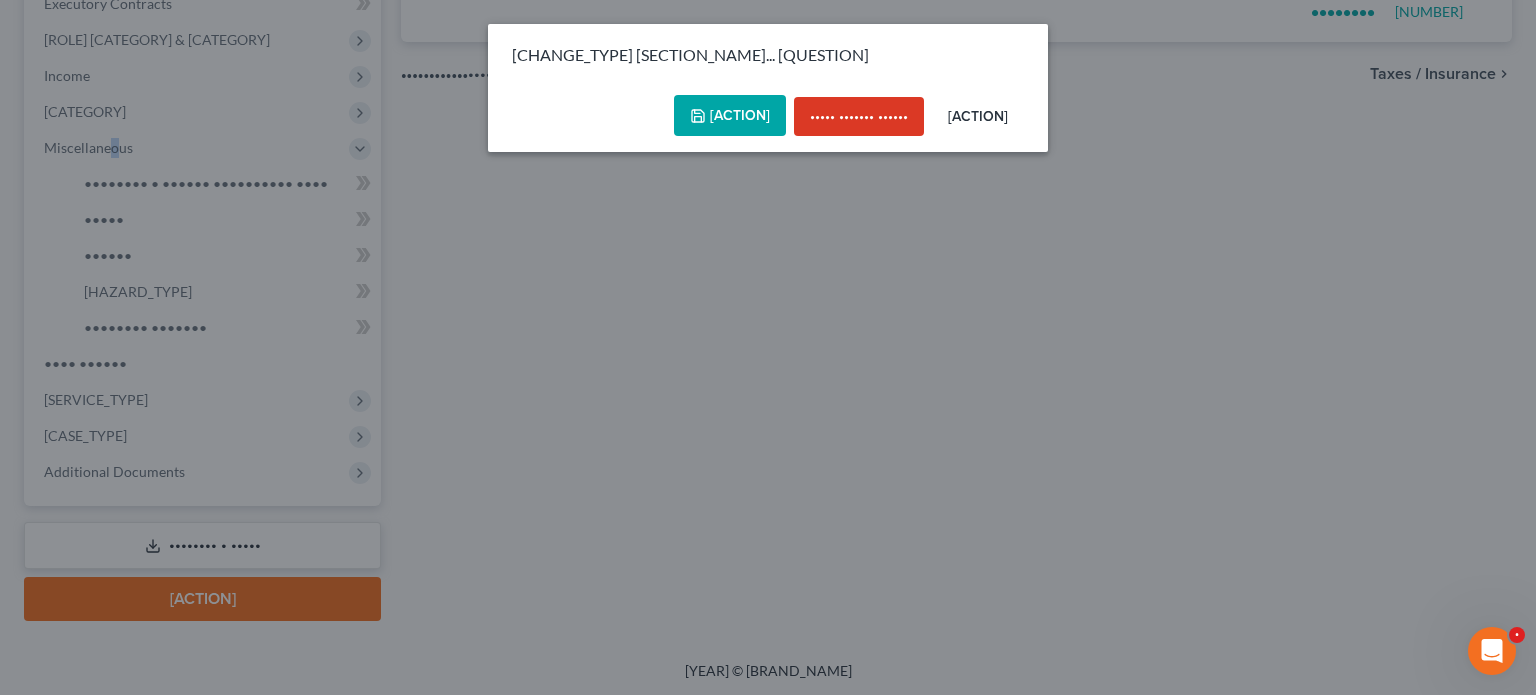 click on "[ACTION]" at bounding box center [730, 116] 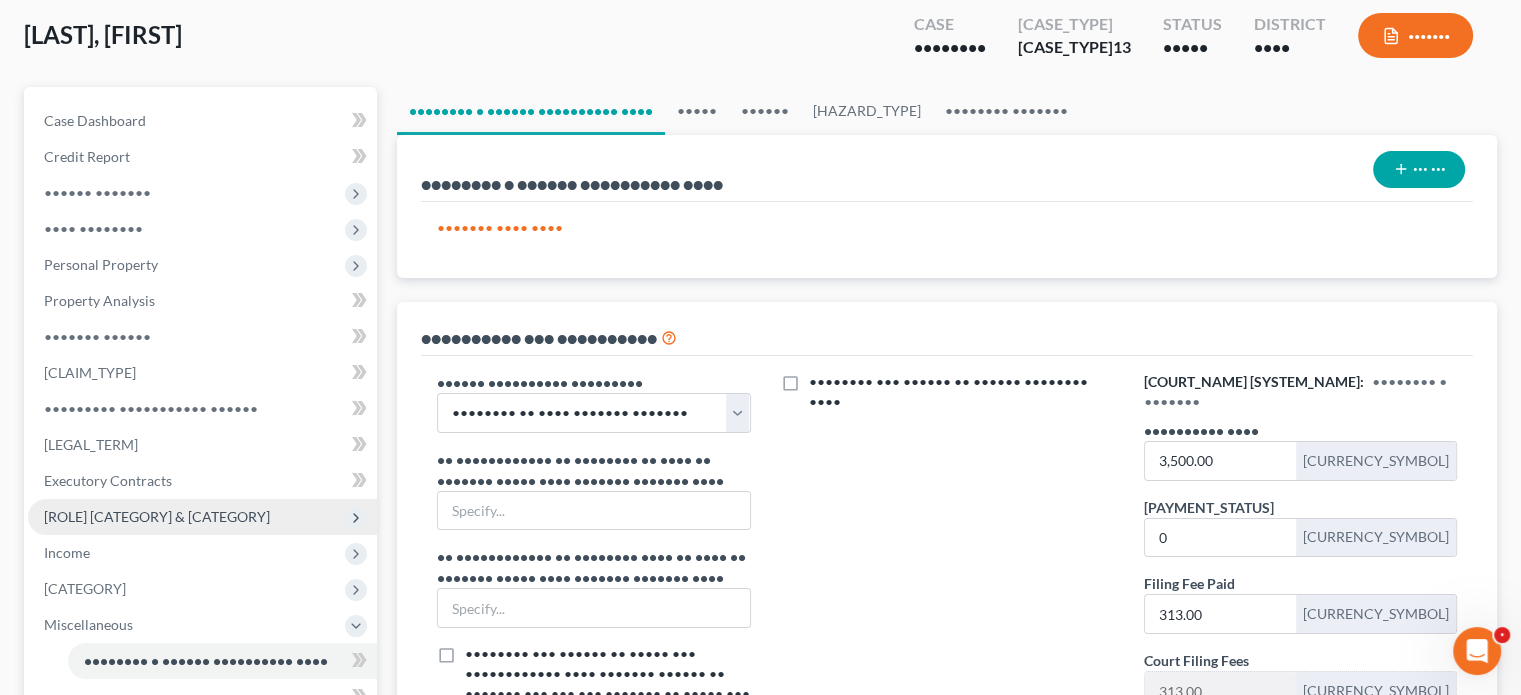 scroll, scrollTop: 0, scrollLeft: 0, axis: both 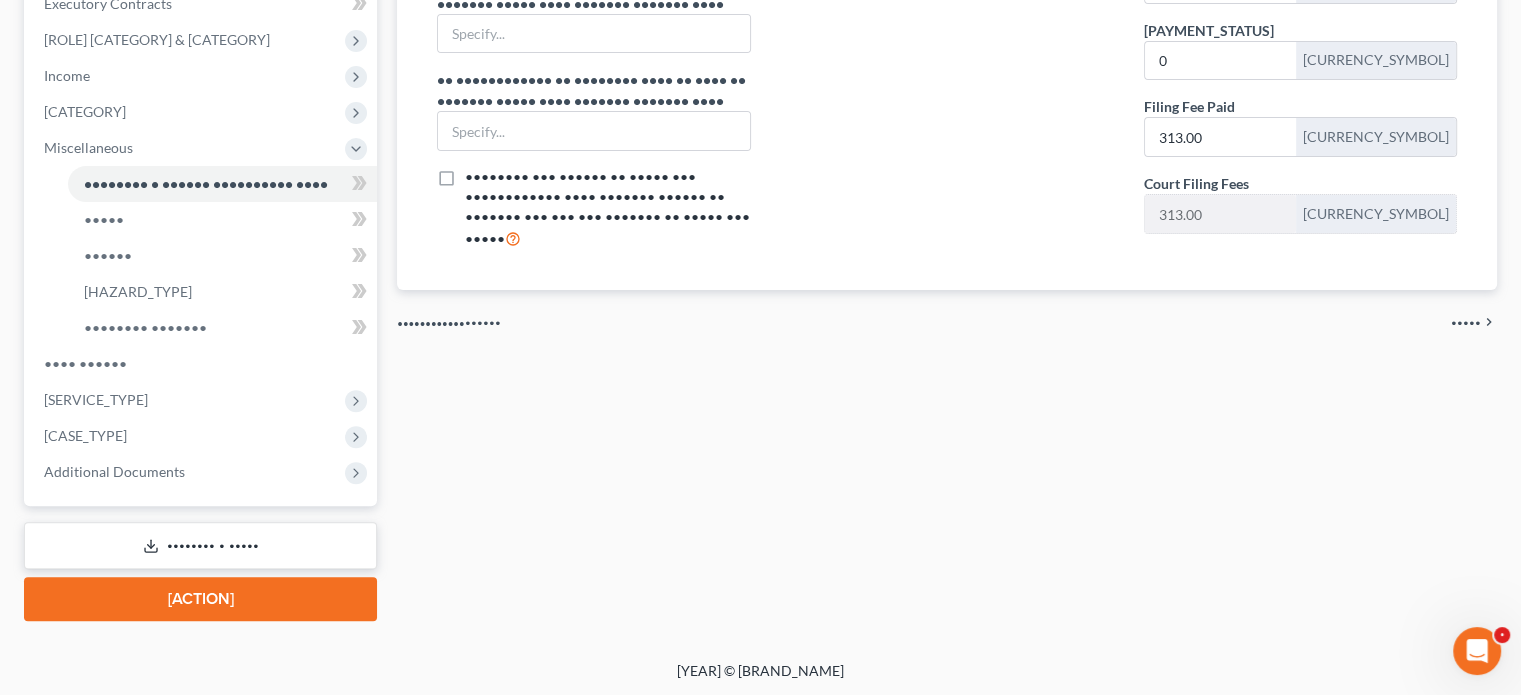 click on "•••••••• • •••••" at bounding box center [200, 545] 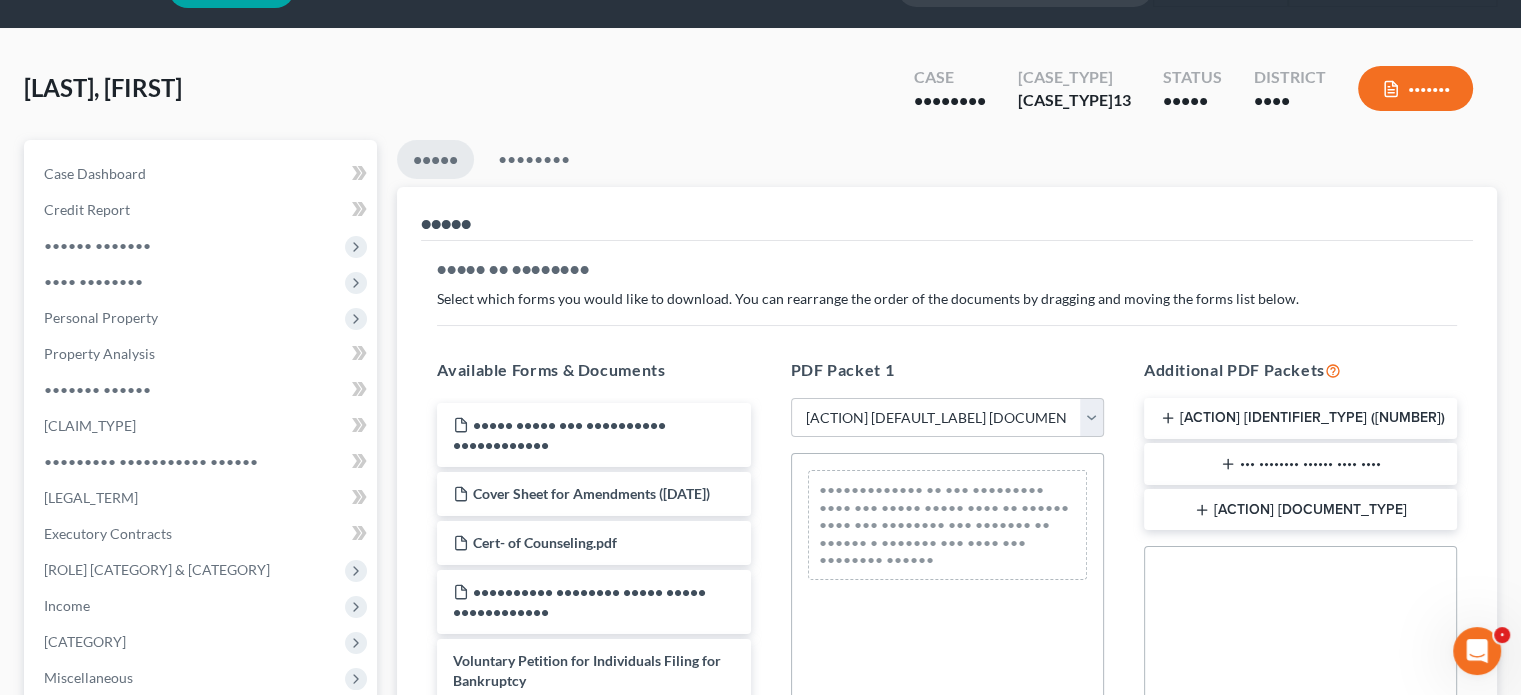 scroll, scrollTop: 100, scrollLeft: 0, axis: vertical 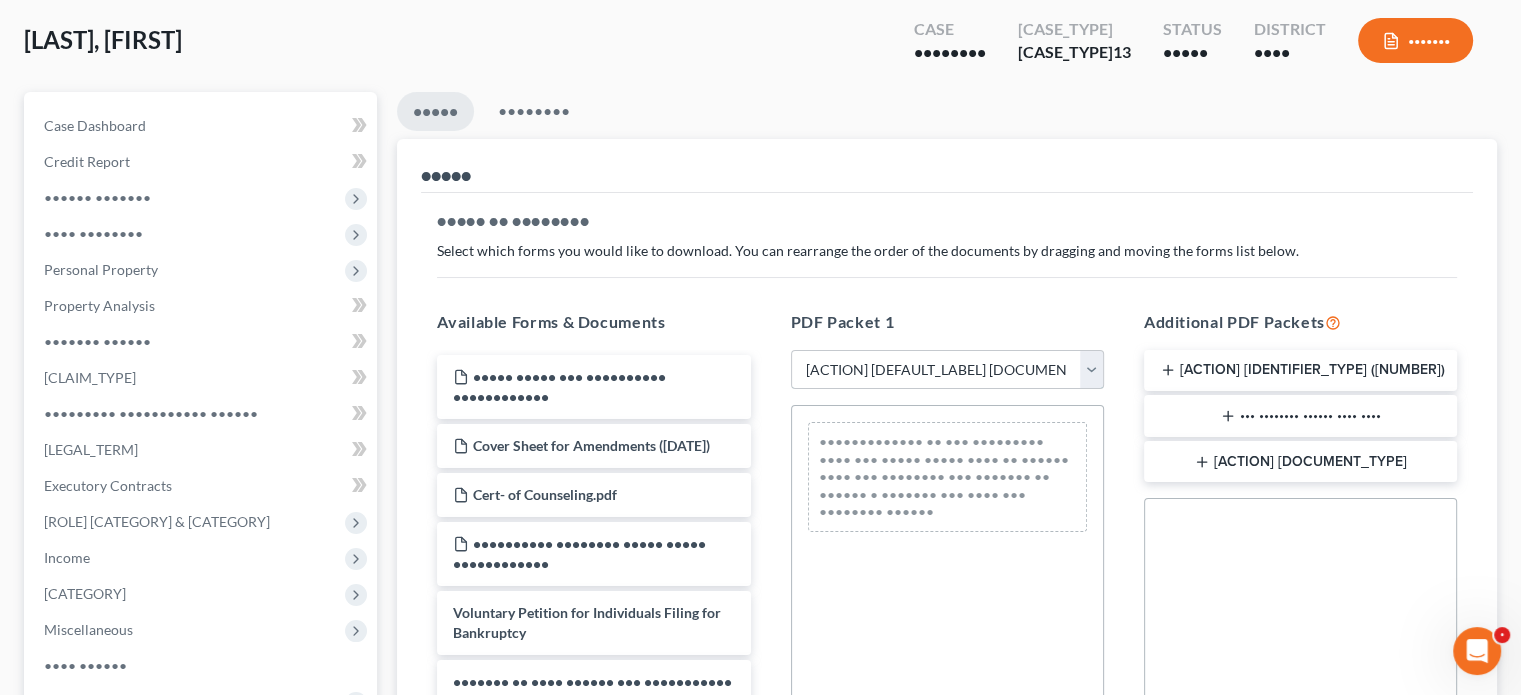 click on "•••••• ••••••• •••••••• ••• •••••• •••••••• •••••••••• •••••••• •••• ••••• ••• •••••••••• ••••••••• •••••• ••••• ••••••••• ••• •••••••• •••• ••••• ••••••• ••••• ••••••••• ••••• •••• •••••••••••• •••• •••••••• ••••• • • •• •••••••••••• •••• •••••••• ••••• •• •••••••••••• •••• •••••••• ••••• ••" at bounding box center (947, 370) 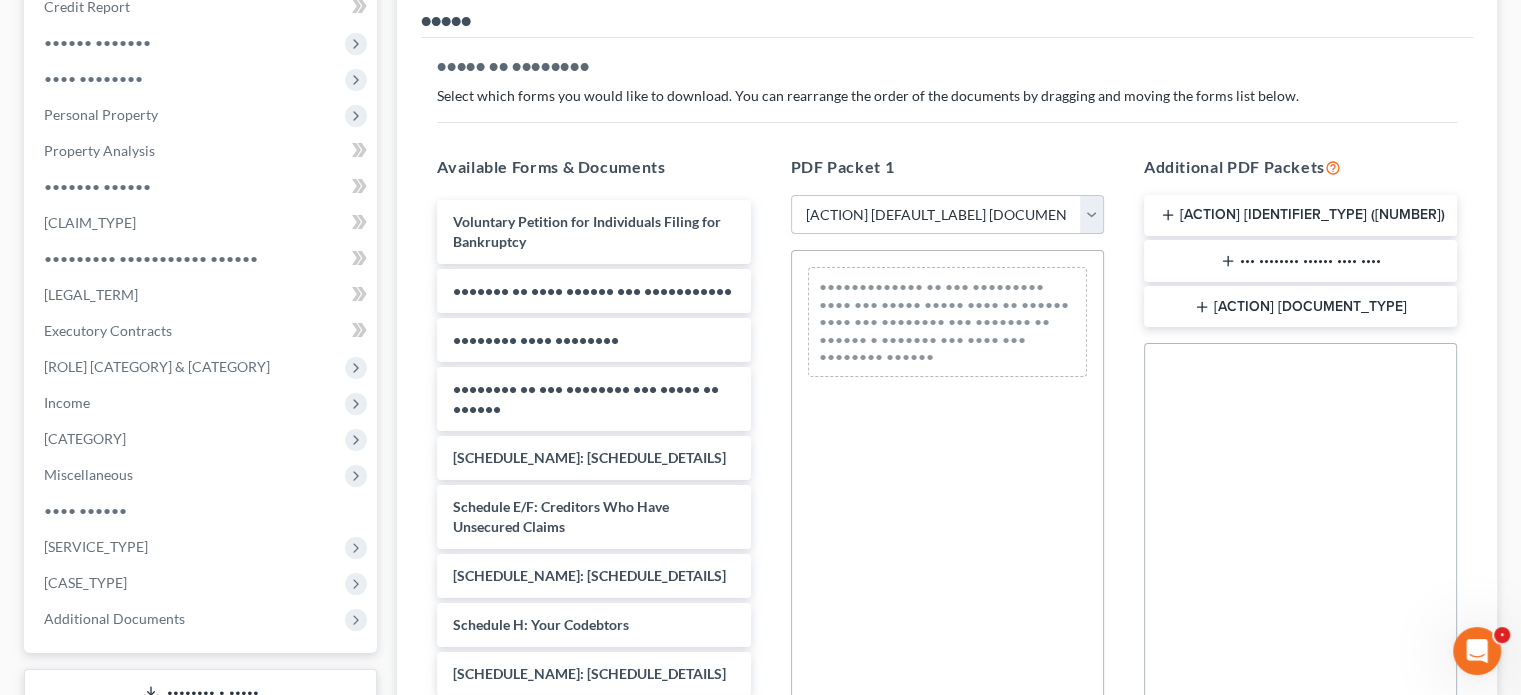 scroll, scrollTop: 300, scrollLeft: 0, axis: vertical 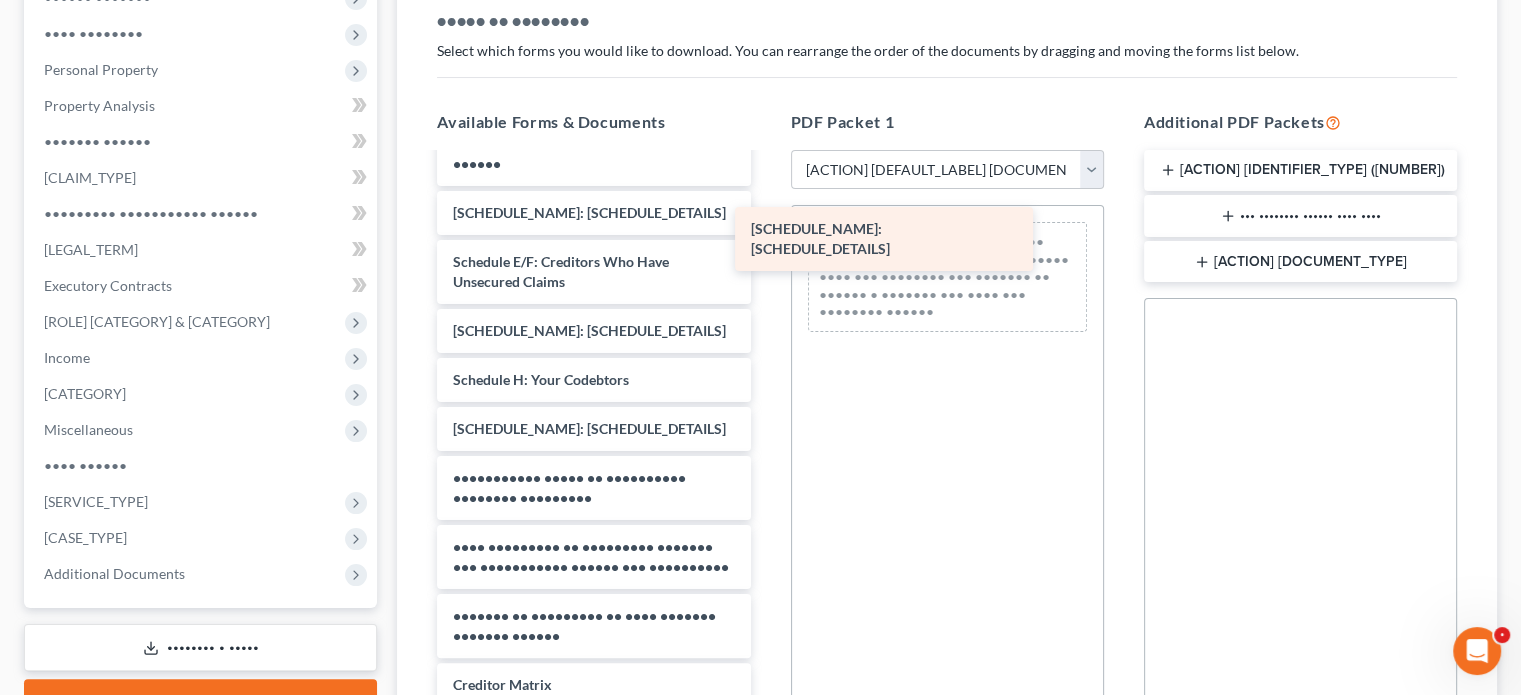 drag, startPoint x: 649, startPoint y: 475, endPoint x: 947, endPoint y: 237, distance: 381.37646 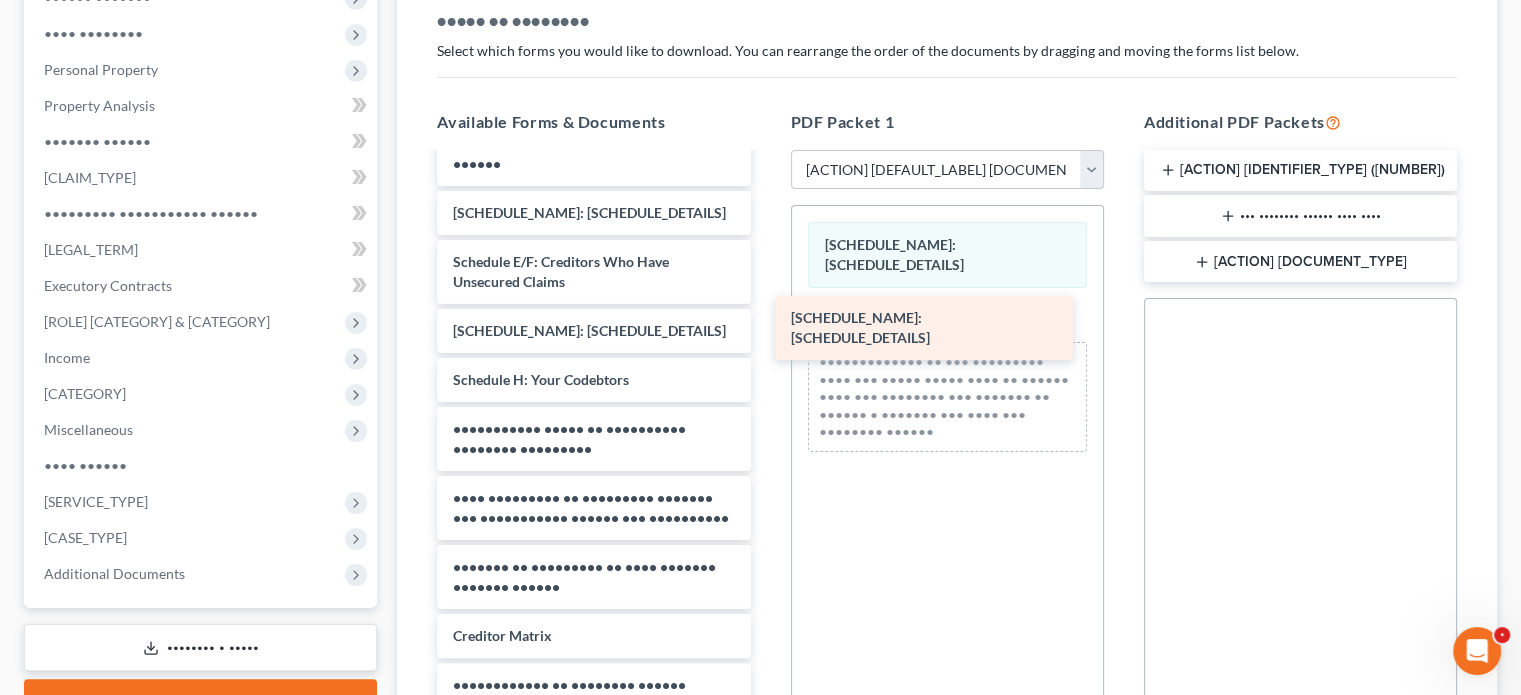 drag, startPoint x: 634, startPoint y: 463, endPoint x: 972, endPoint y: 313, distance: 369.78912 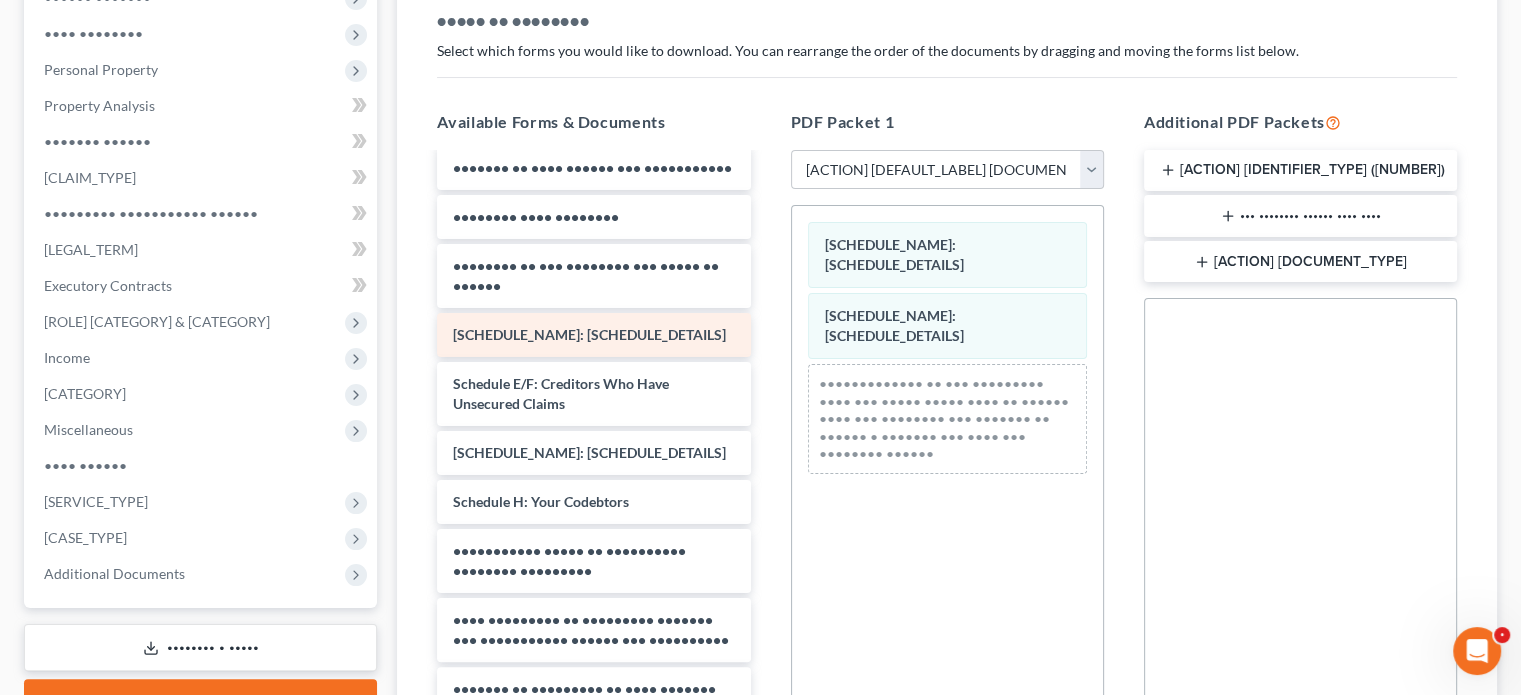 scroll, scrollTop: 0, scrollLeft: 0, axis: both 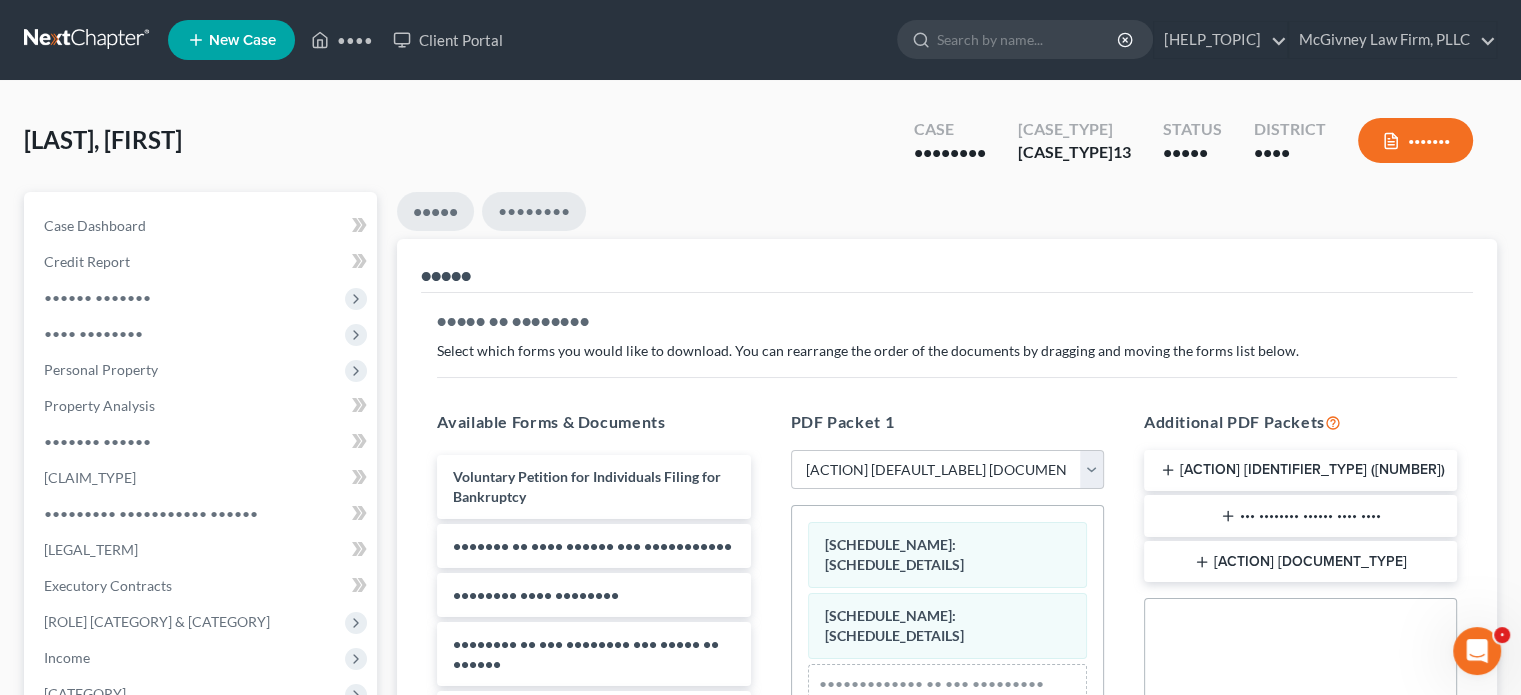 click on "••••••••" at bounding box center [534, 211] 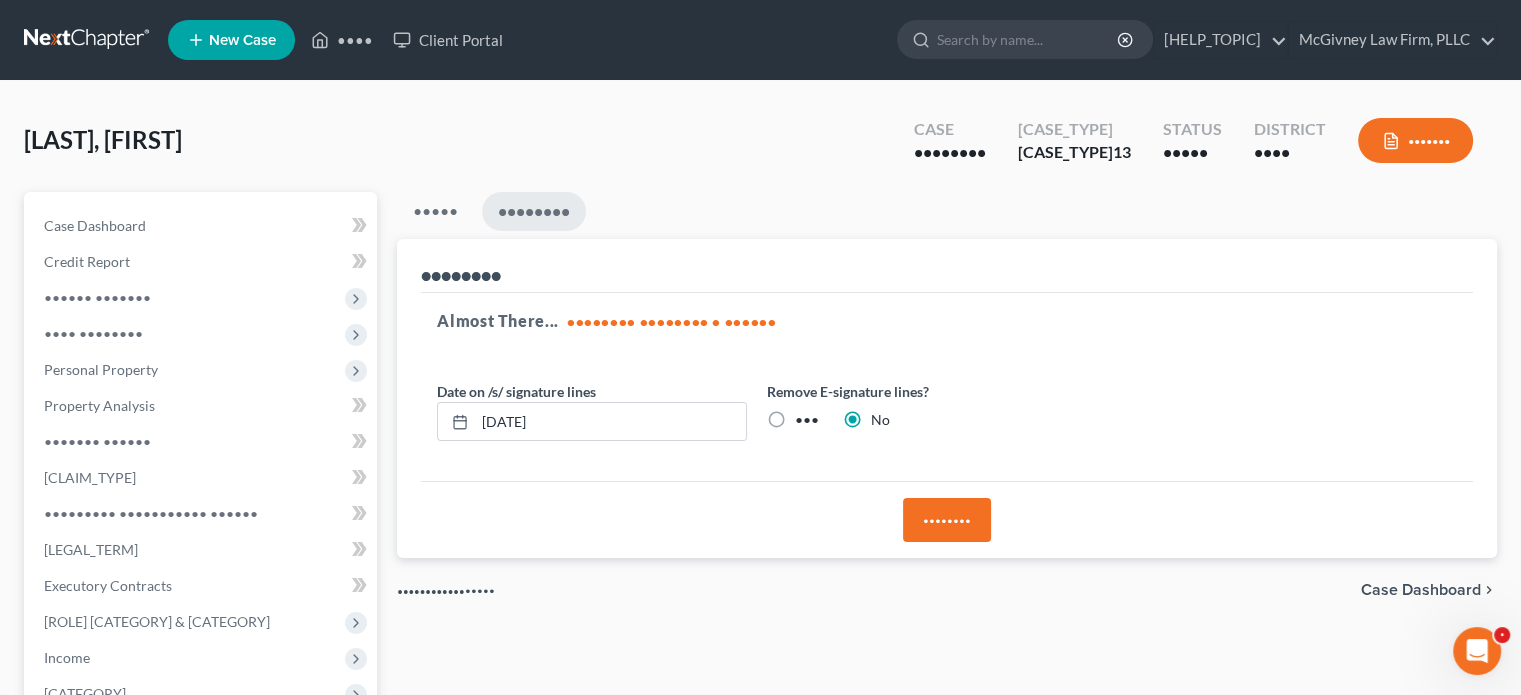 click on "••••••••" at bounding box center (947, 520) 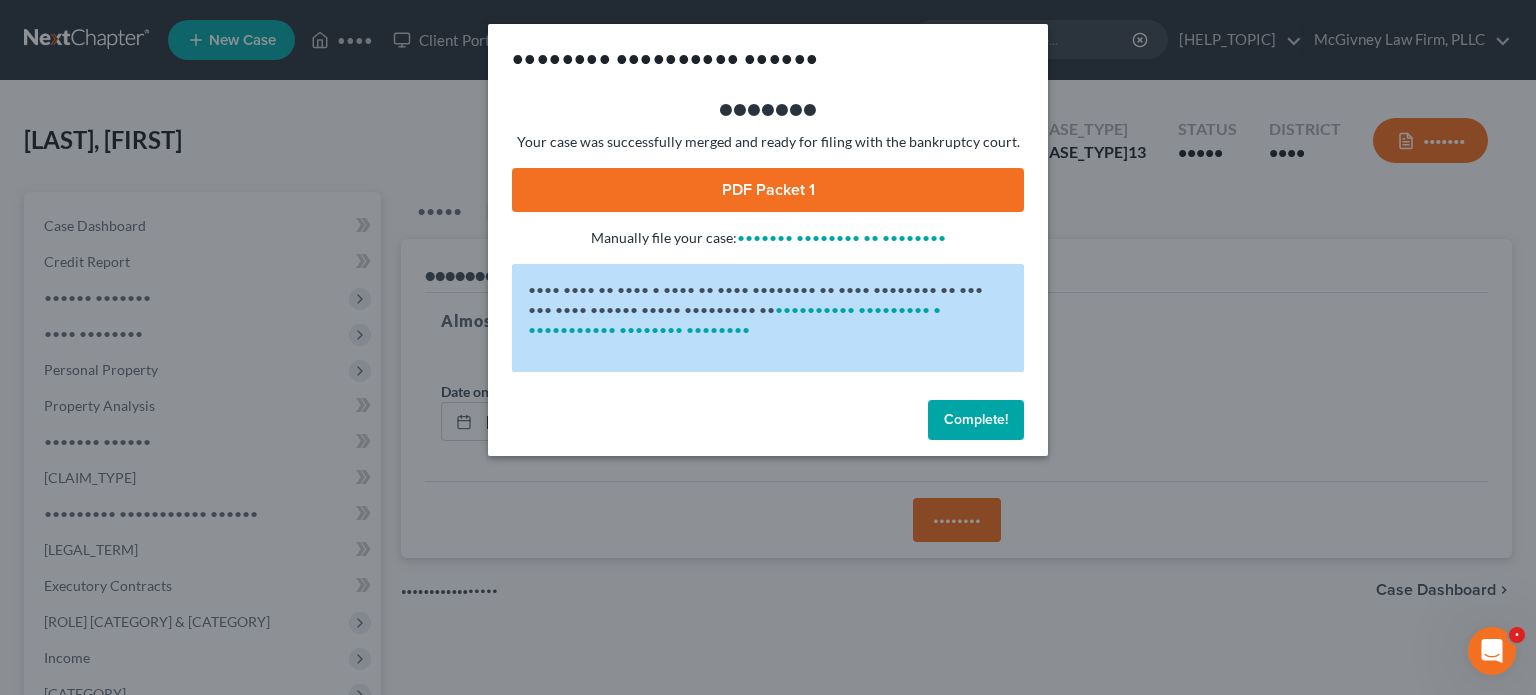 click on "PDF Packet 1" at bounding box center [768, 190] 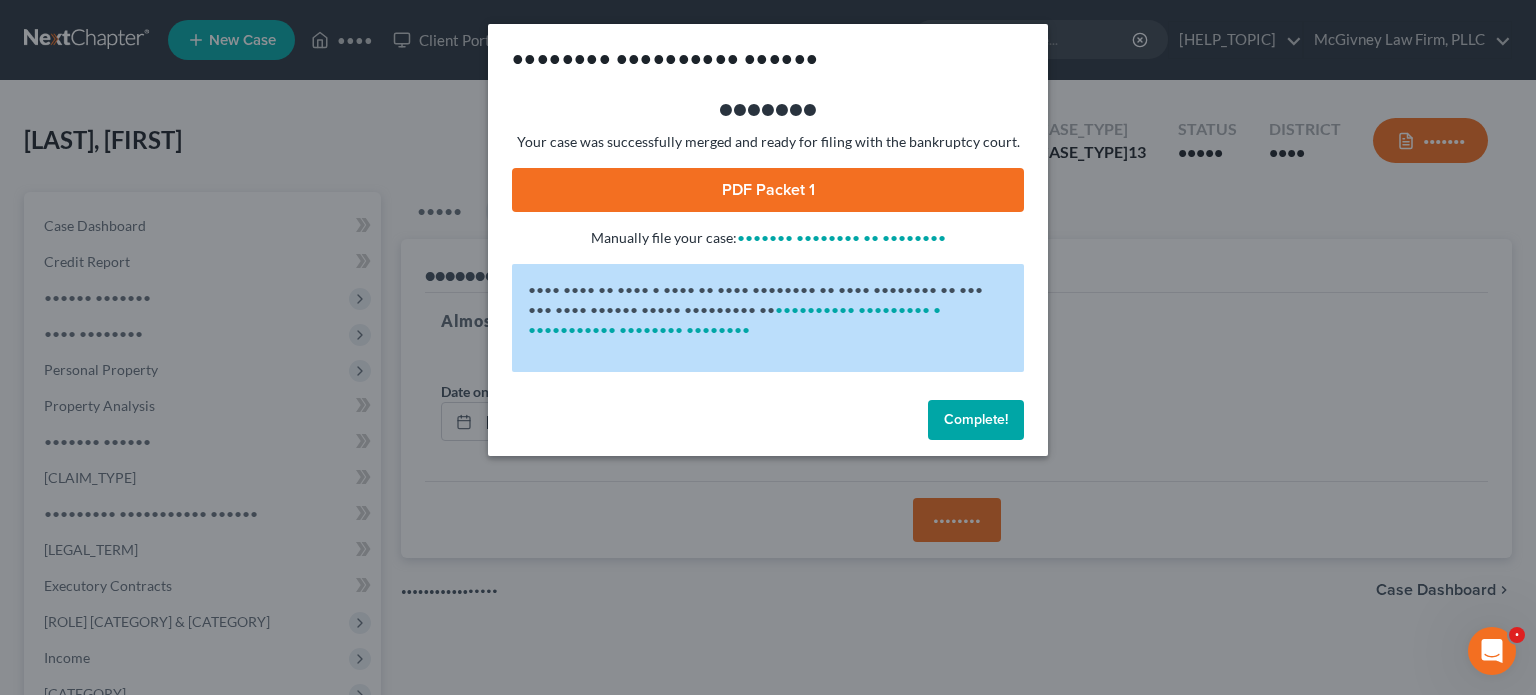 drag, startPoint x: 971, startPoint y: 426, endPoint x: 997, endPoint y: 417, distance: 27.513634 